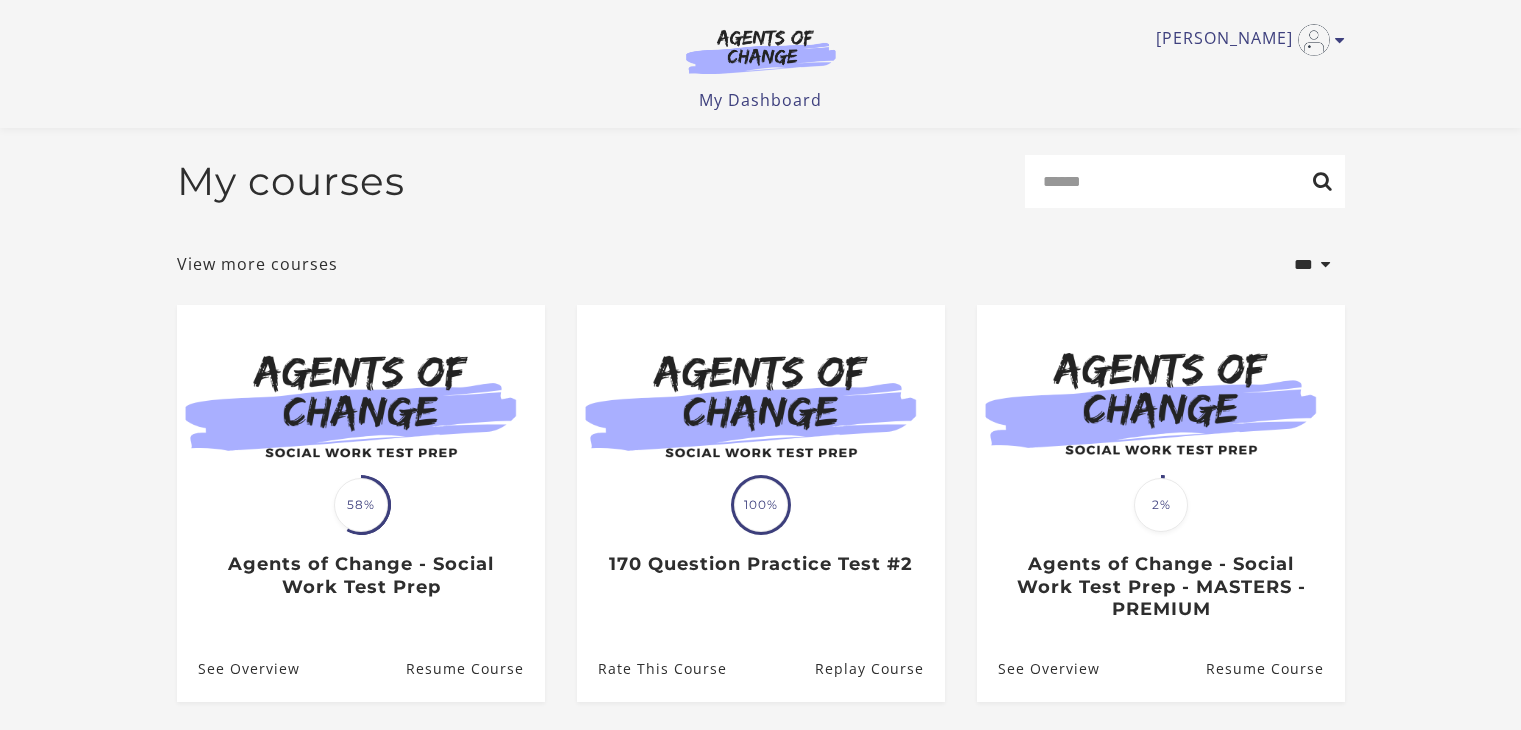 scroll, scrollTop: 196, scrollLeft: 0, axis: vertical 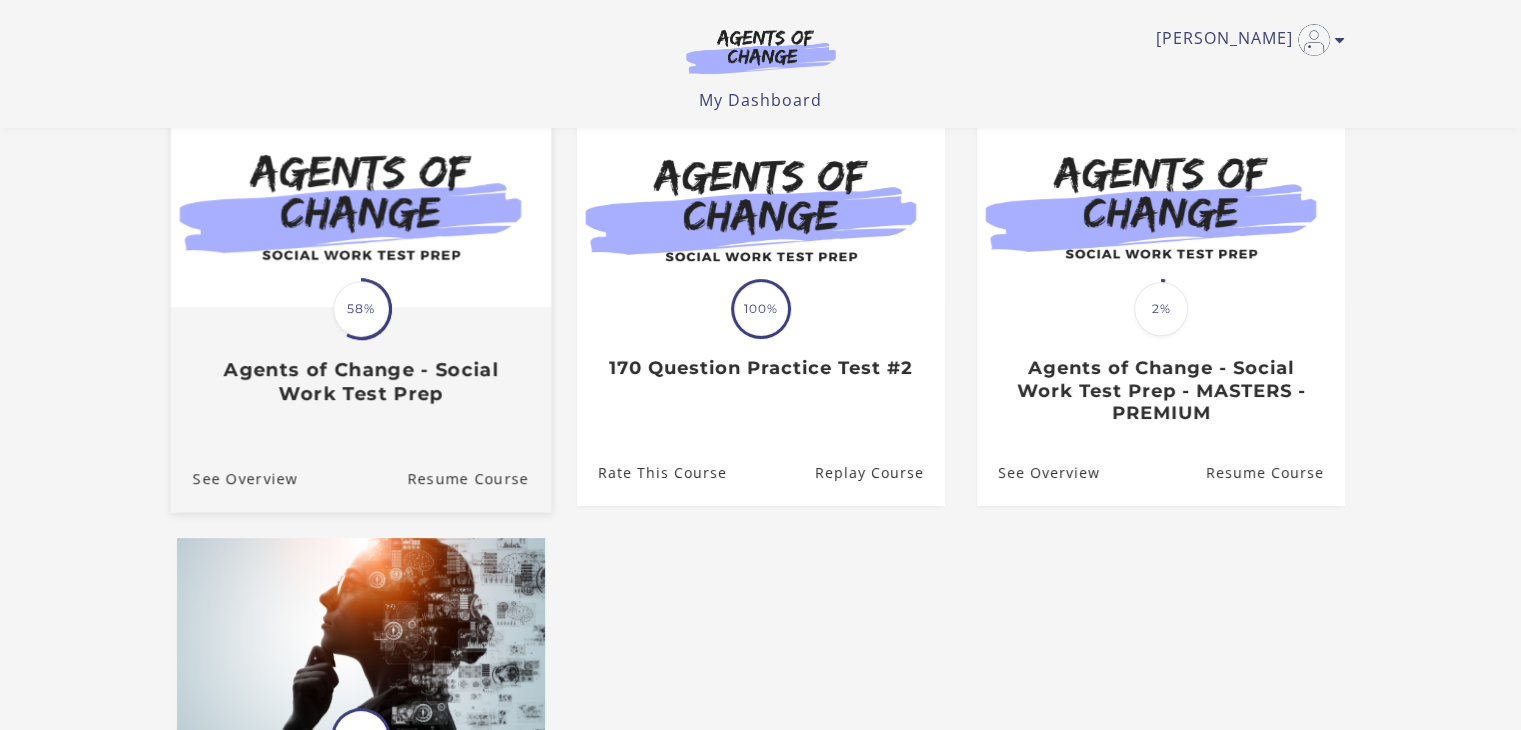 click on "Translation missing: en.liquid.partials.dashboard_course_card.progress_description: 58%
58%
Agents of Change - Social Work Test Prep" at bounding box center (360, 357) 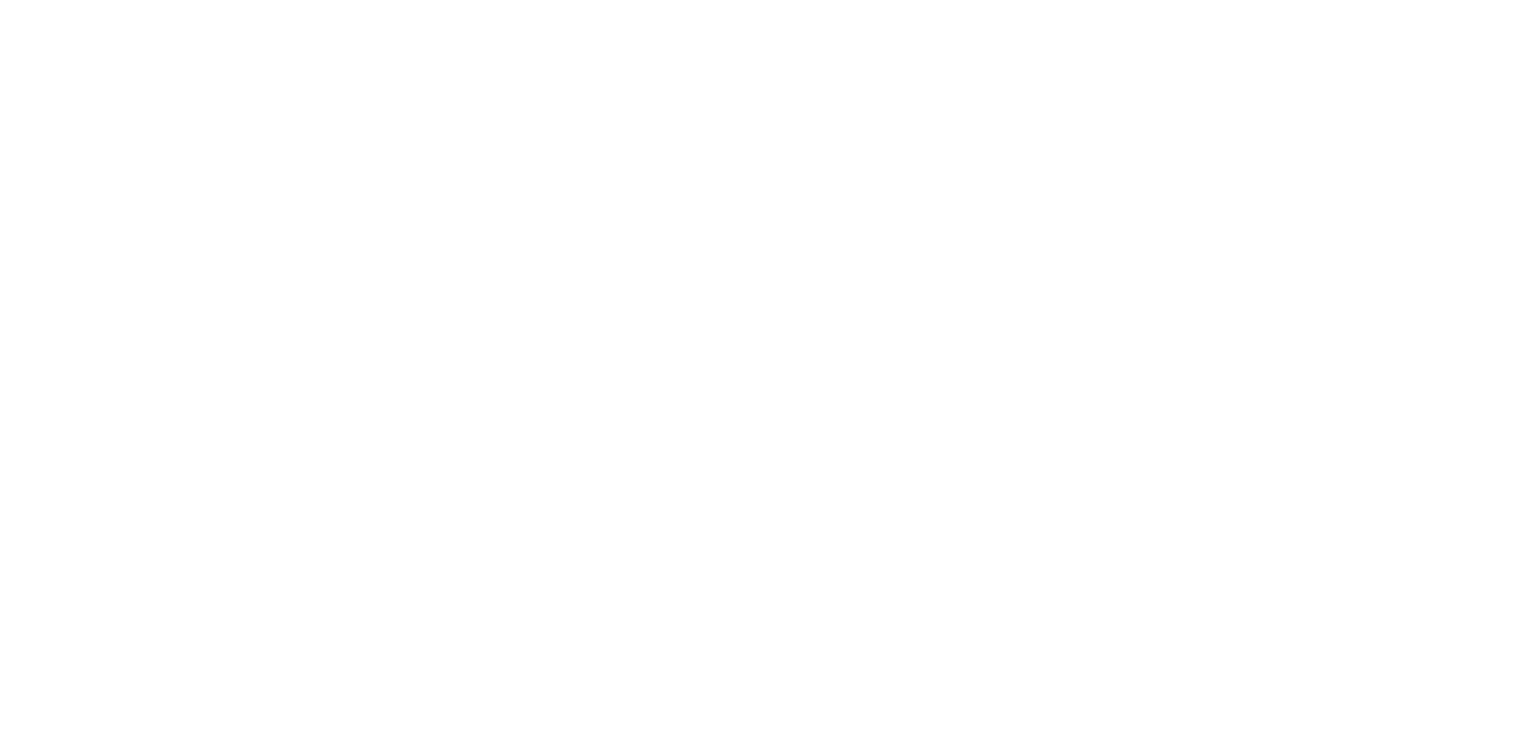 scroll, scrollTop: 0, scrollLeft: 0, axis: both 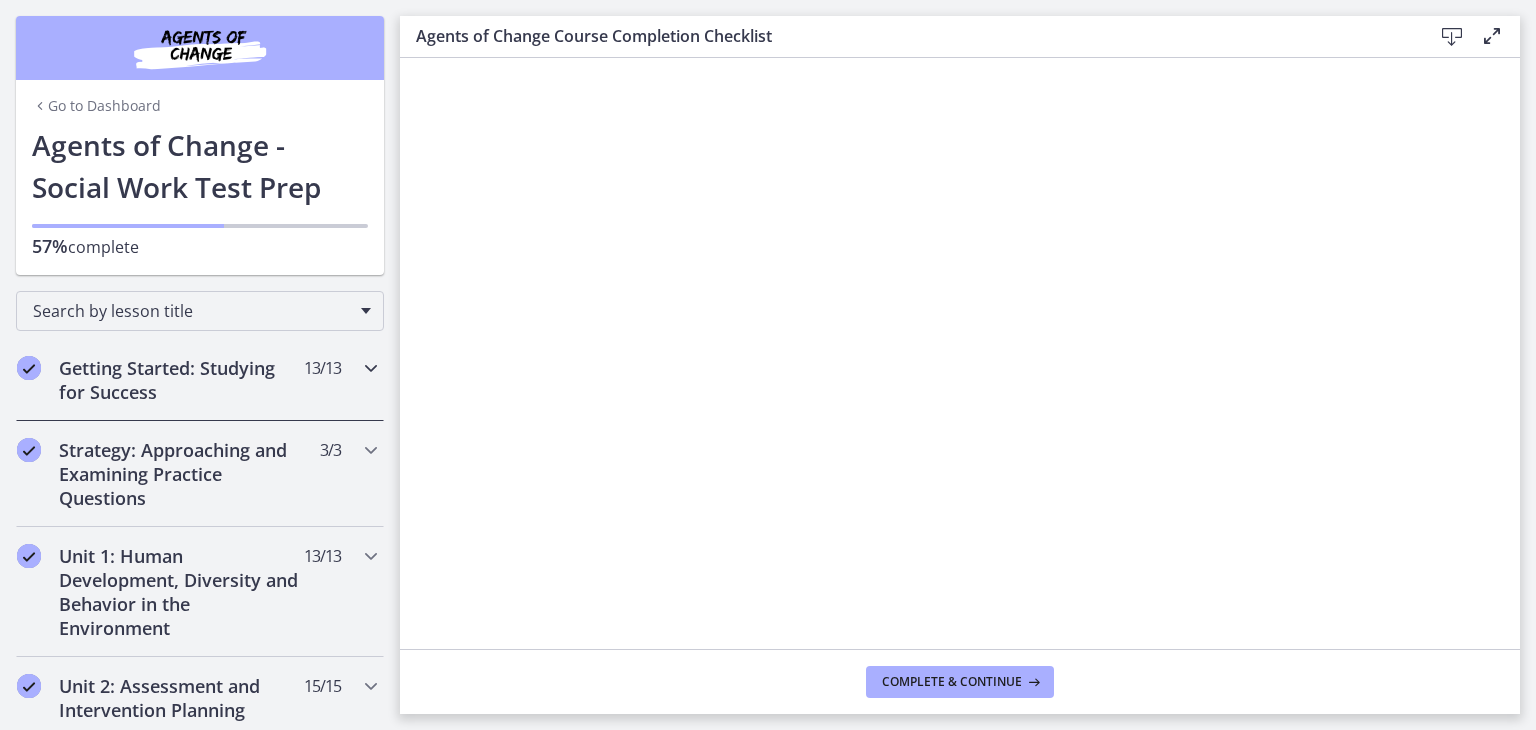 click on "Getting Started: Studying for Success" at bounding box center (181, 380) 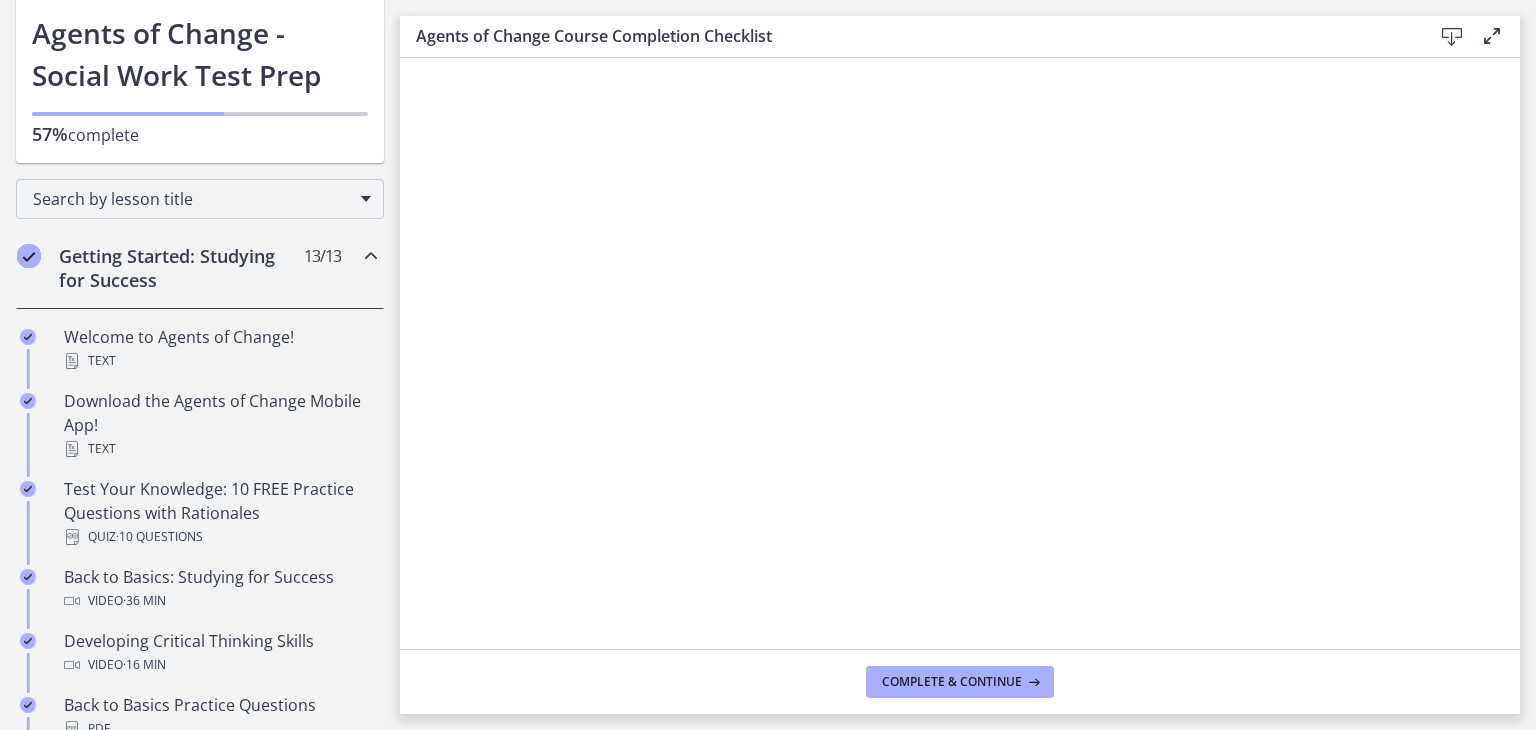 scroll, scrollTop: 120, scrollLeft: 0, axis: vertical 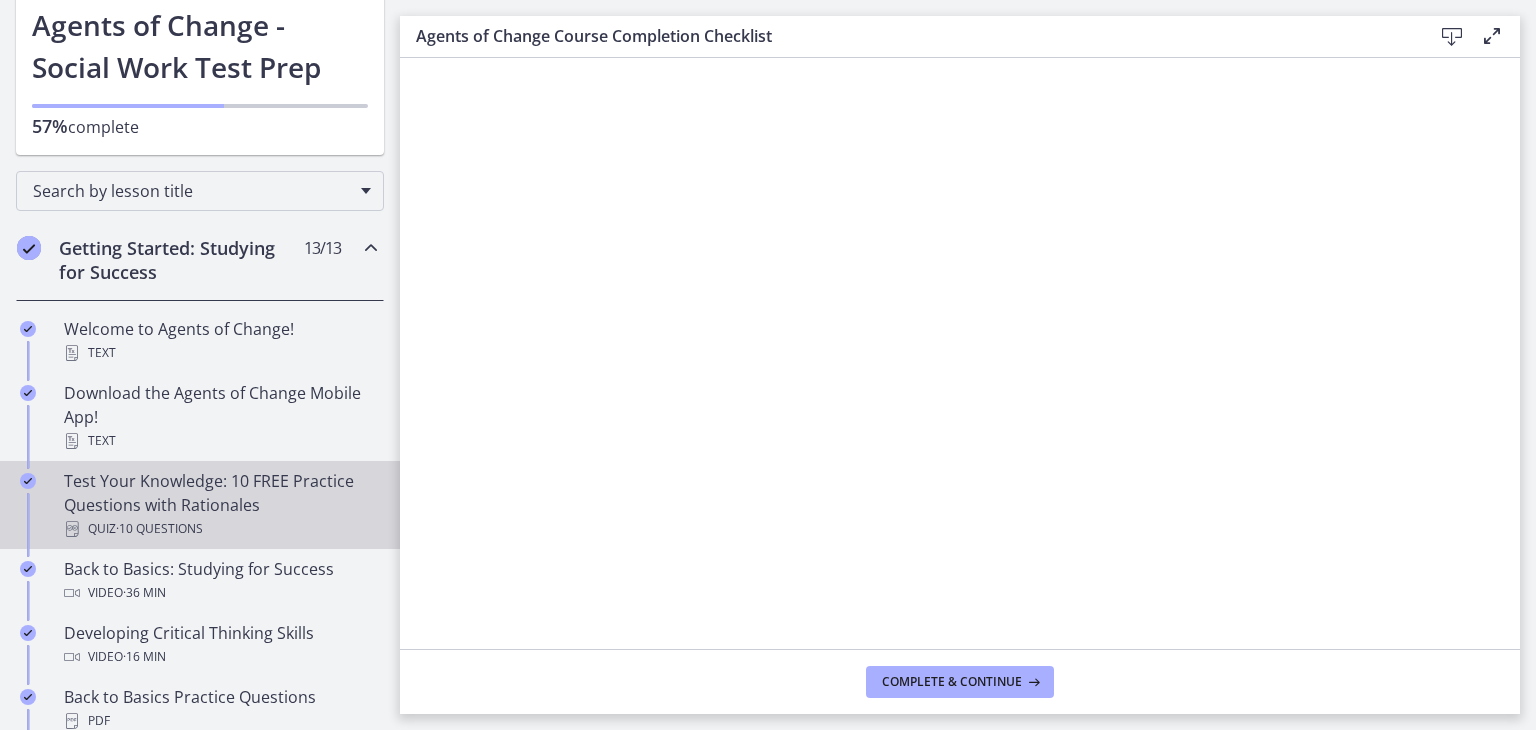 click on "Test Your Knowledge: 10 FREE Practice Questions with Rationales
Quiz
·  10 Questions" at bounding box center (220, 505) 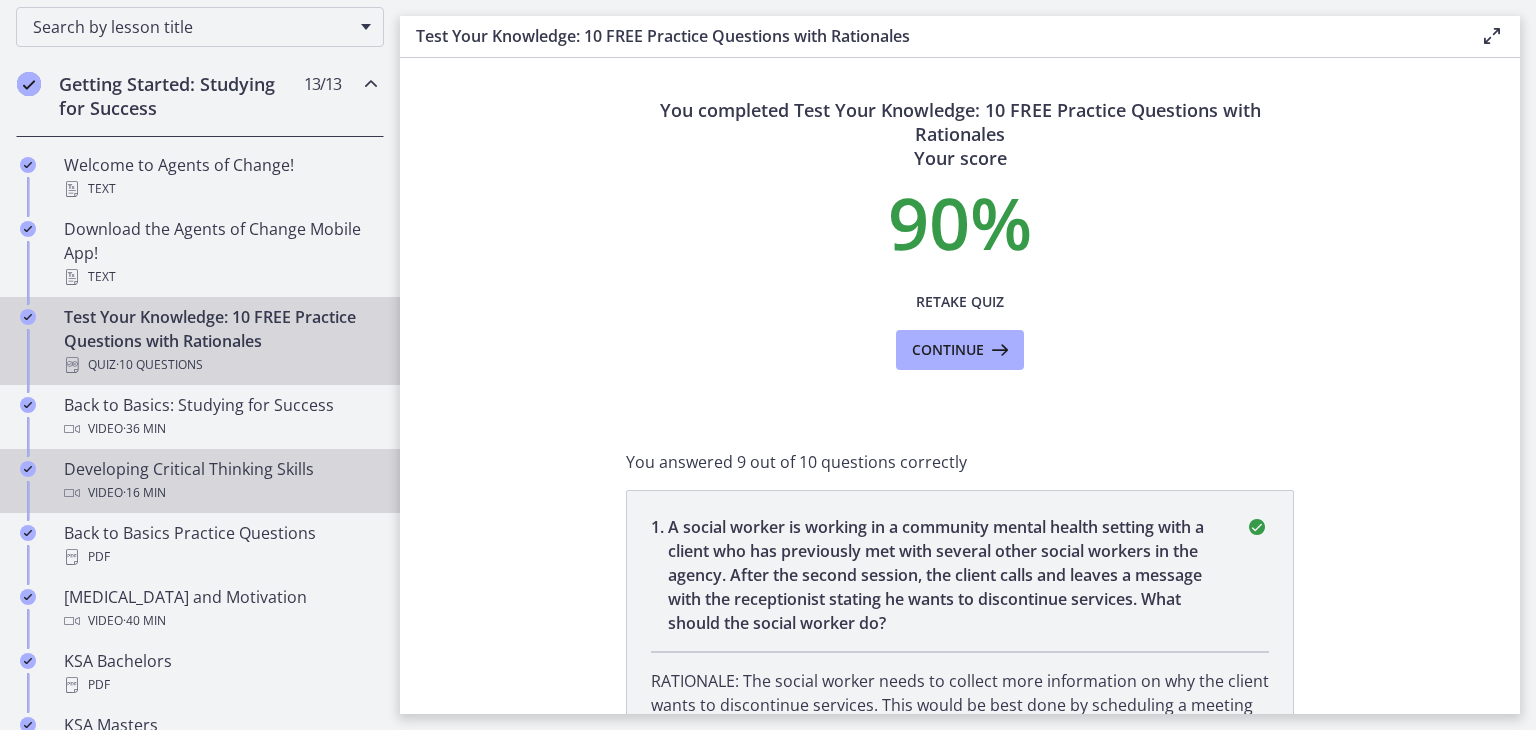 scroll, scrollTop: 300, scrollLeft: 0, axis: vertical 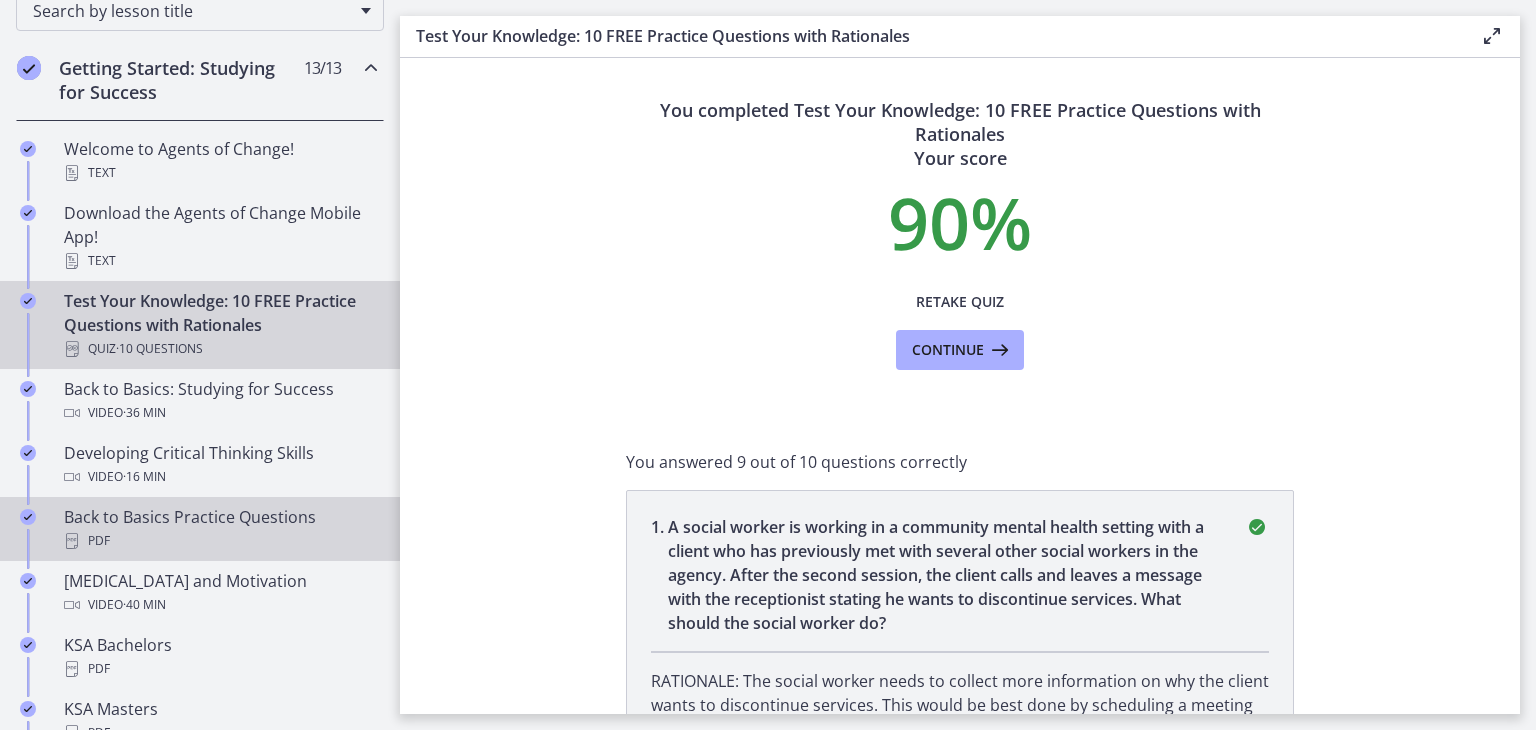 click on "Back to Basics Practice Questions
PDF" at bounding box center (220, 529) 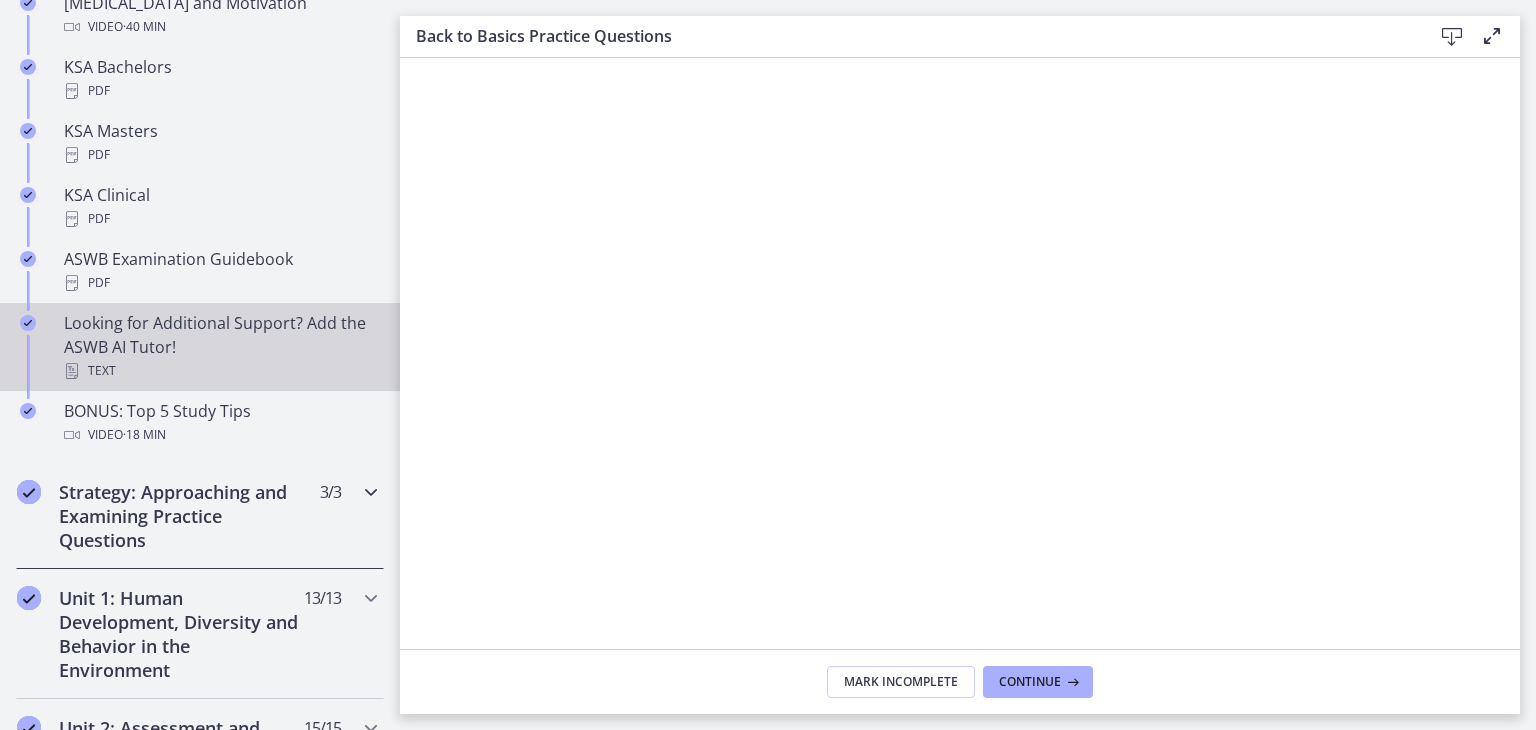 click on "Strategy: Approaching and Examining Practice Questions" at bounding box center [181, 516] 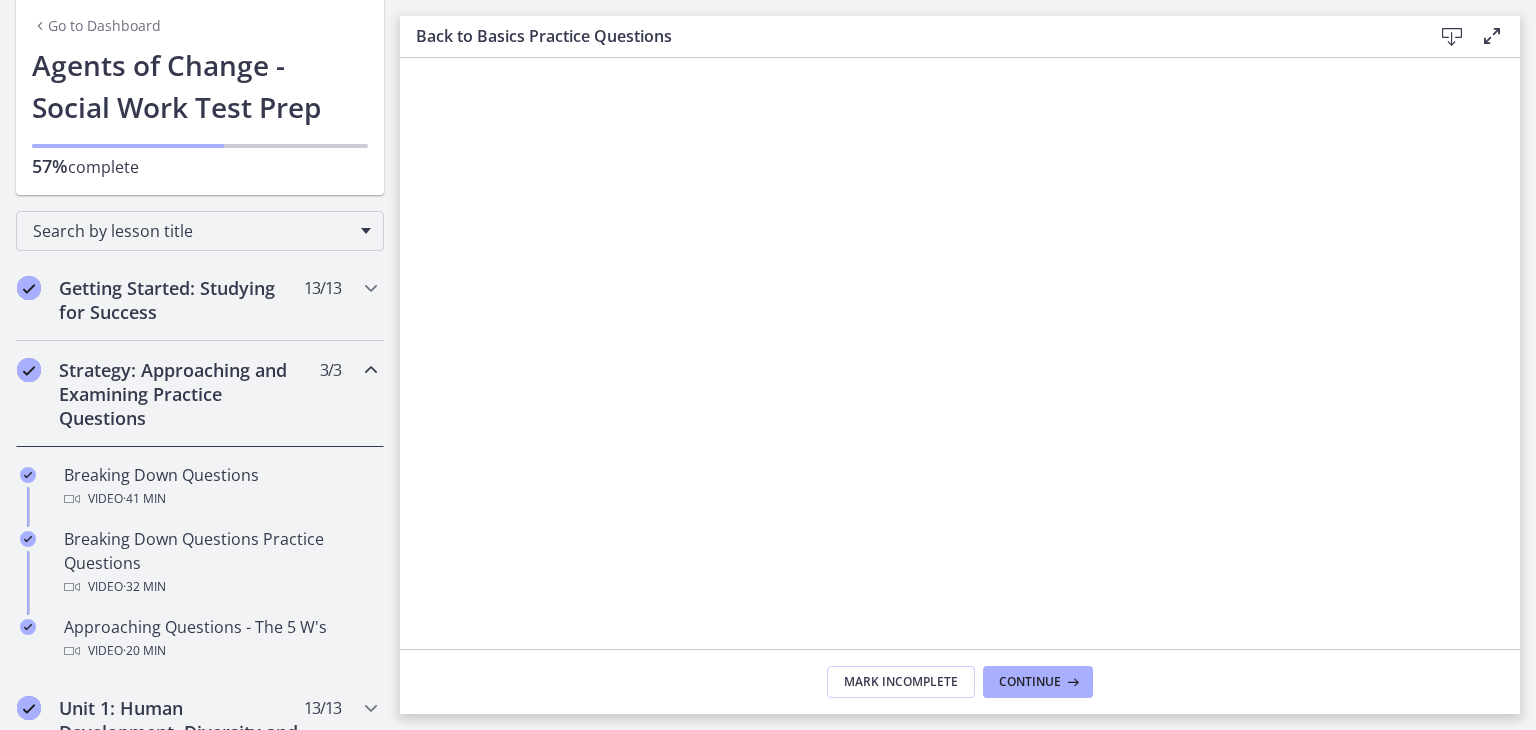 scroll, scrollTop: 84, scrollLeft: 0, axis: vertical 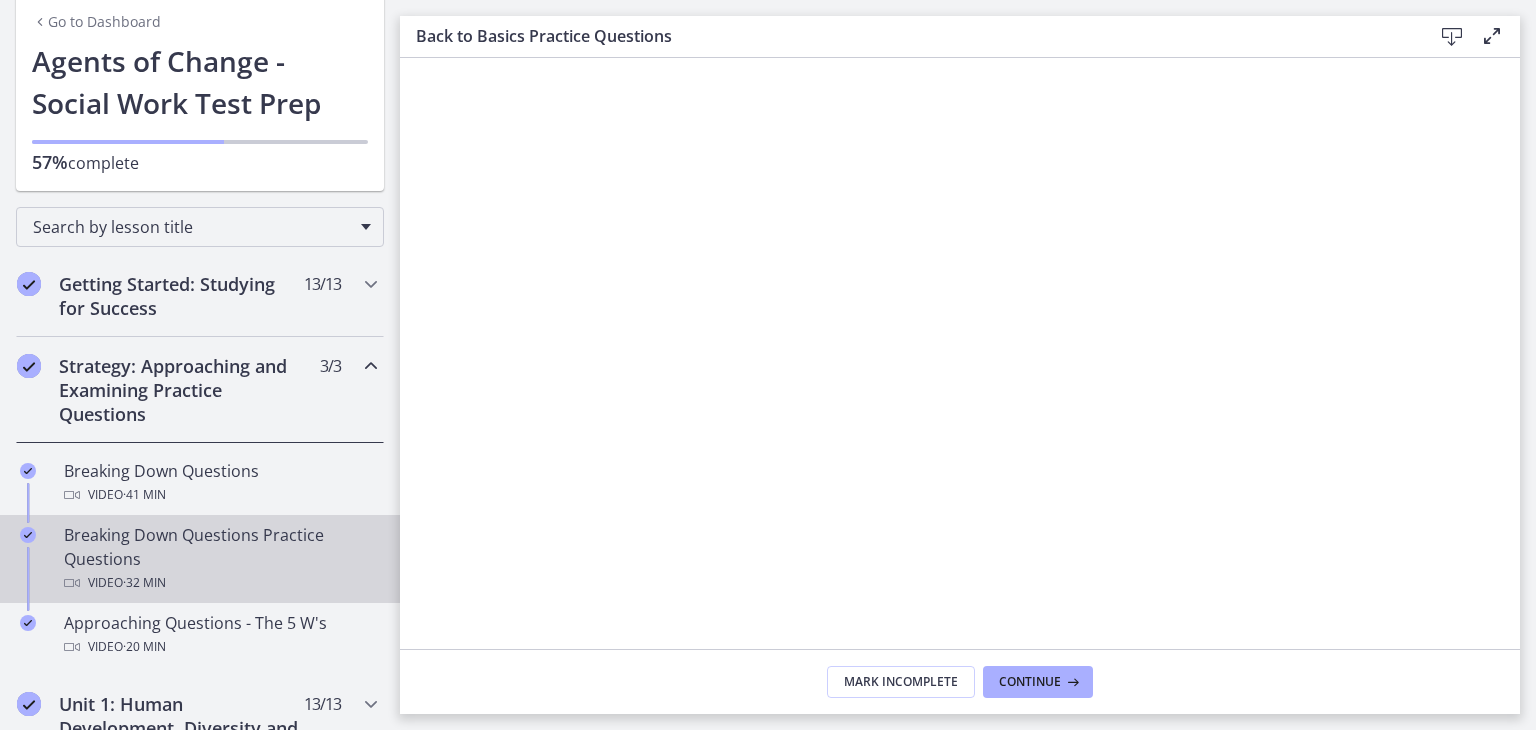 click on "Breaking Down Questions Practice Questions
Video
·  32 min" at bounding box center [220, 559] 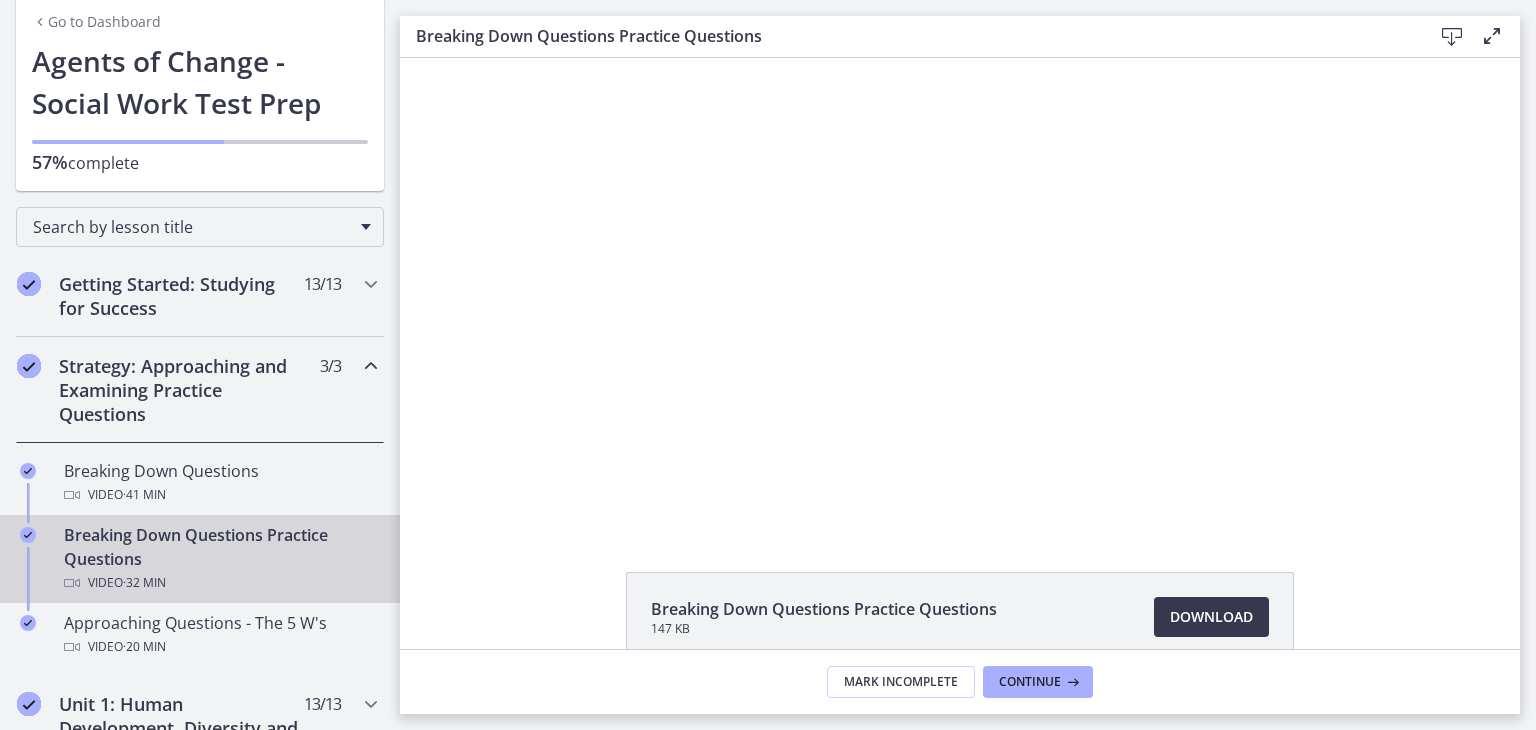 scroll, scrollTop: 0, scrollLeft: 0, axis: both 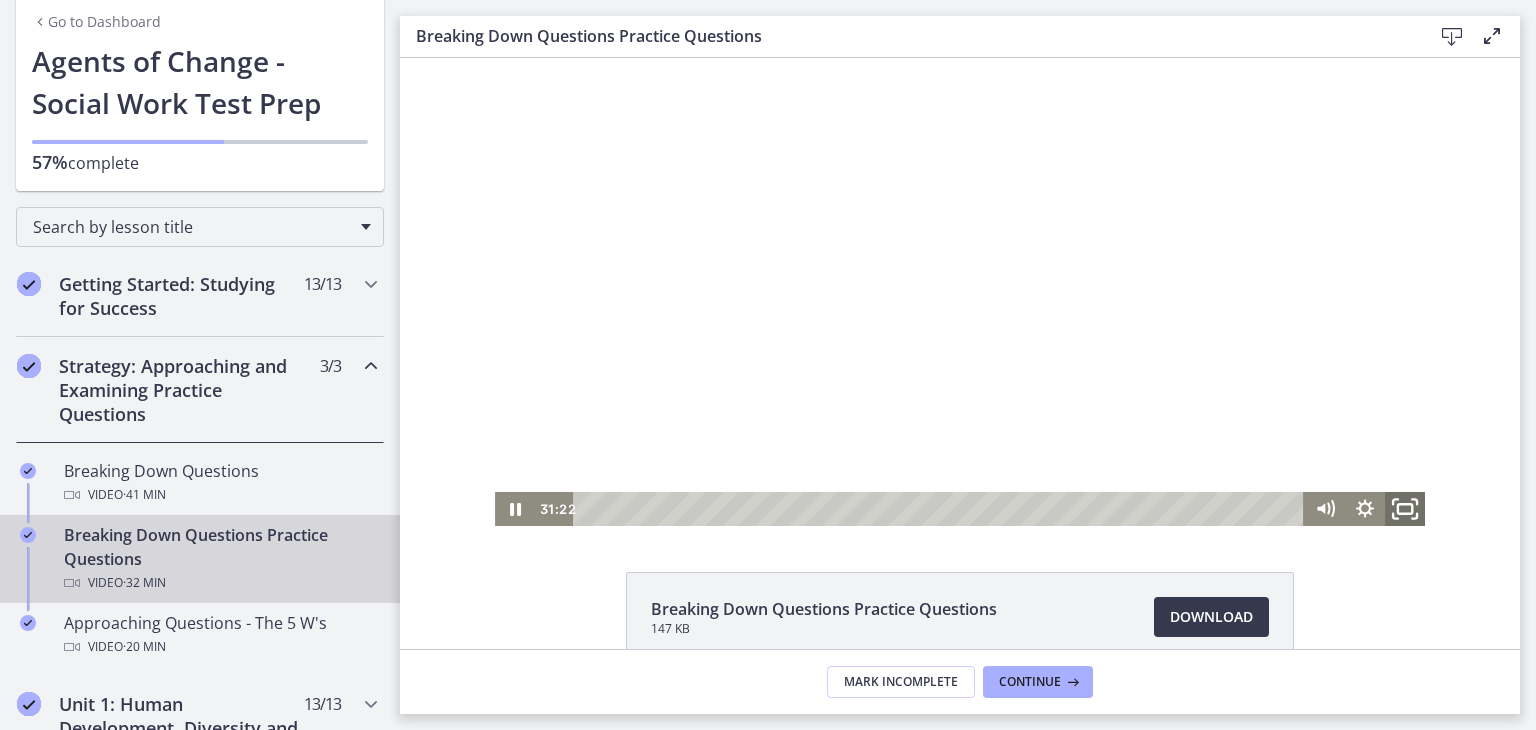 click 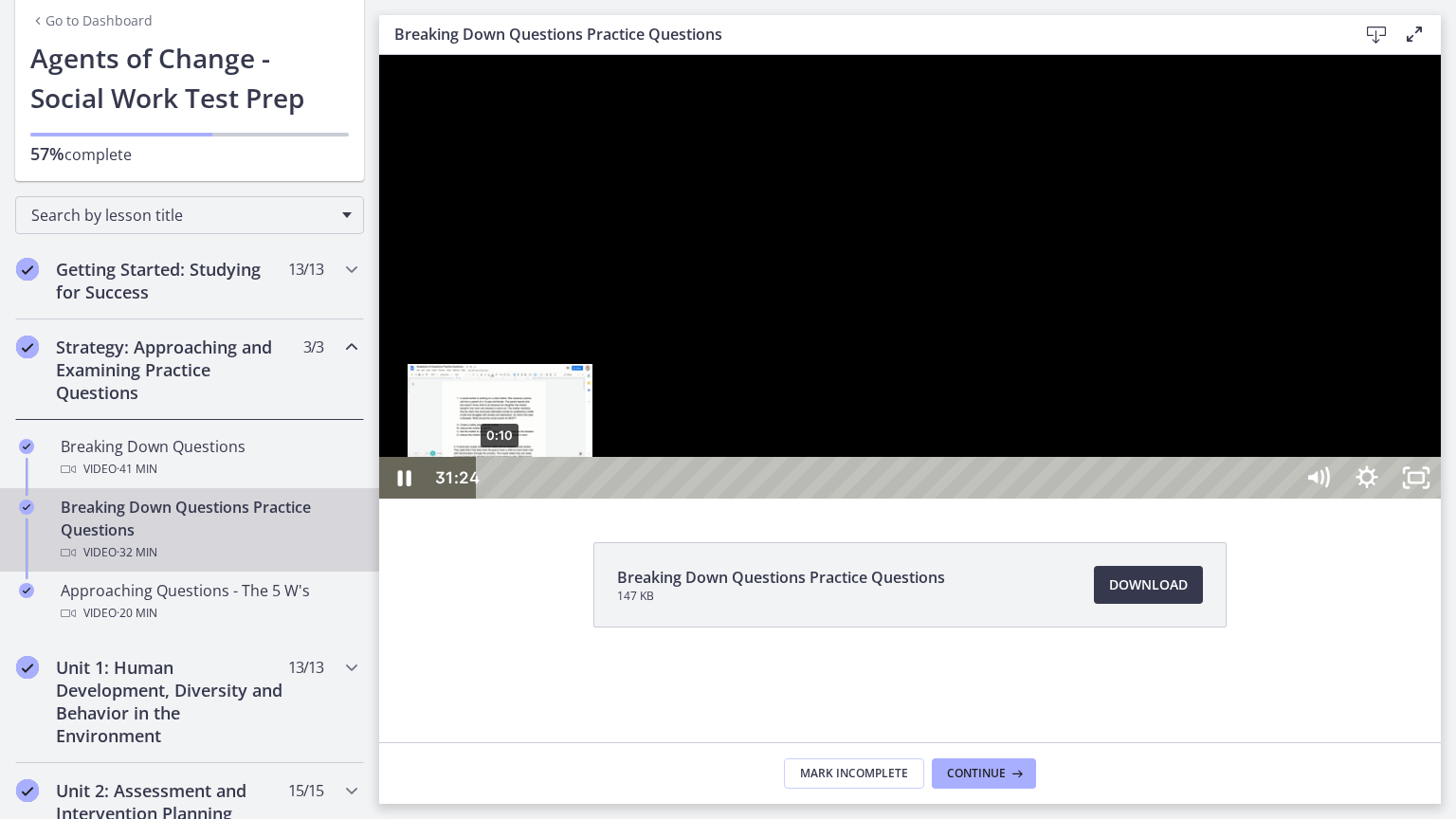 click on "0:10" at bounding box center (887, 478) 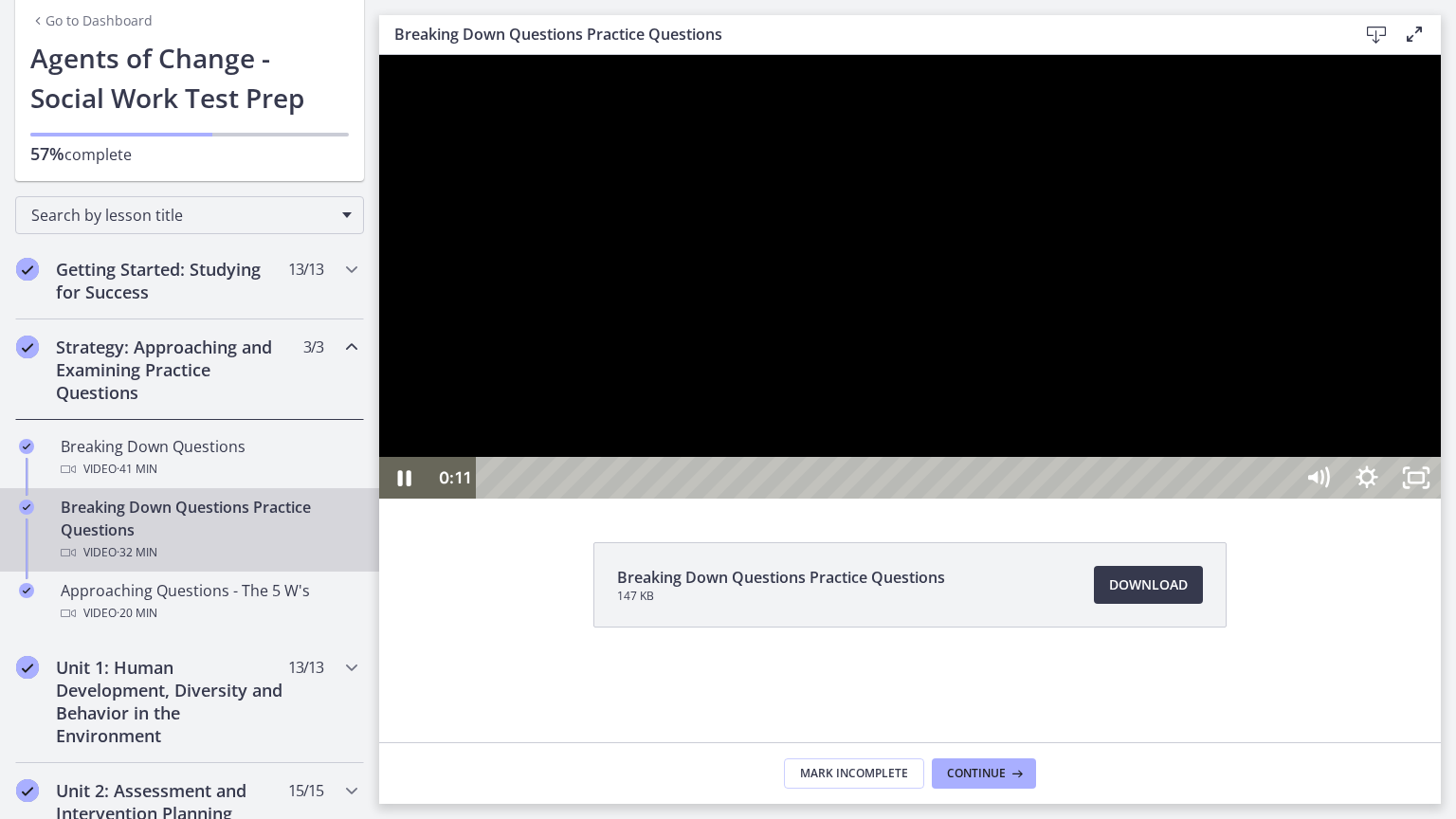click at bounding box center [910, 277] 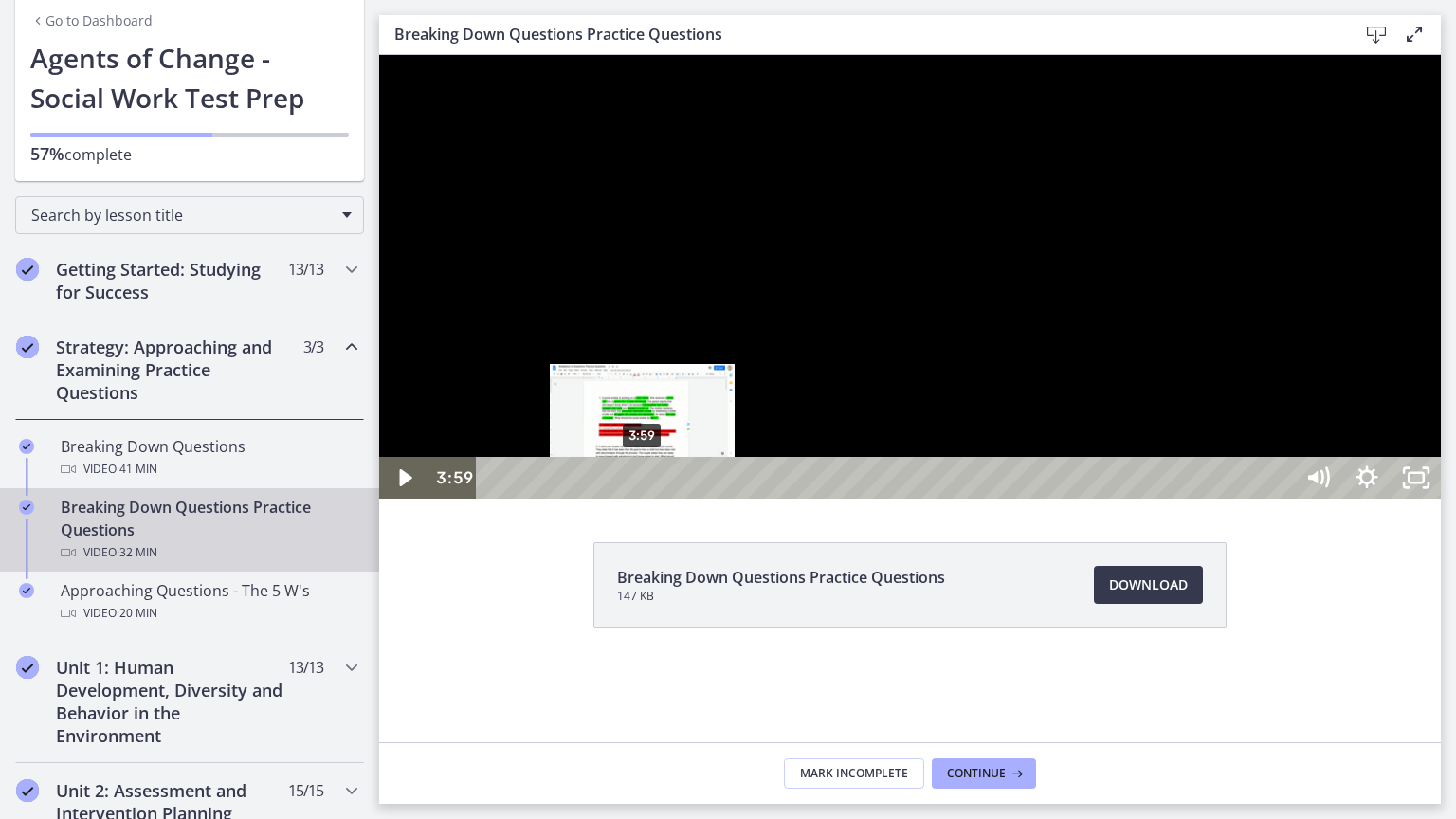 click on "3:59" at bounding box center [887, 478] 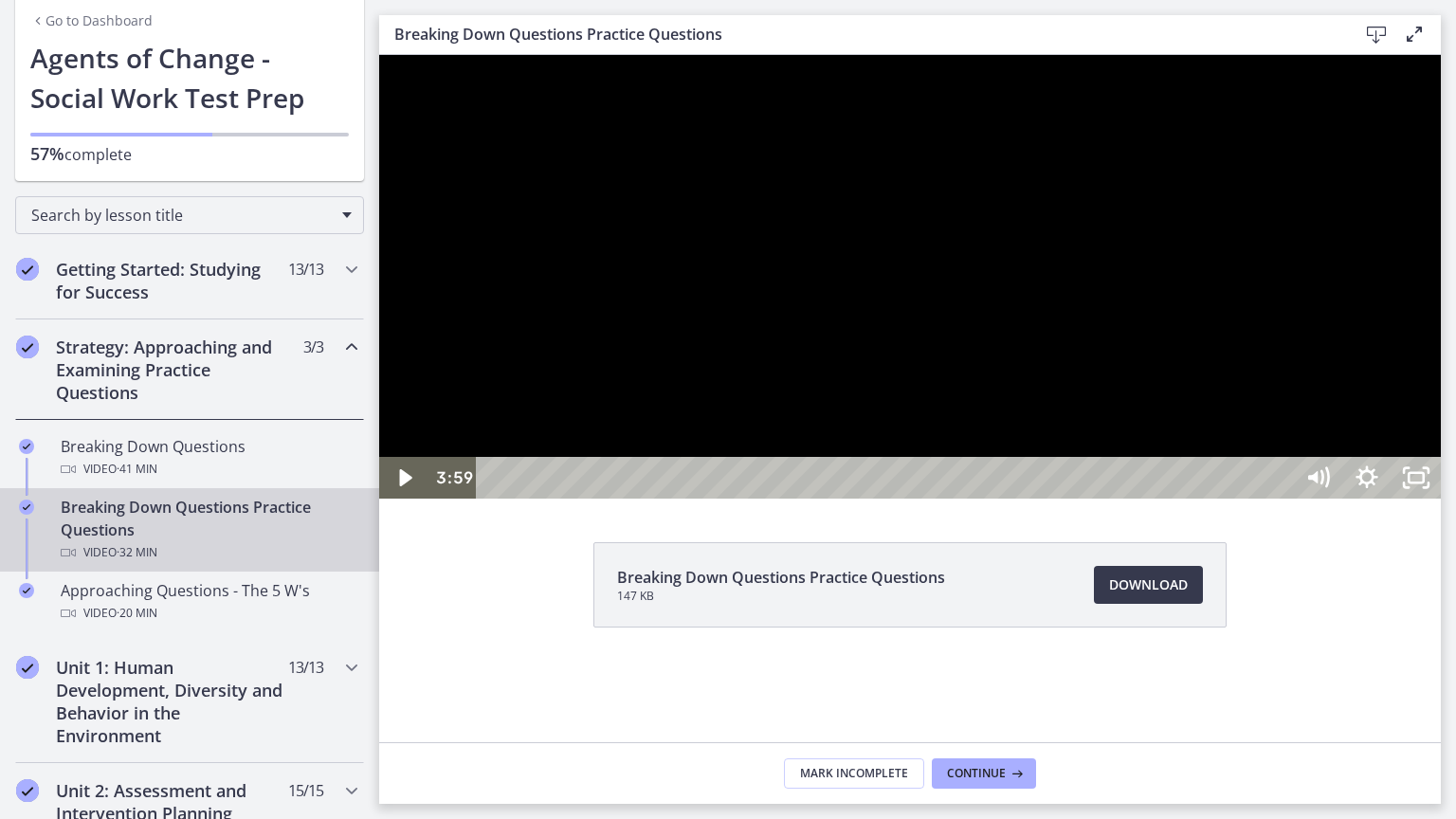 click at bounding box center [910, 277] 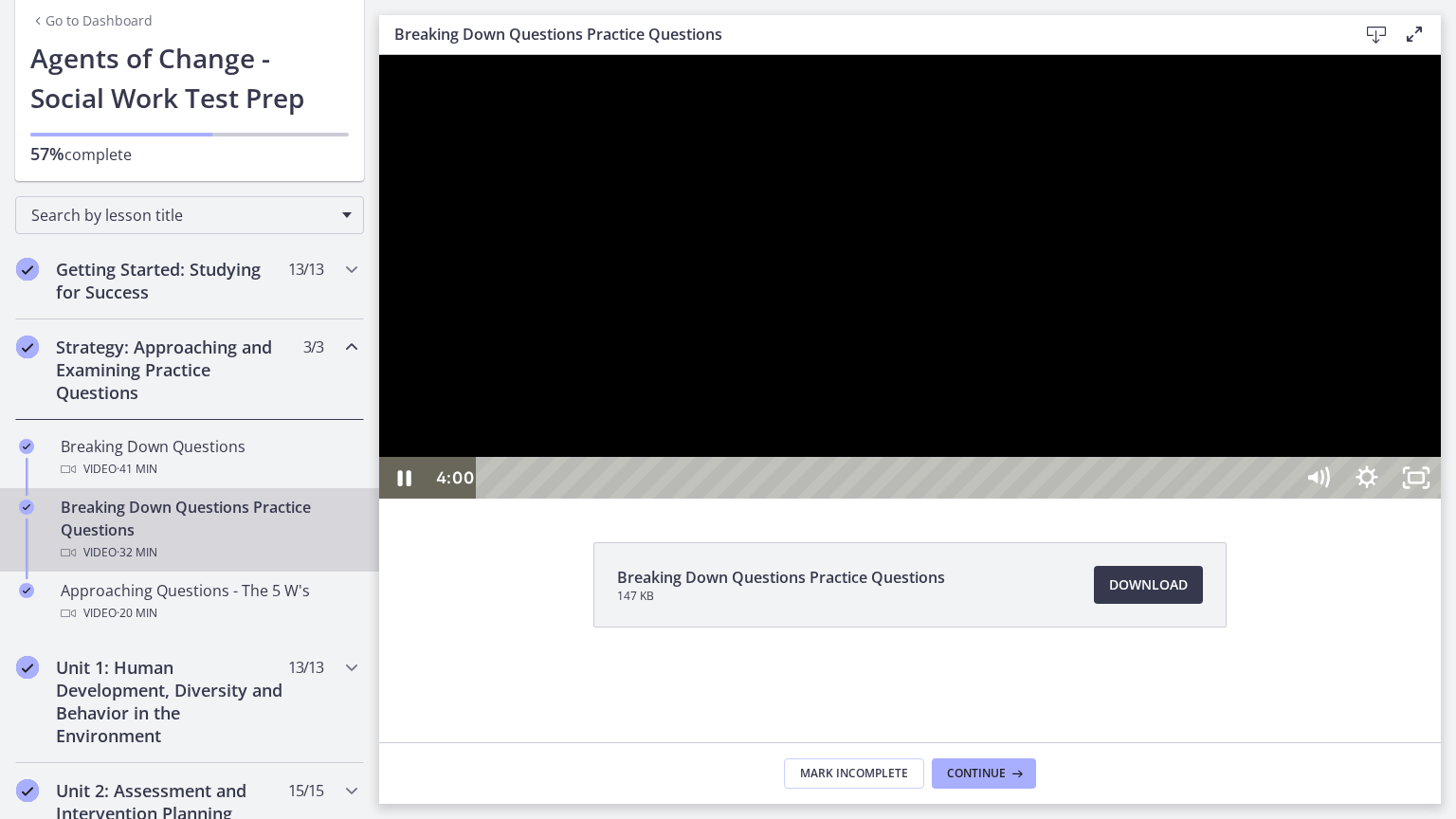 type 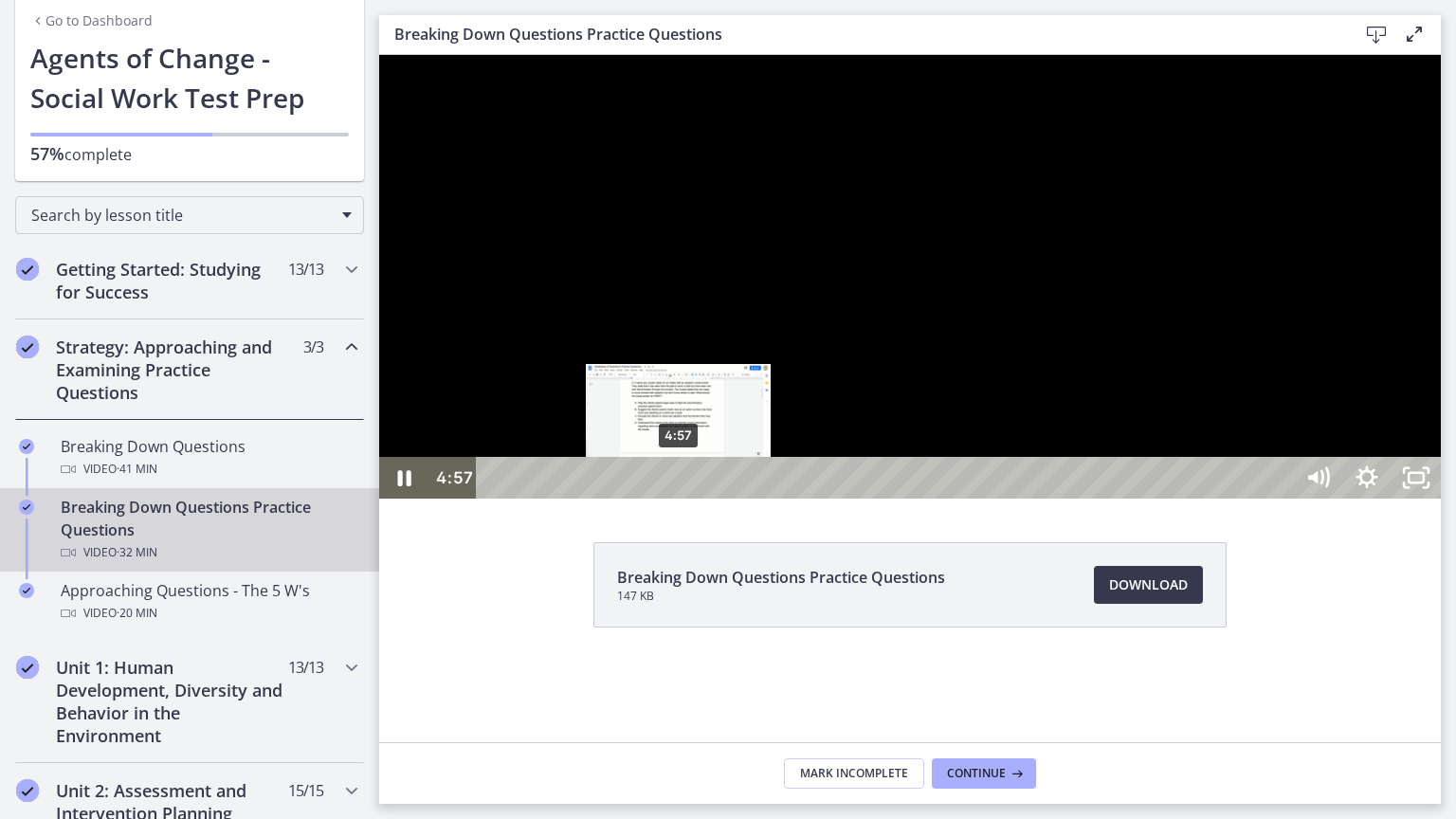 click on "4:57" at bounding box center (887, 478) 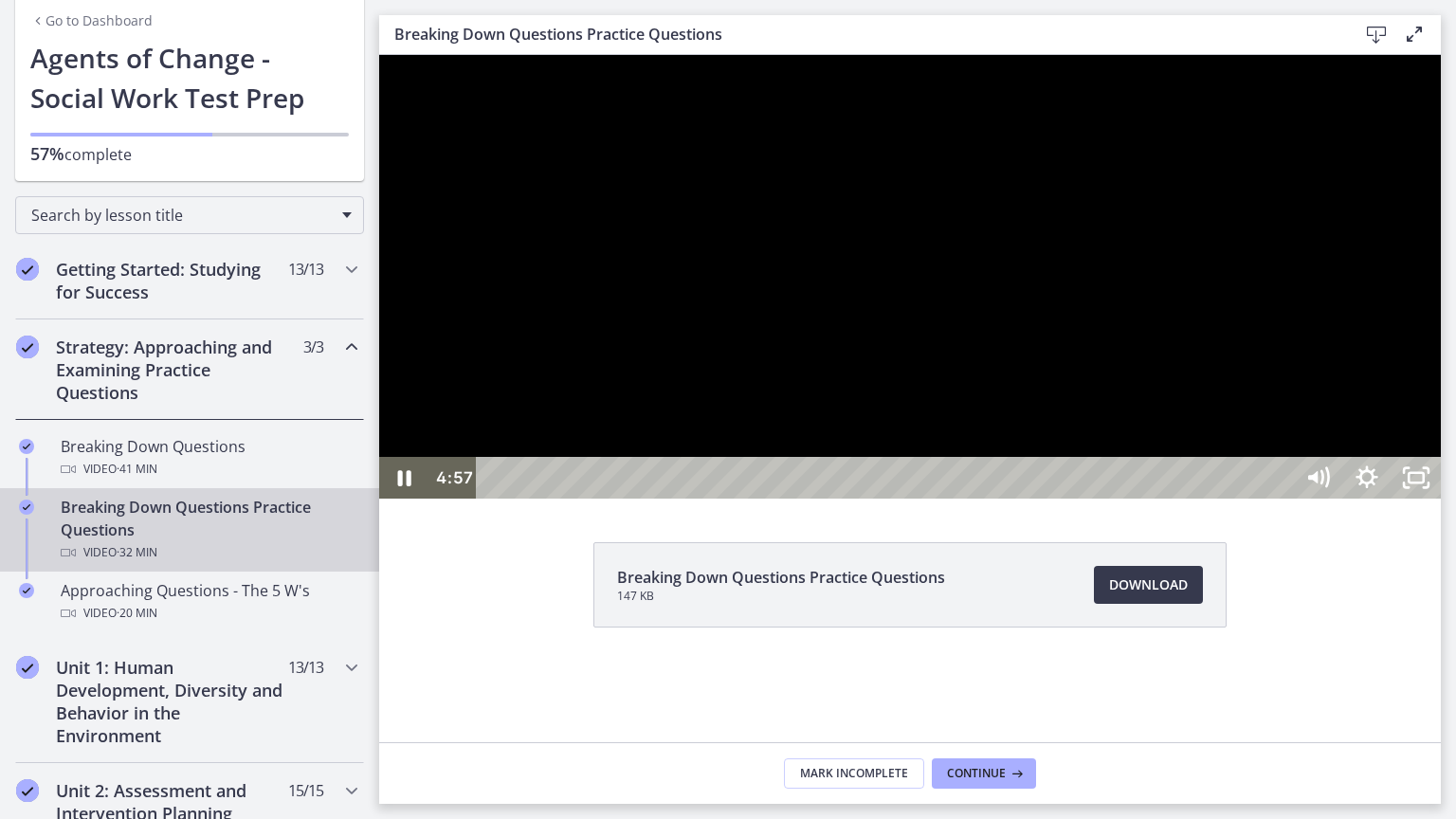 click at bounding box center (910, 277) 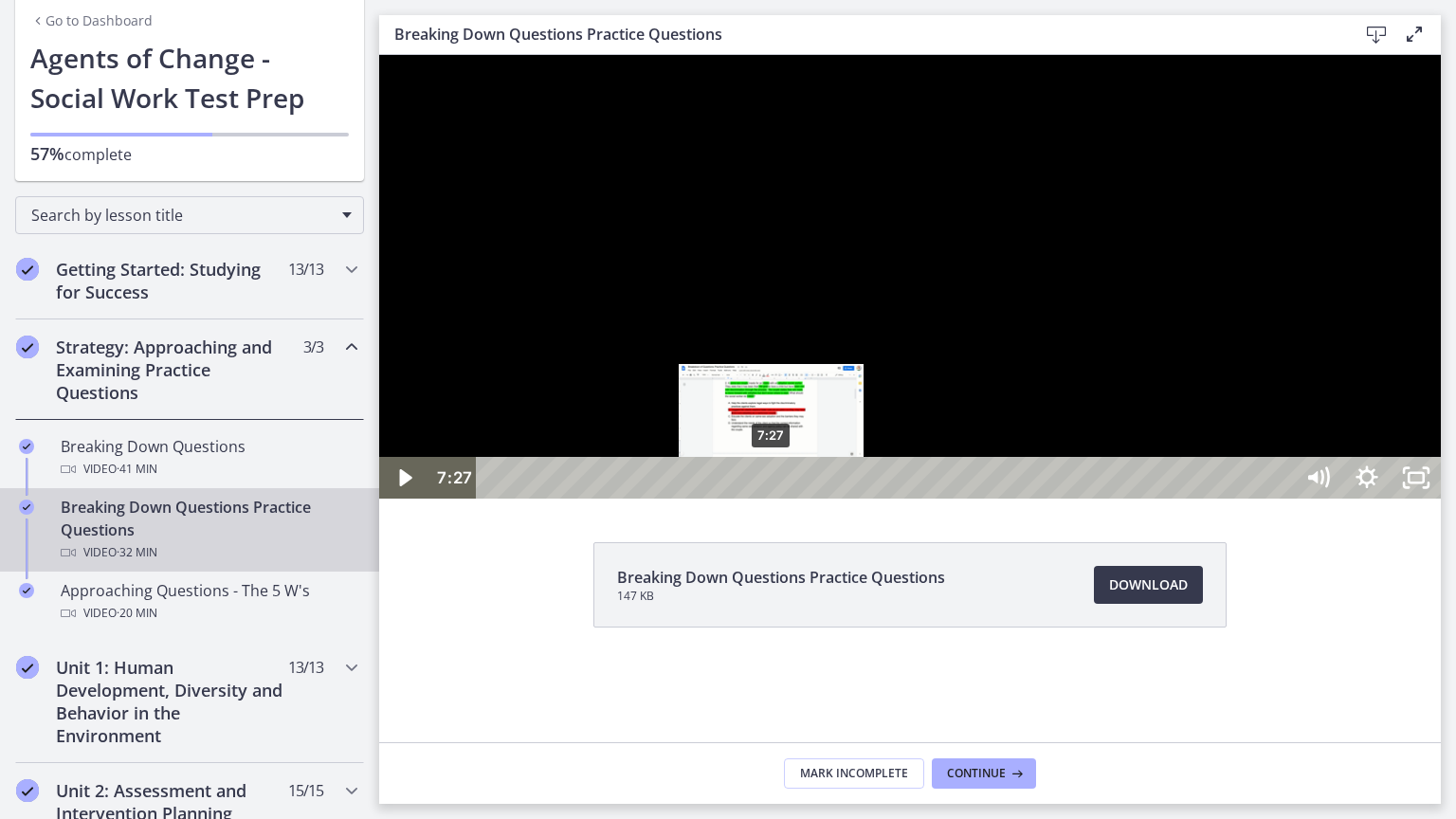 click on "7:27" at bounding box center [887, 478] 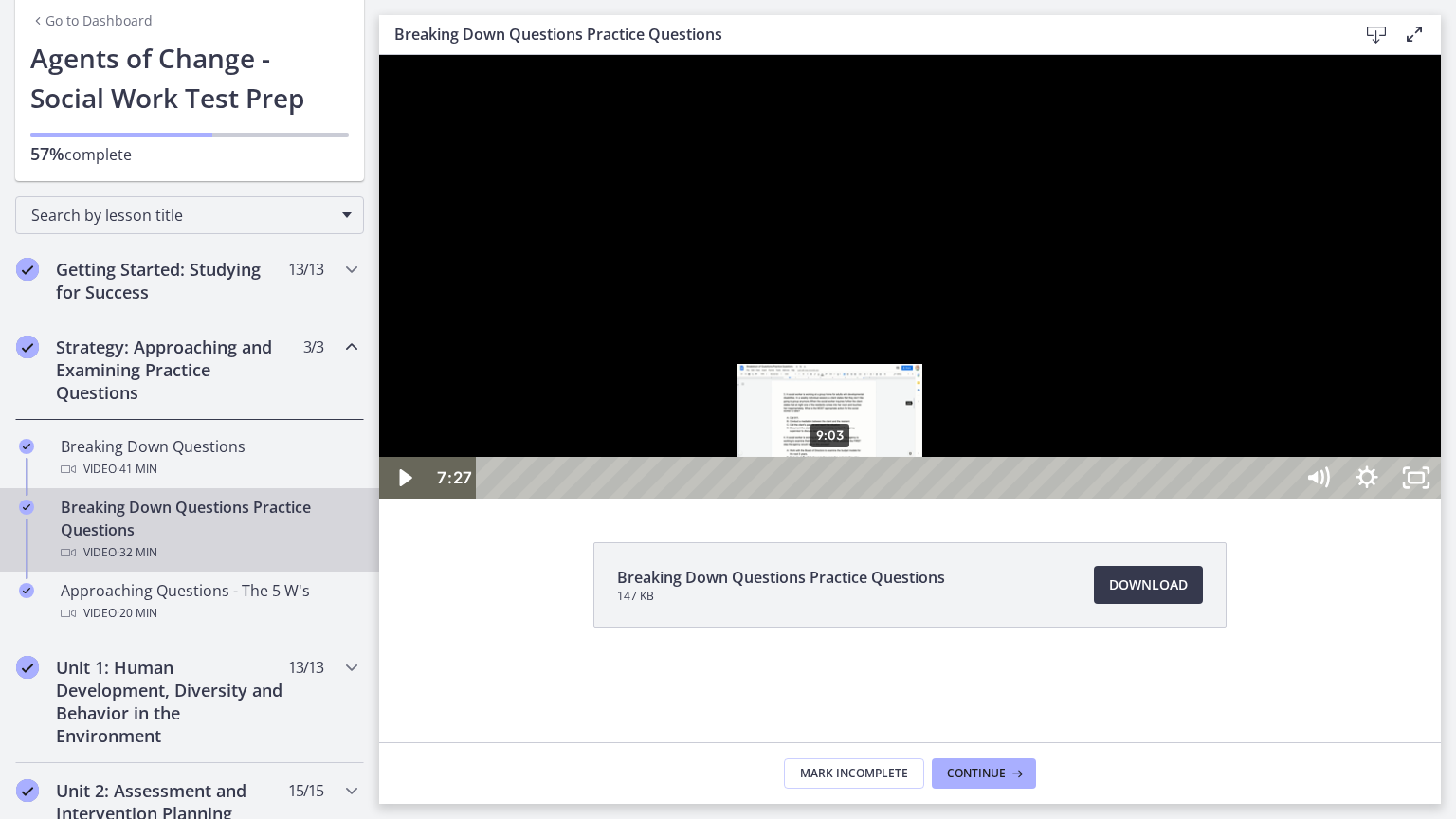 click on "9:03" at bounding box center (887, 478) 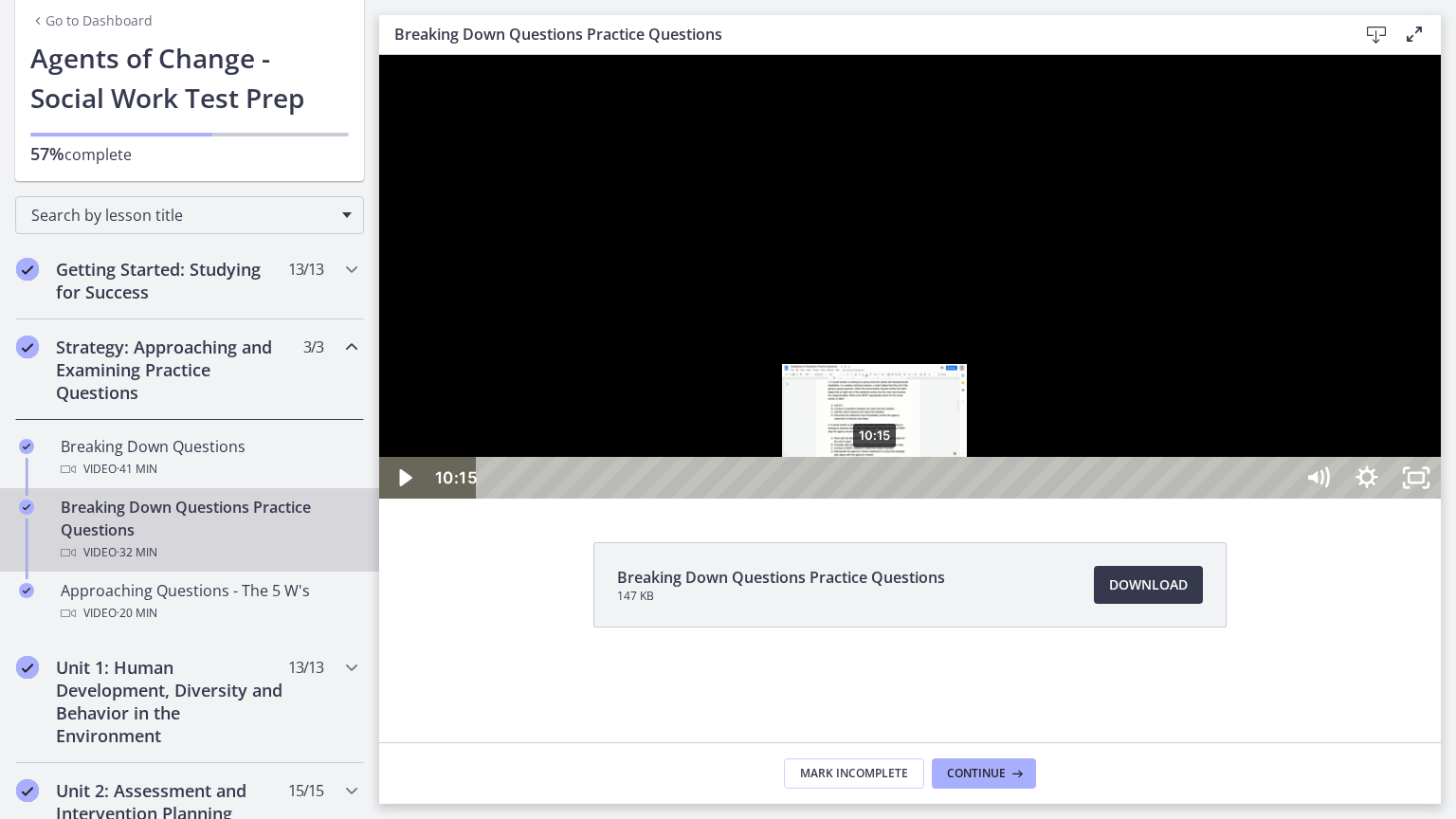click on "10:15" at bounding box center [887, 478] 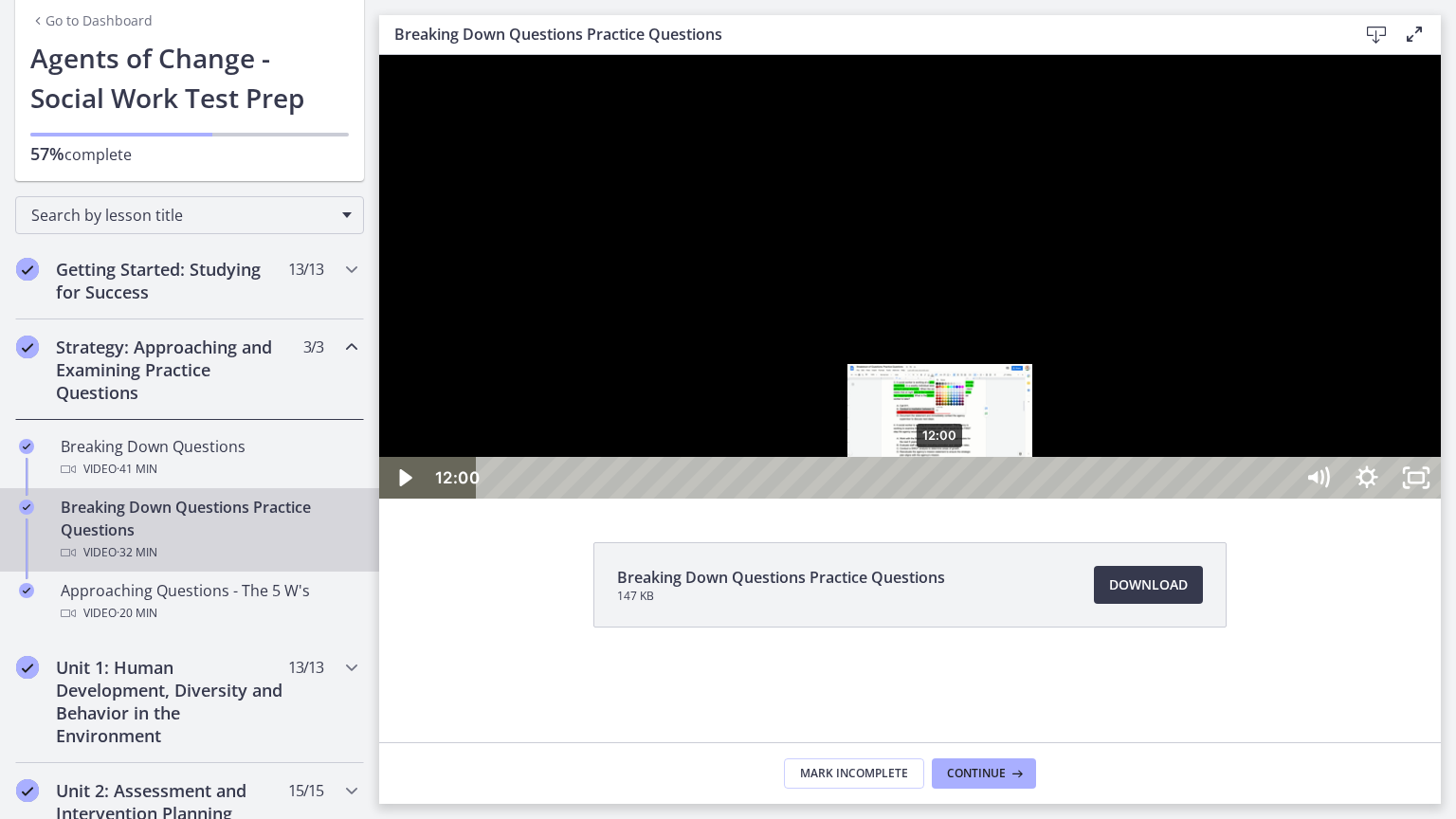click on "12:00" at bounding box center [887, 478] 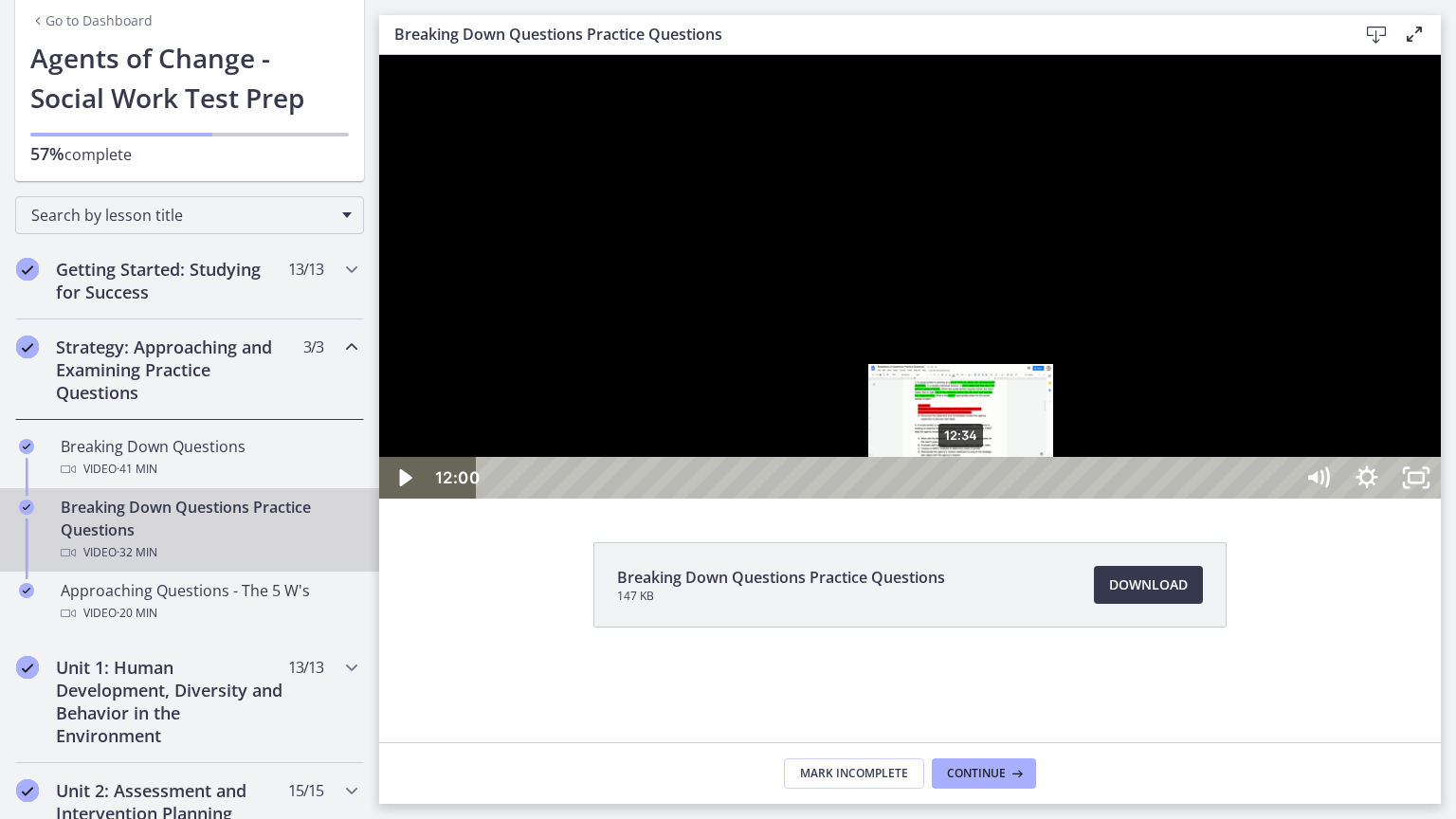 click on "12:34" at bounding box center [887, 478] 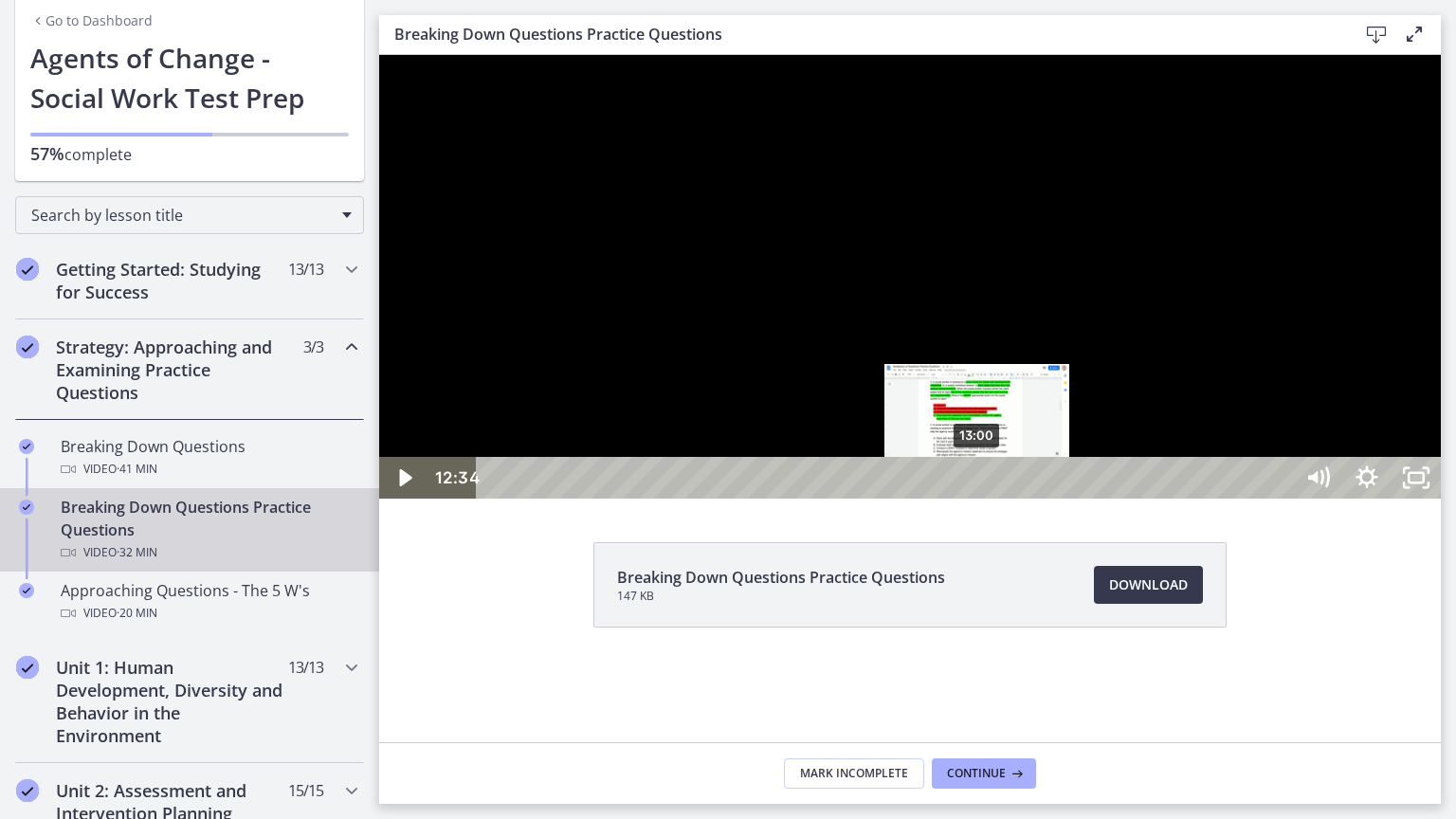 click on "13:00" at bounding box center (887, 478) 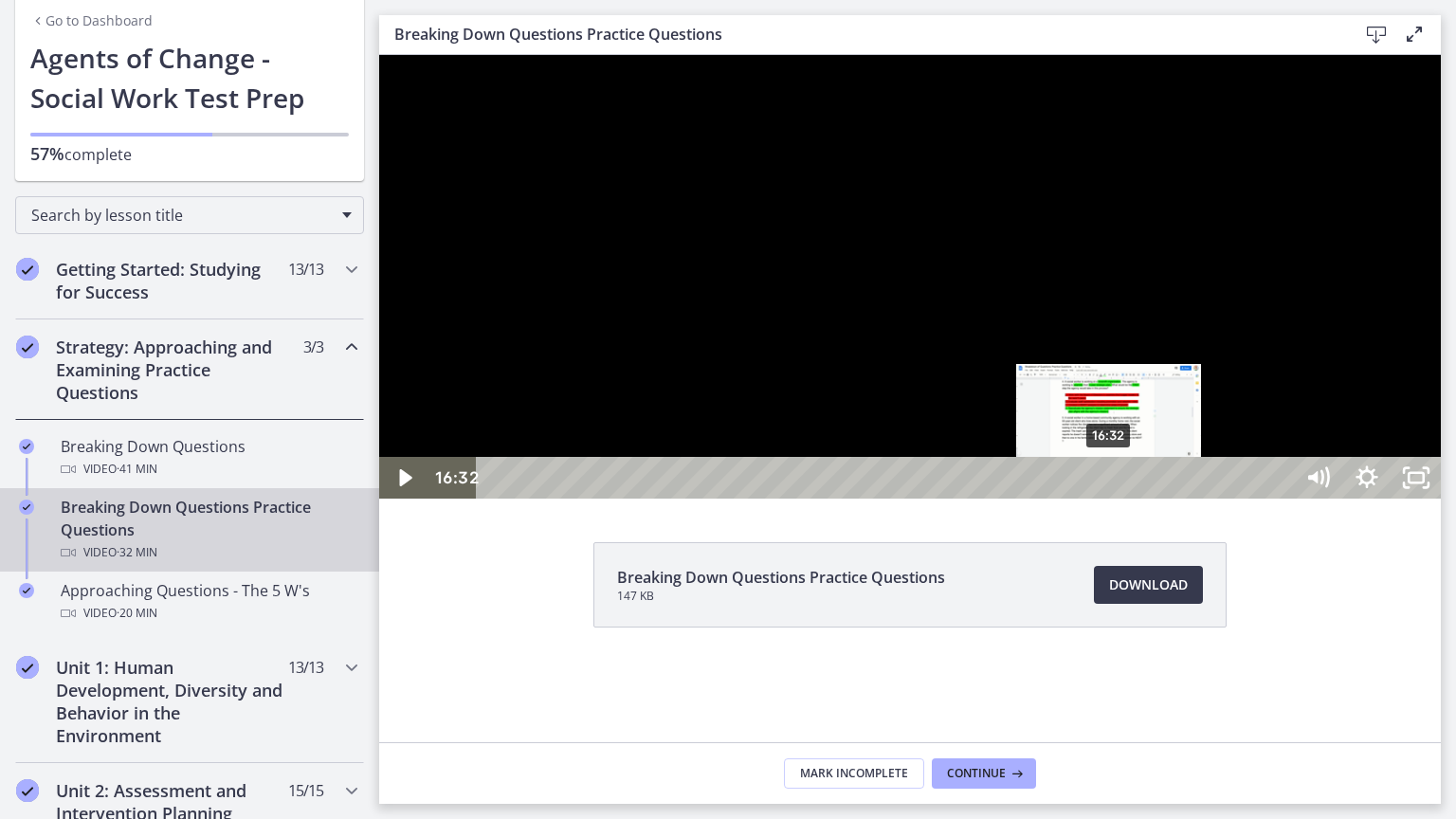 click on "16:32" at bounding box center (887, 478) 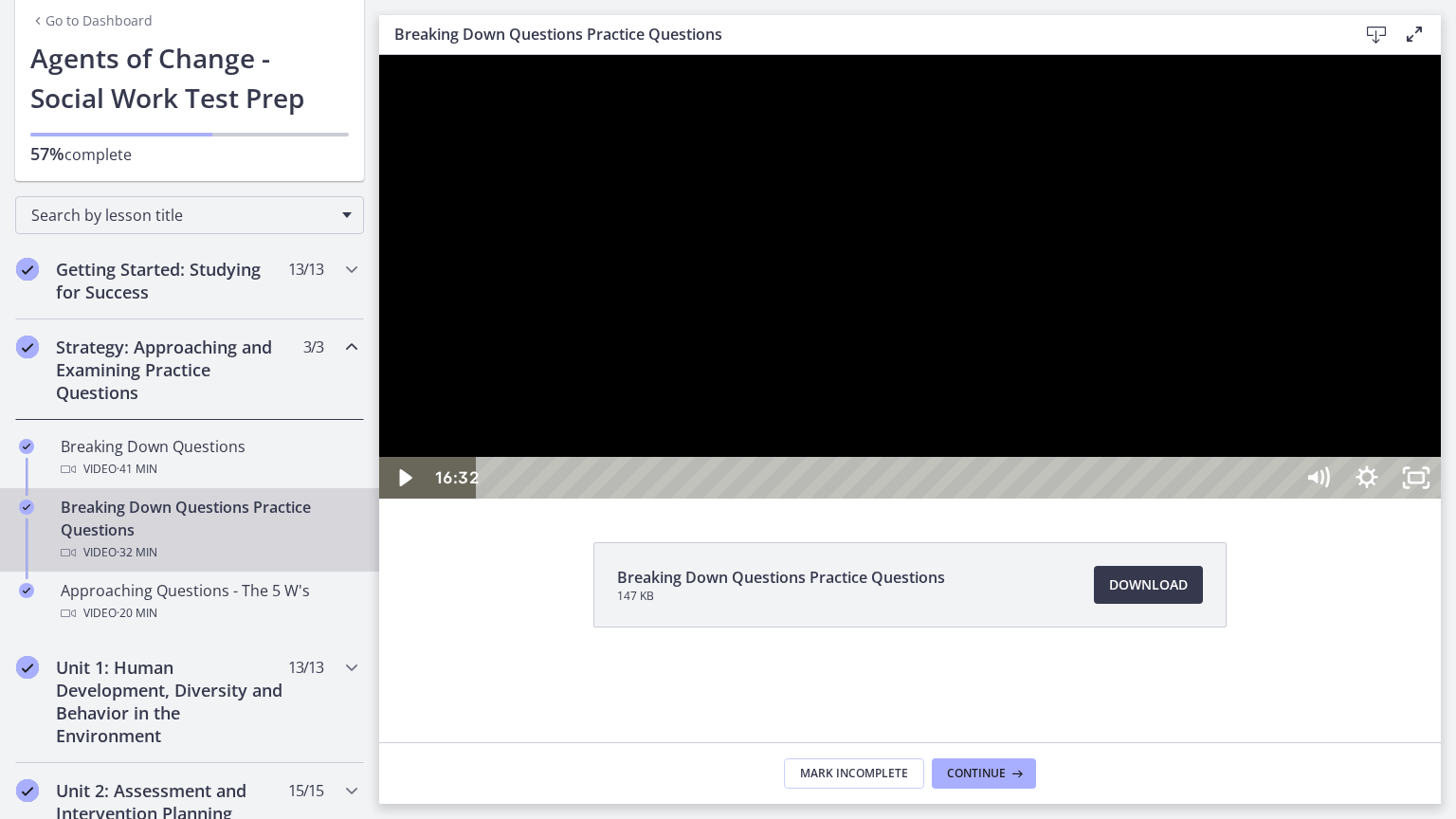 click at bounding box center (910, 277) 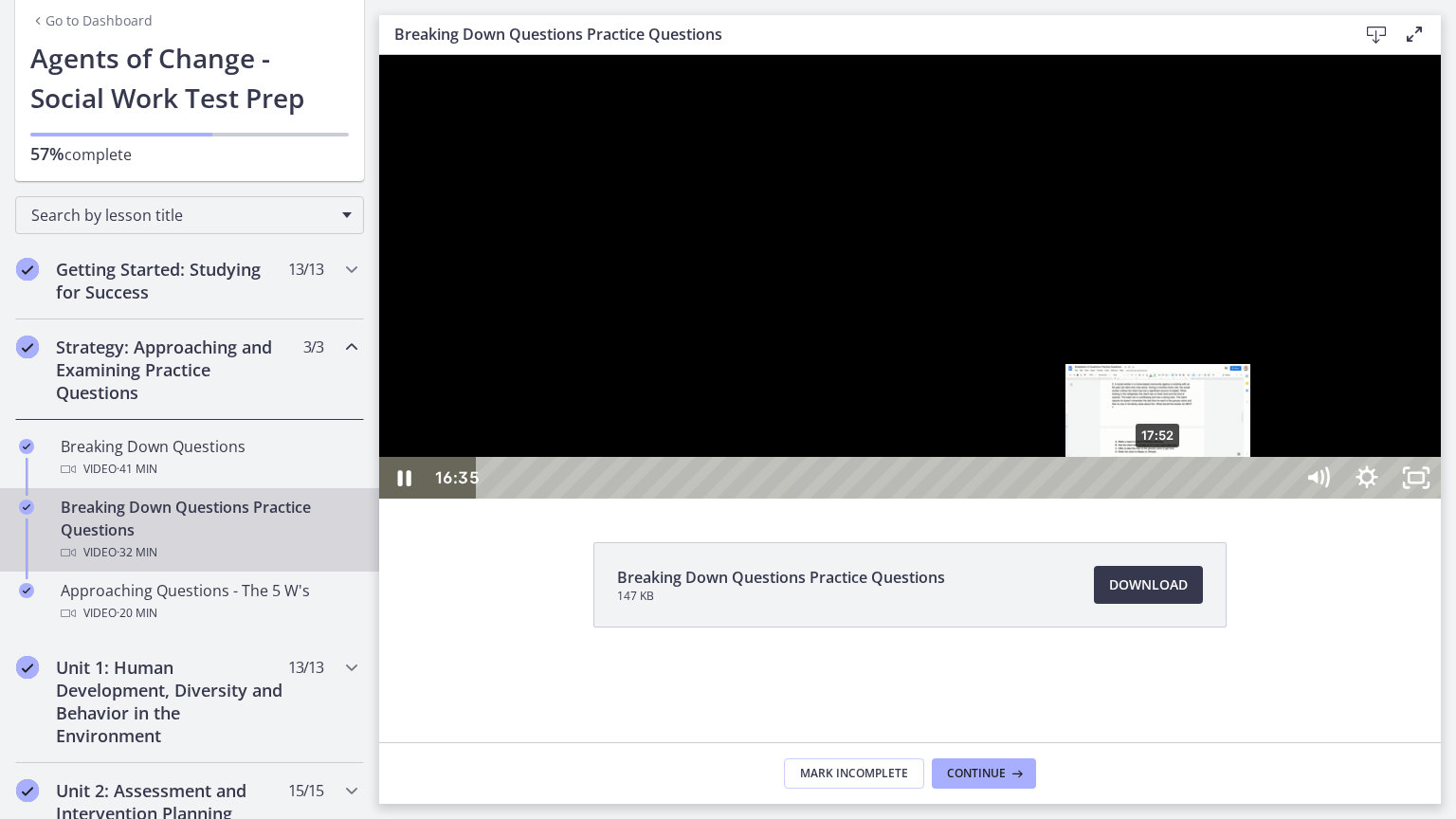 click on "17:52" at bounding box center [887, 478] 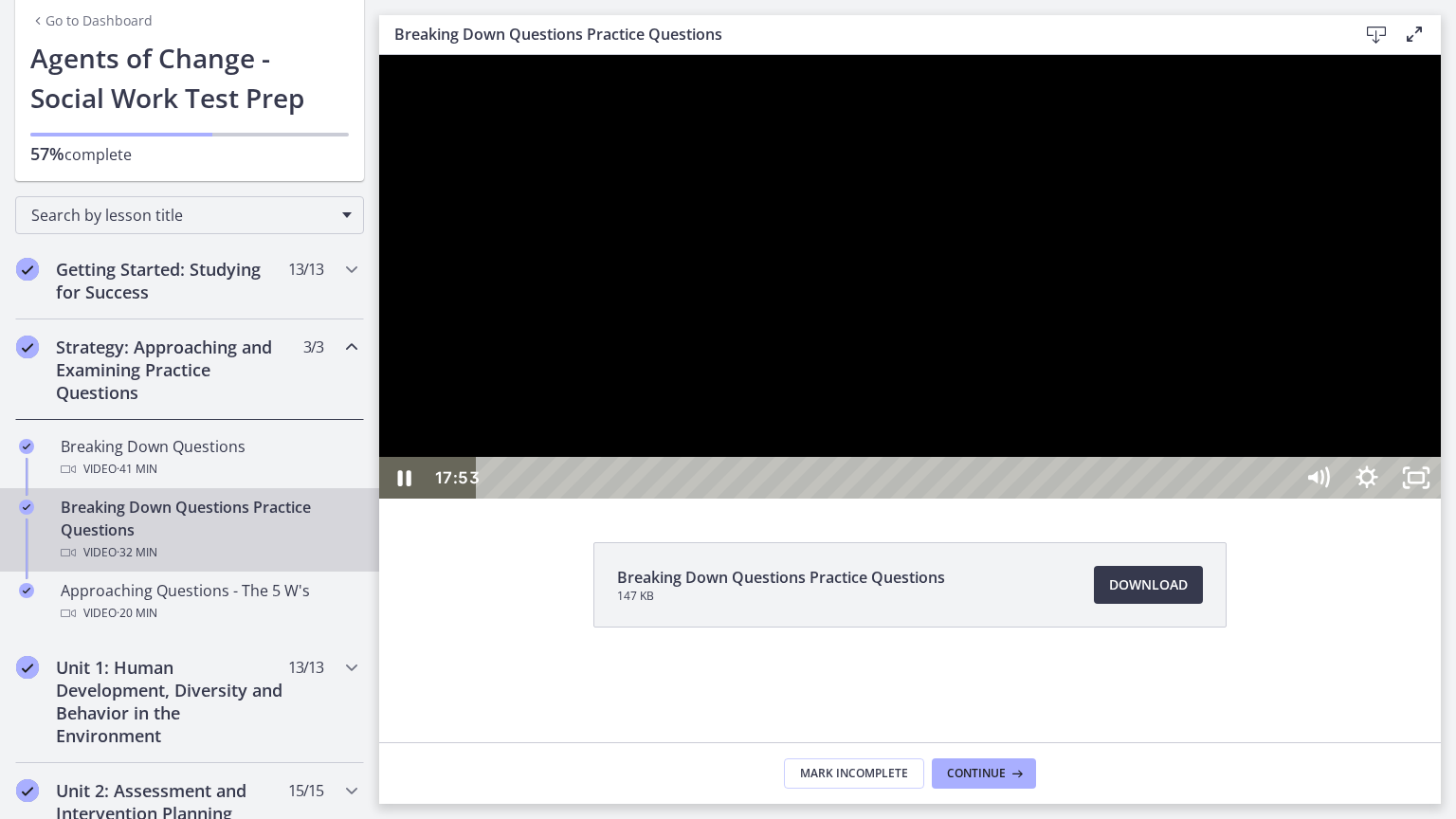 click at bounding box center [910, 277] 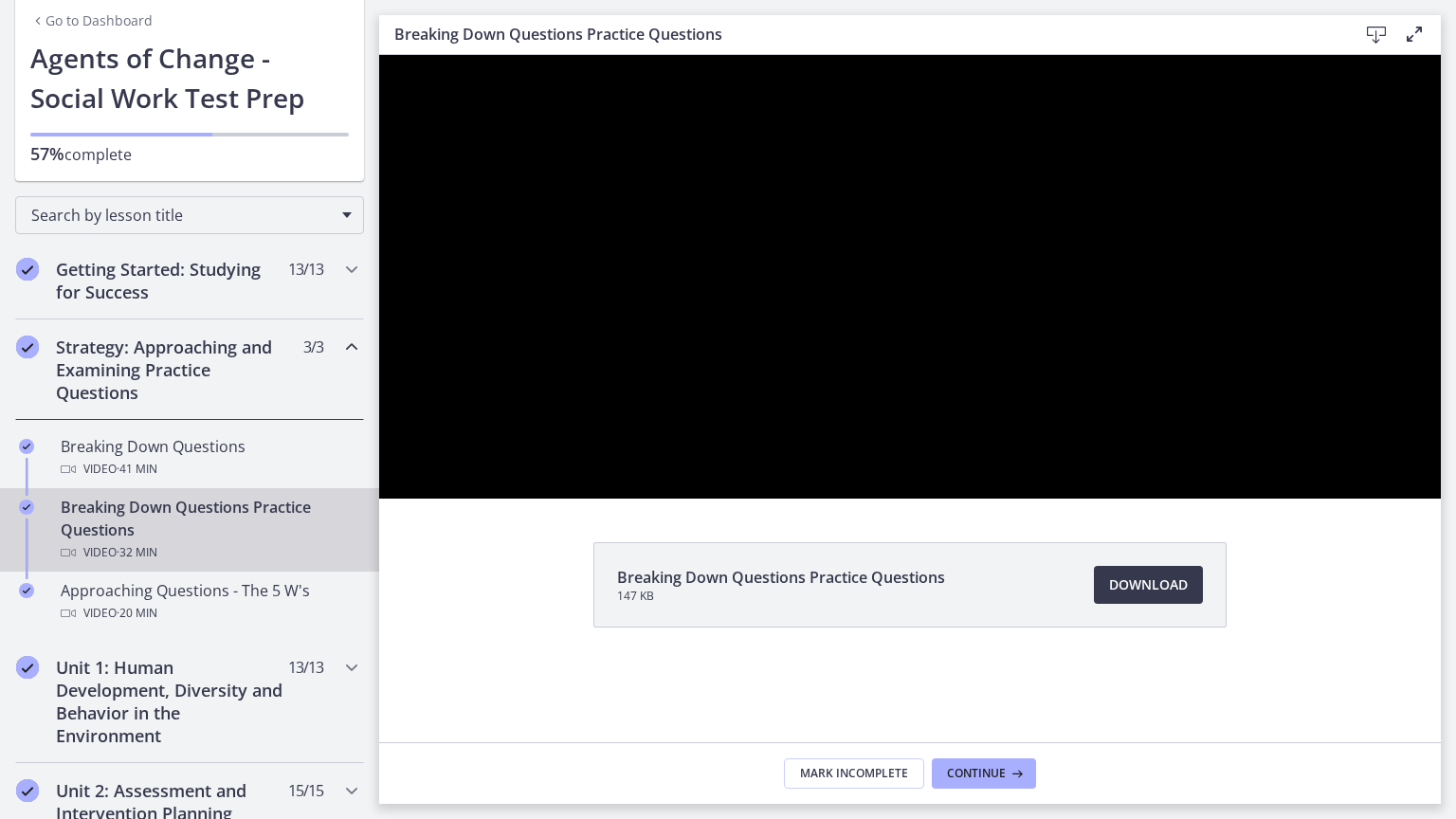 click at bounding box center (379, 55) 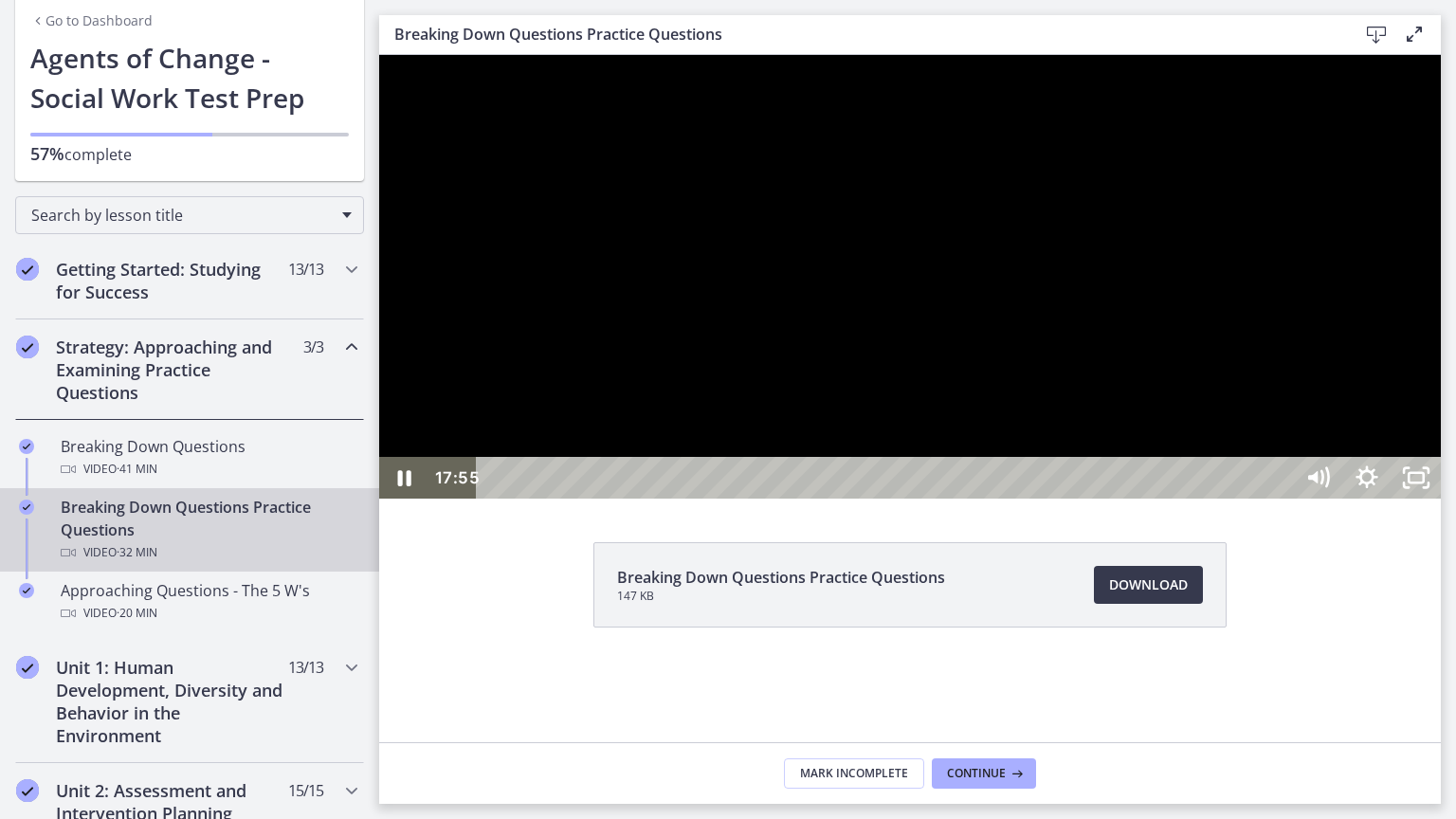 click at bounding box center [910, 277] 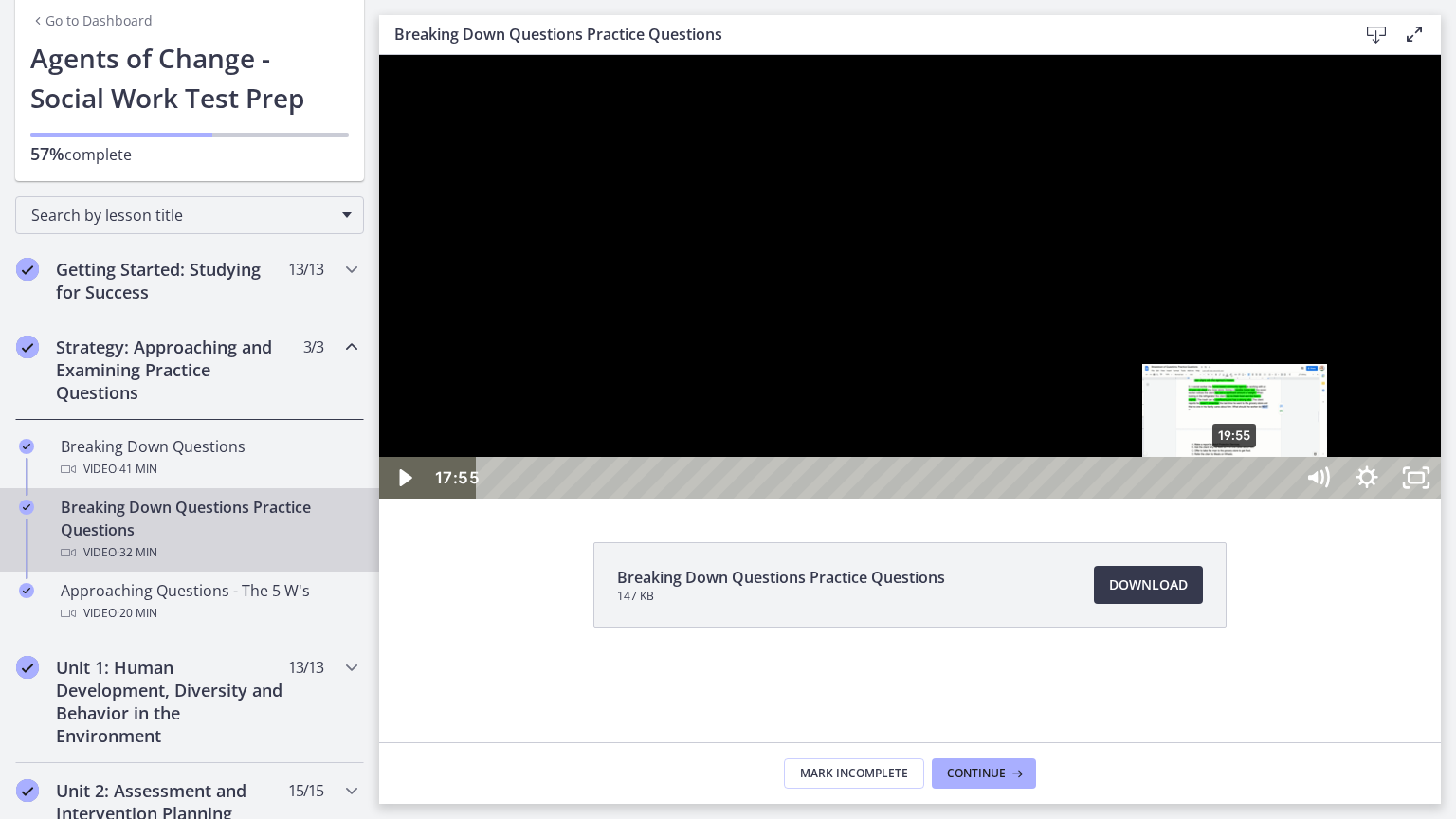 click on "19:55" at bounding box center (887, 478) 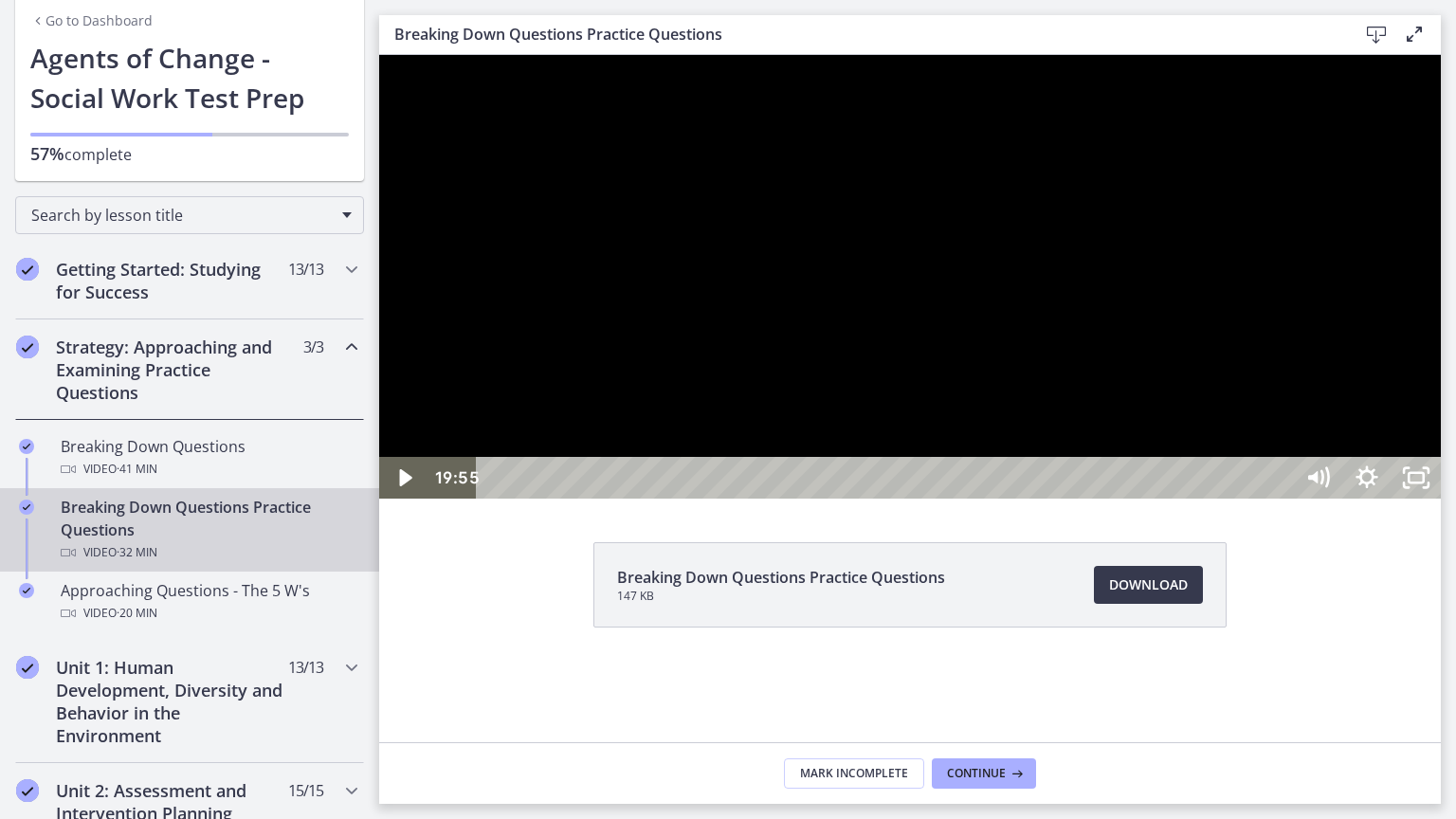 click at bounding box center (910, 277) 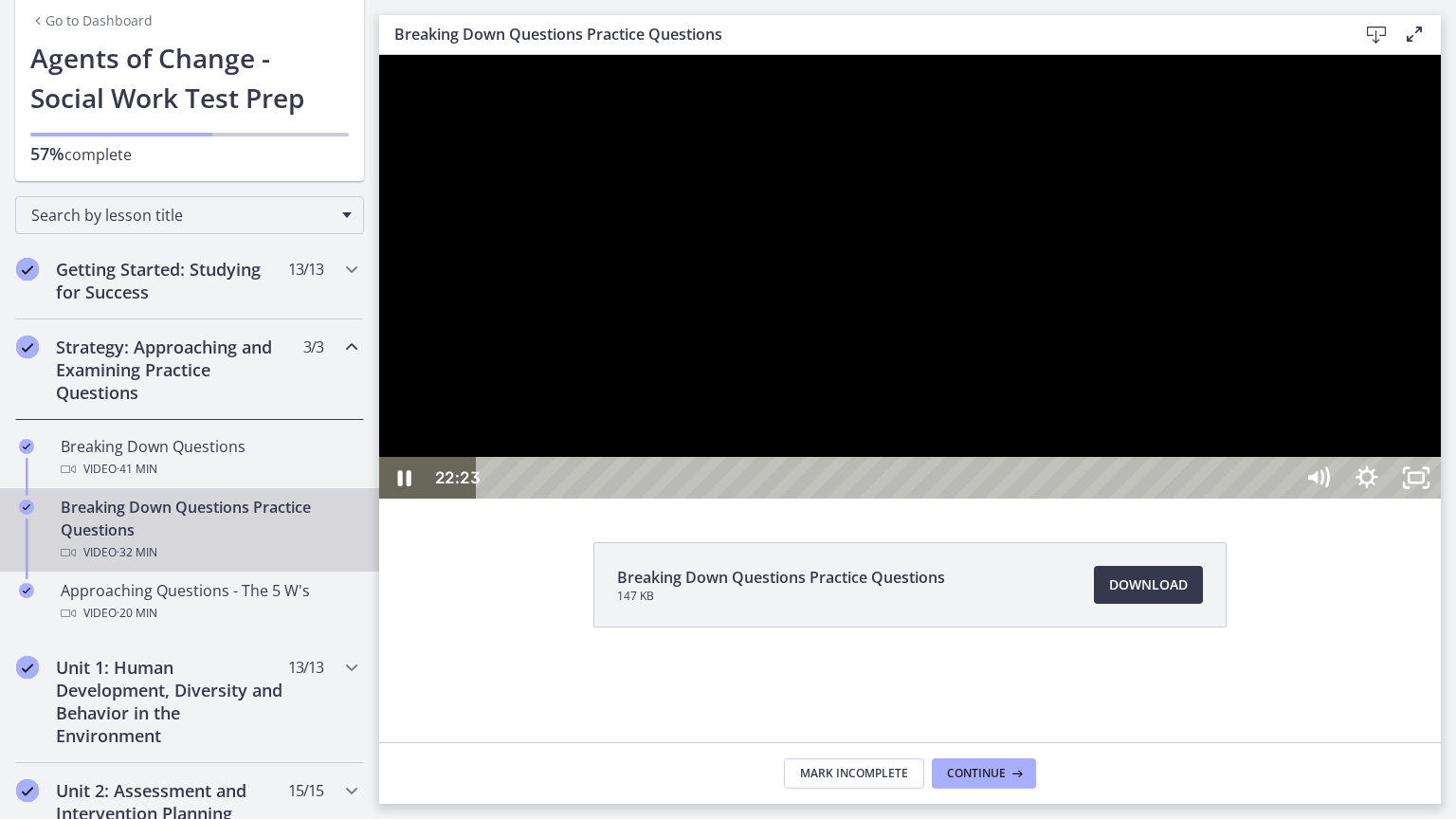 click at bounding box center [910, 277] 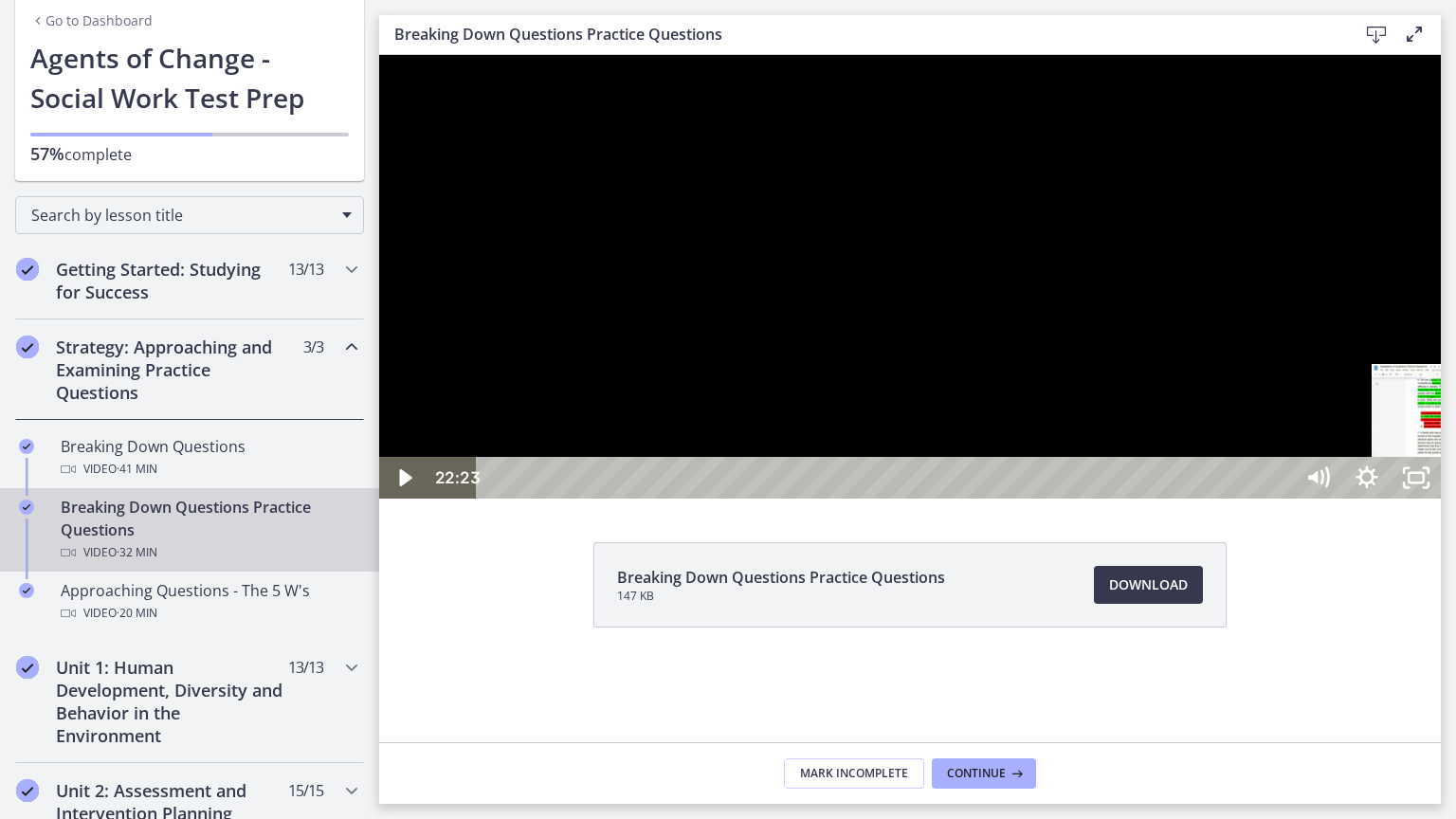 click on "26:07" at bounding box center [887, 478] 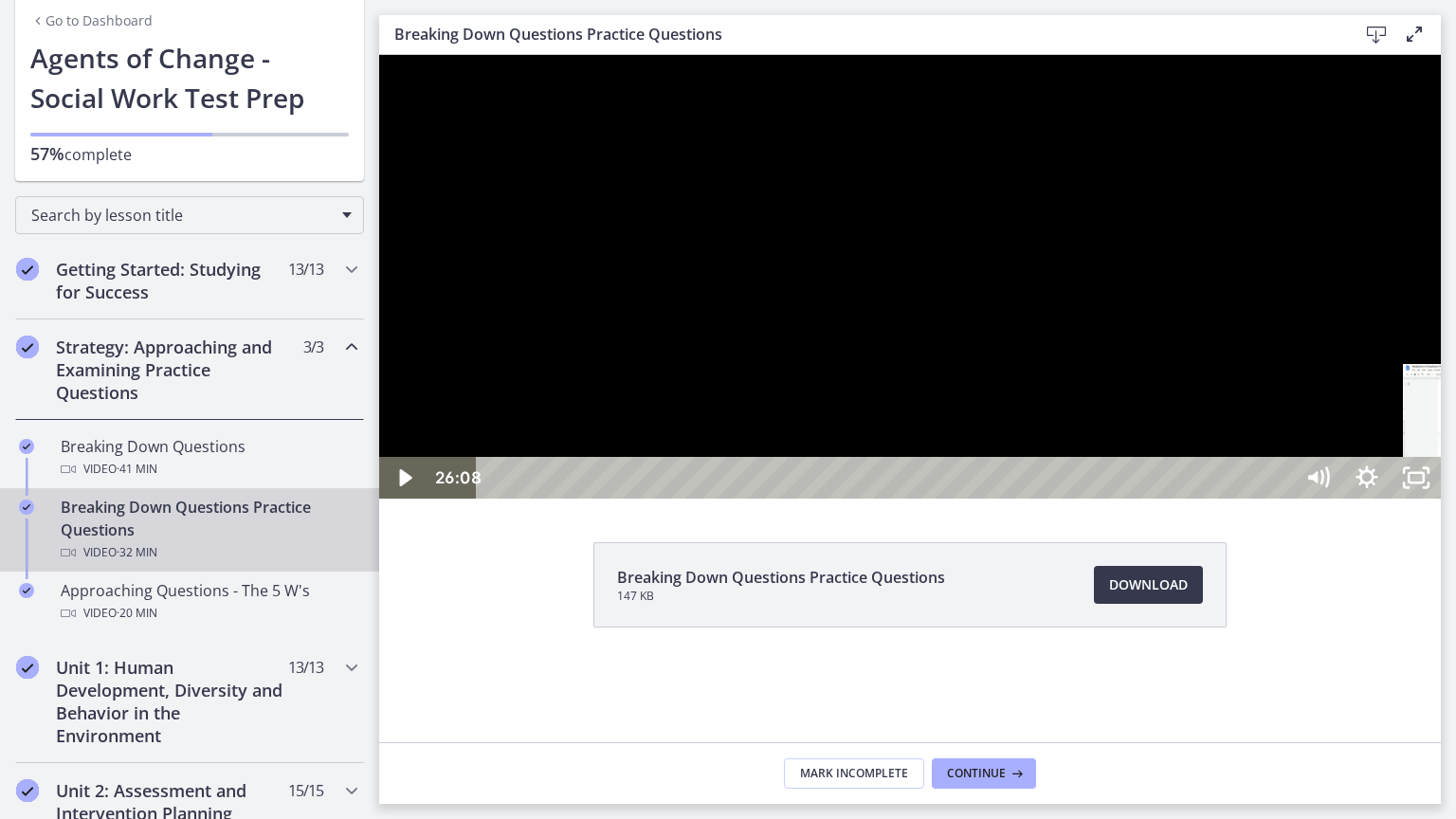click on "26:57" at bounding box center (887, 478) 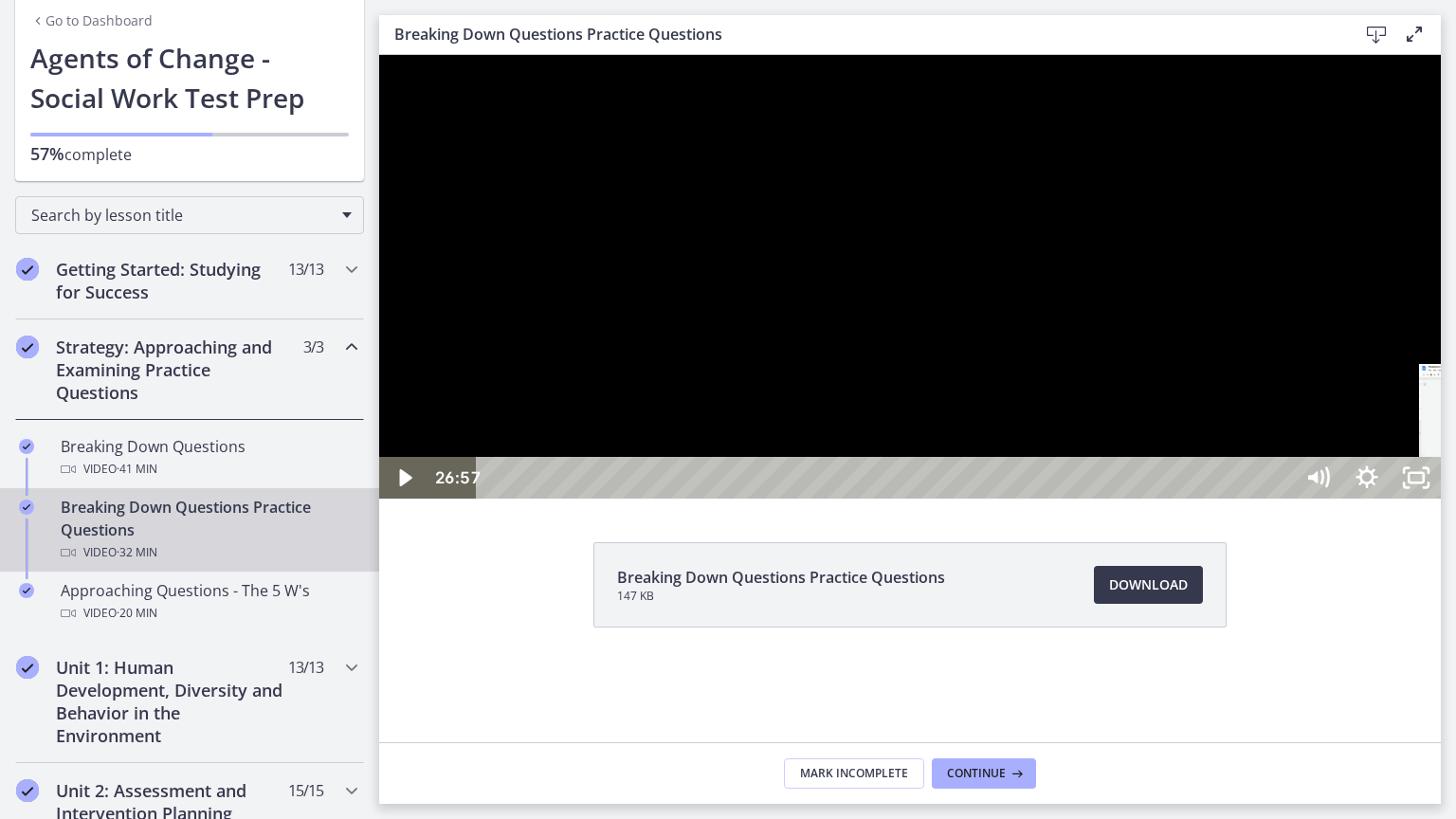 click on "27:23" at bounding box center (887, 478) 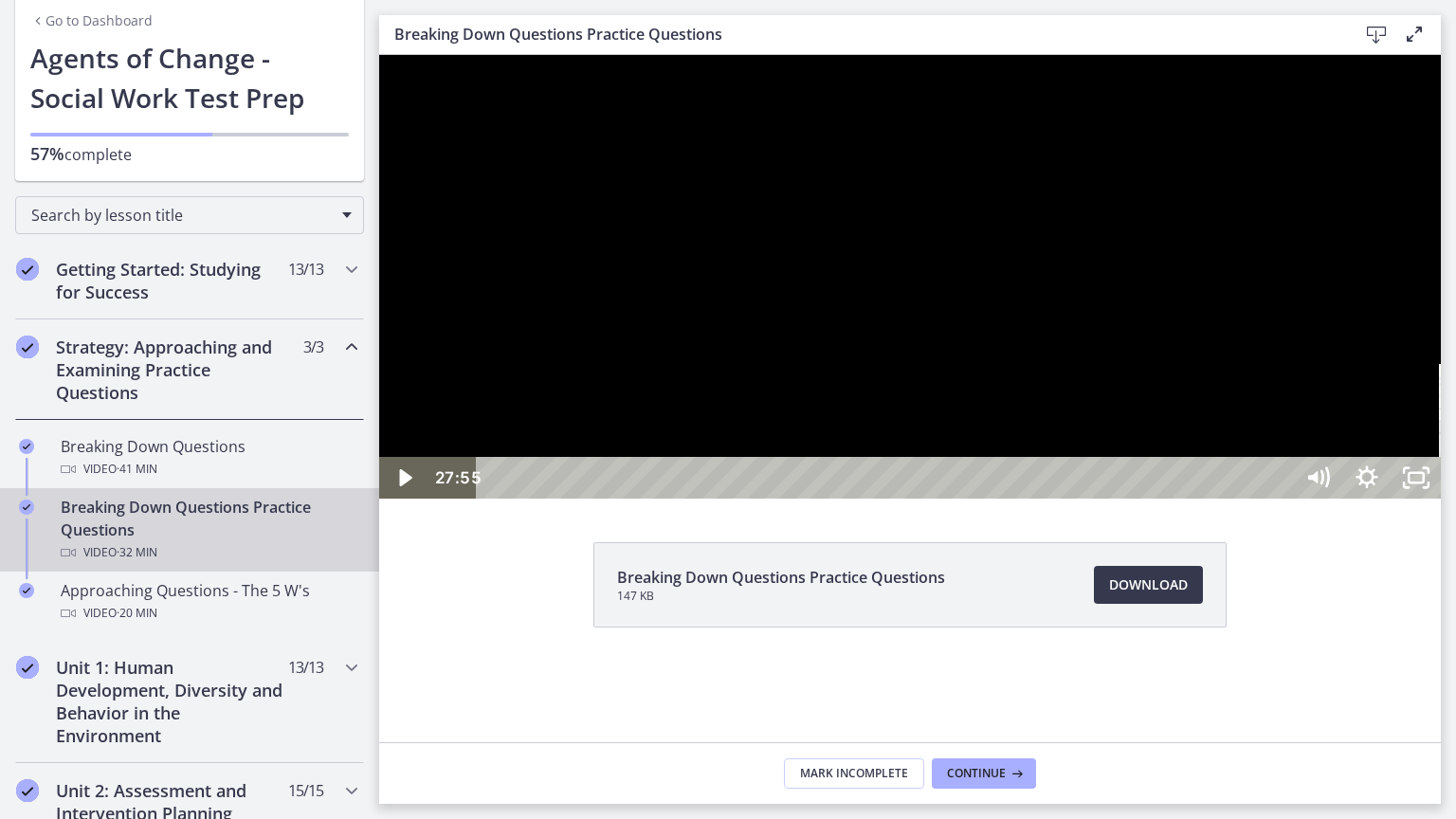 click on "27:55" at bounding box center [887, 478] 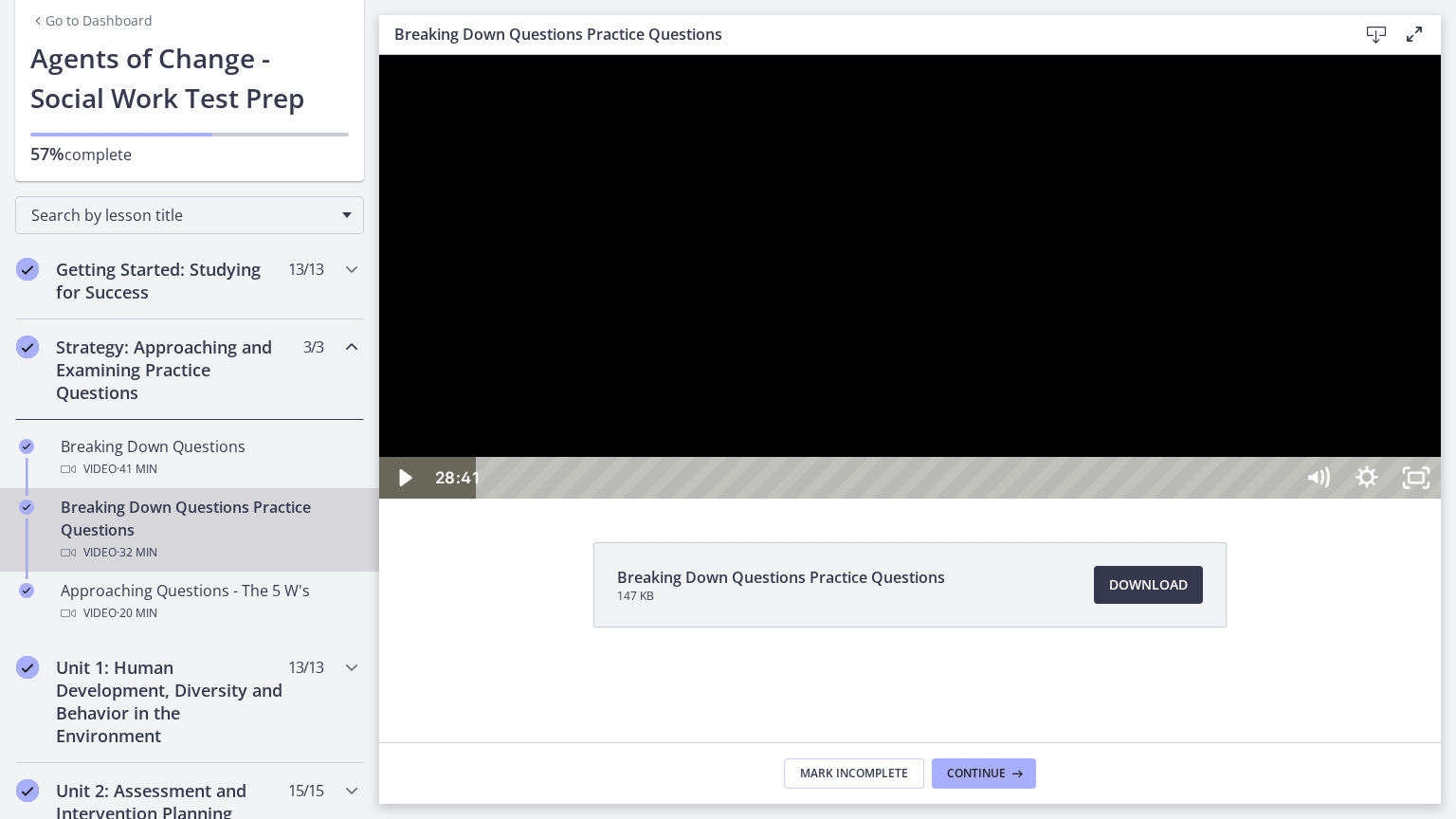 click on "28:41" at bounding box center (887, 478) 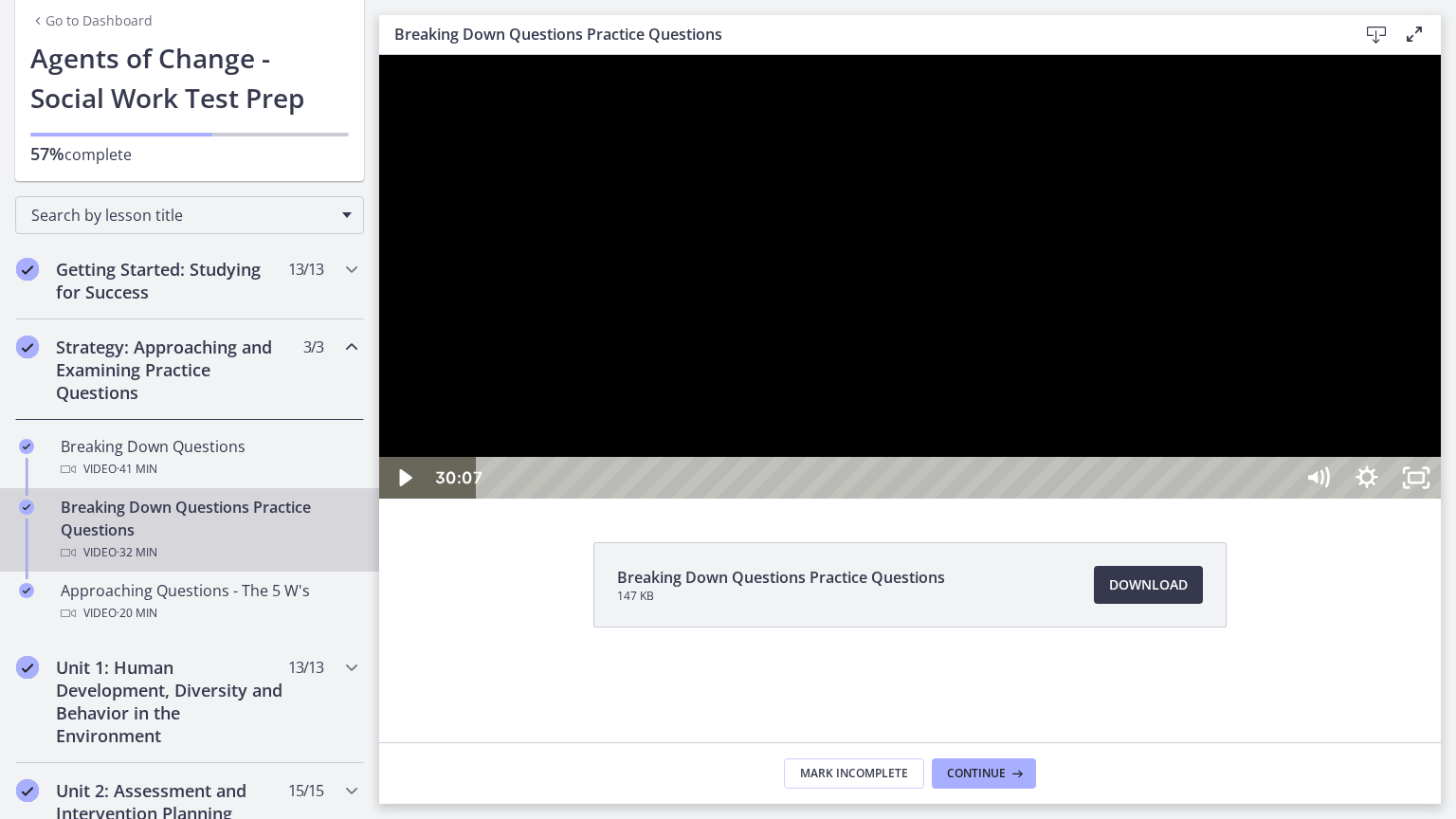 click on "30:07" at bounding box center [887, 478] 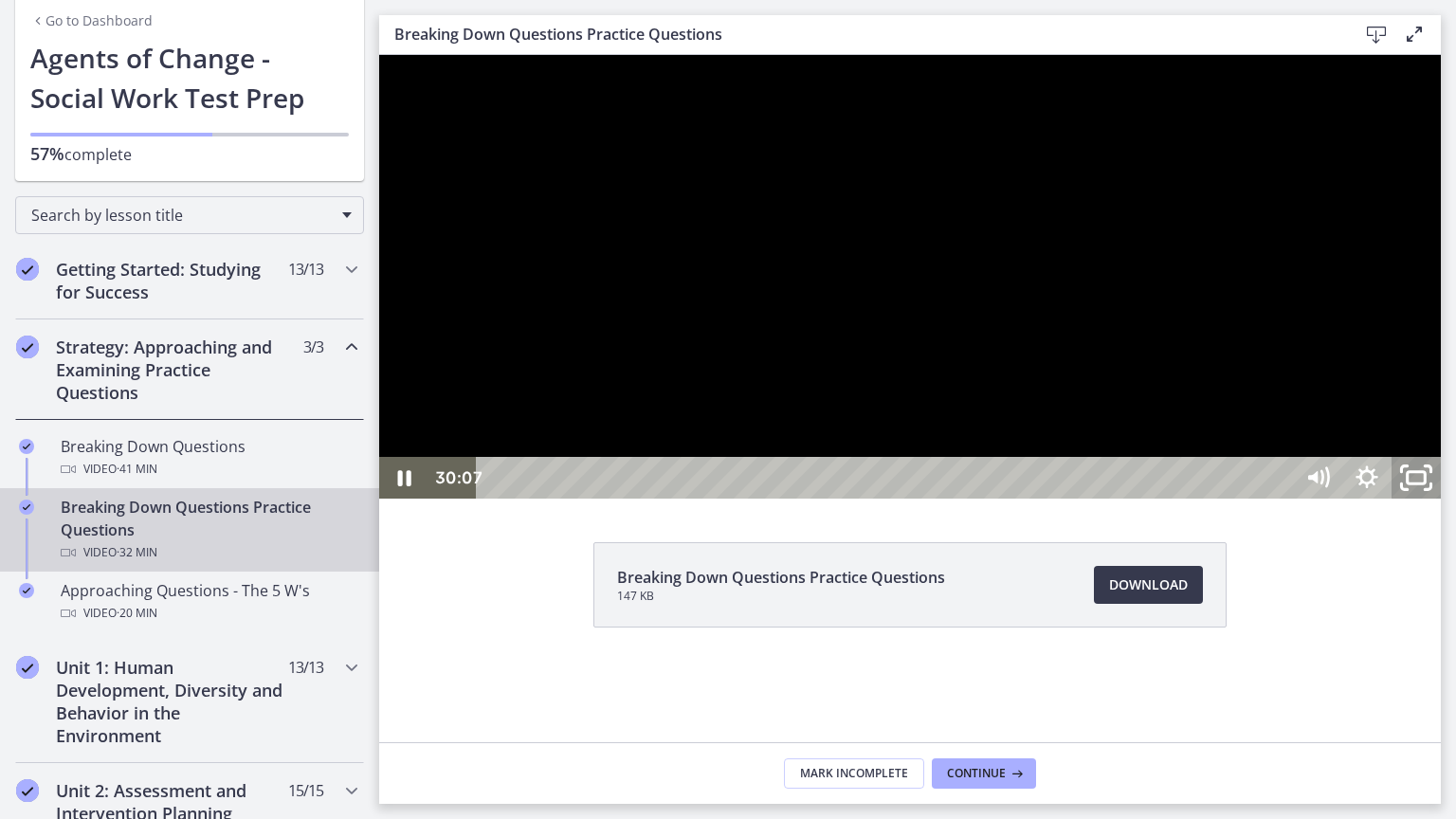 click 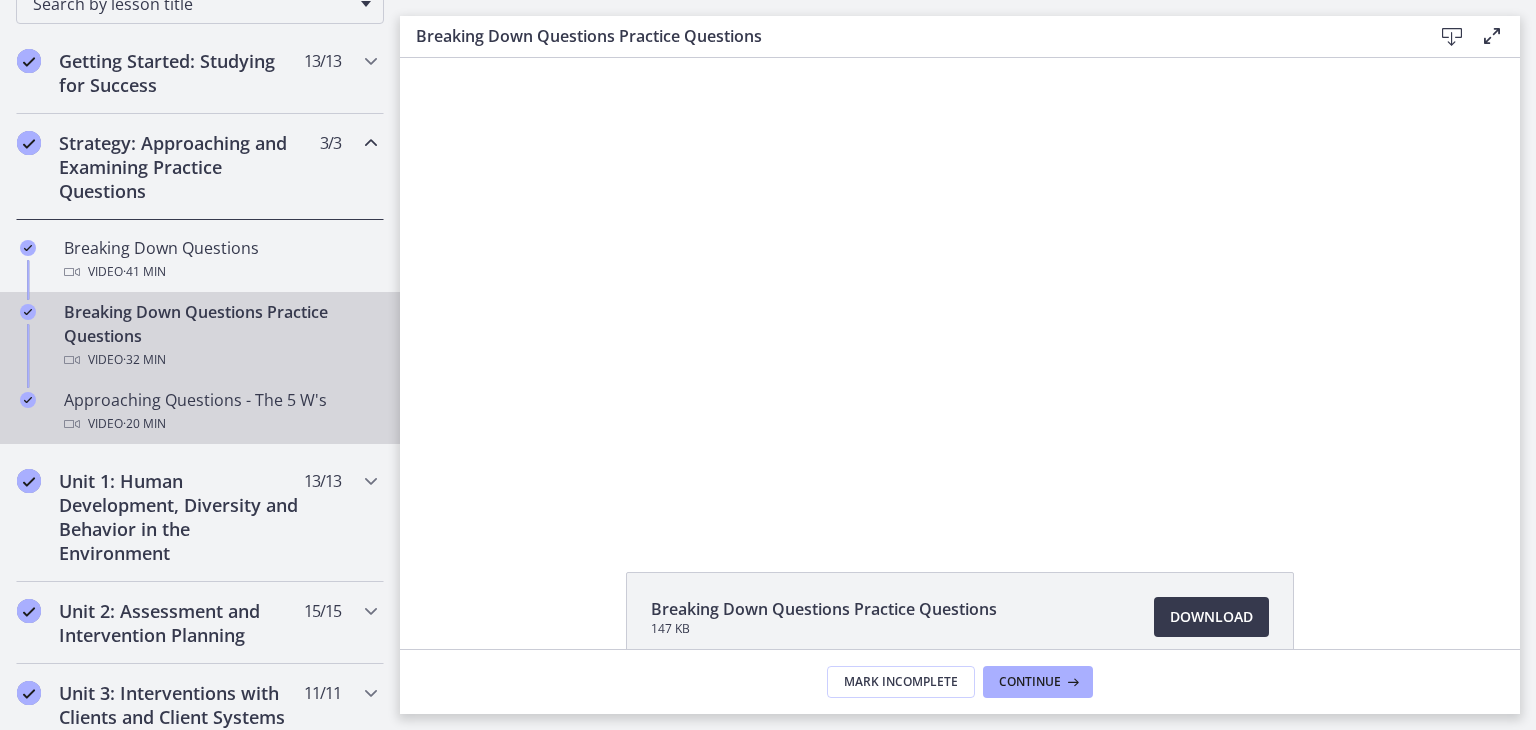 scroll, scrollTop: 316, scrollLeft: 0, axis: vertical 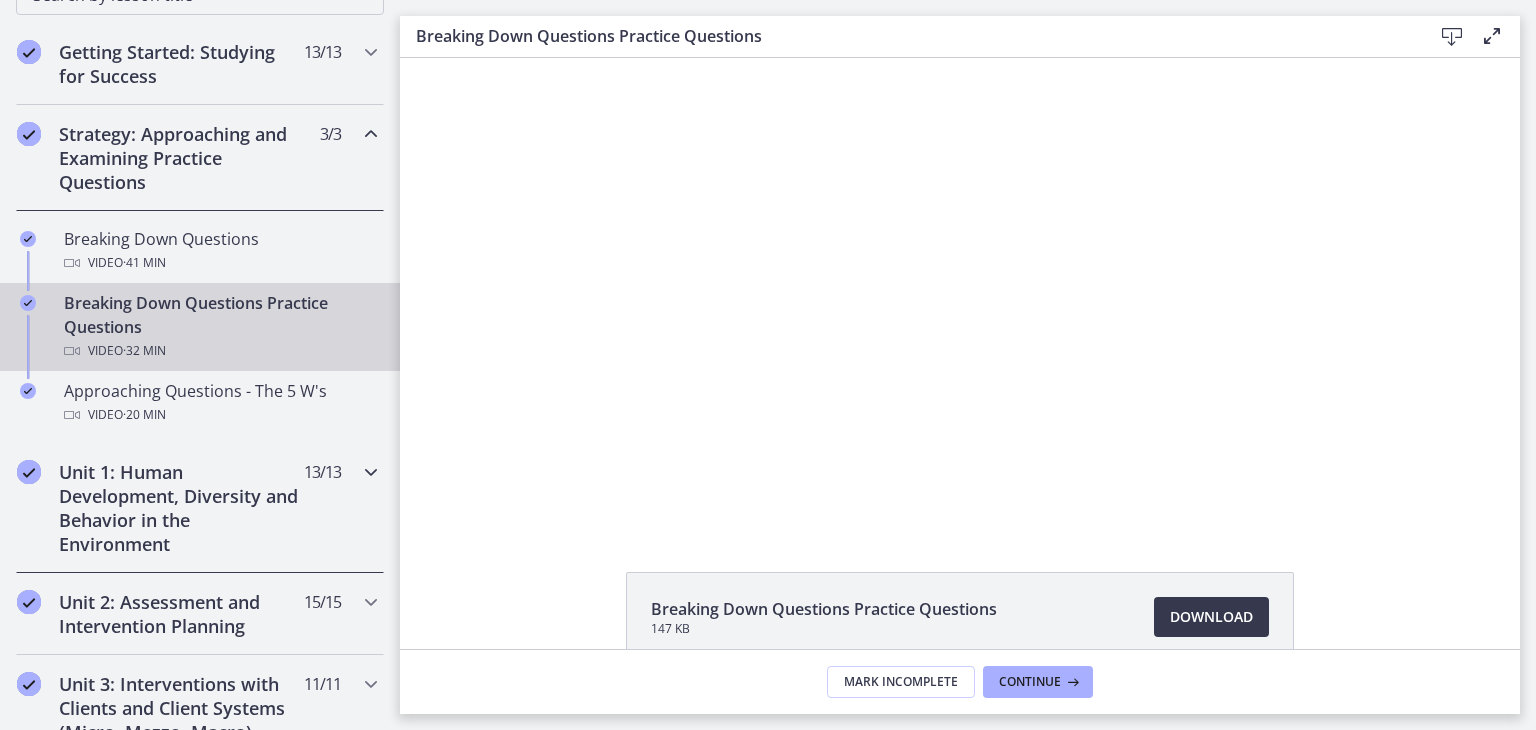 click on "Unit 1: Human Development, Diversity and Behavior in the Environment" at bounding box center (181, 508) 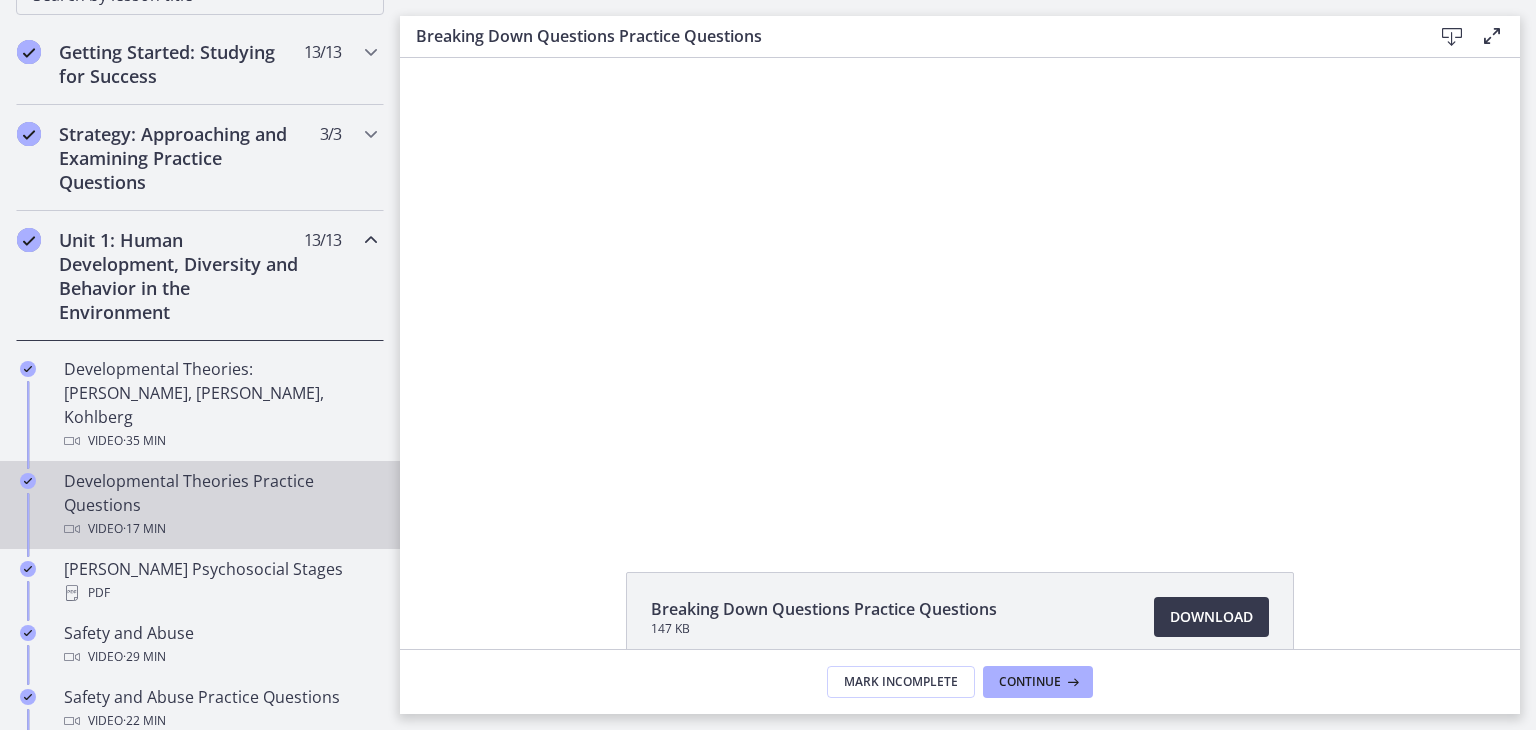 click on "Developmental Theories Practice Questions
Video
·  17 min" at bounding box center [220, 505] 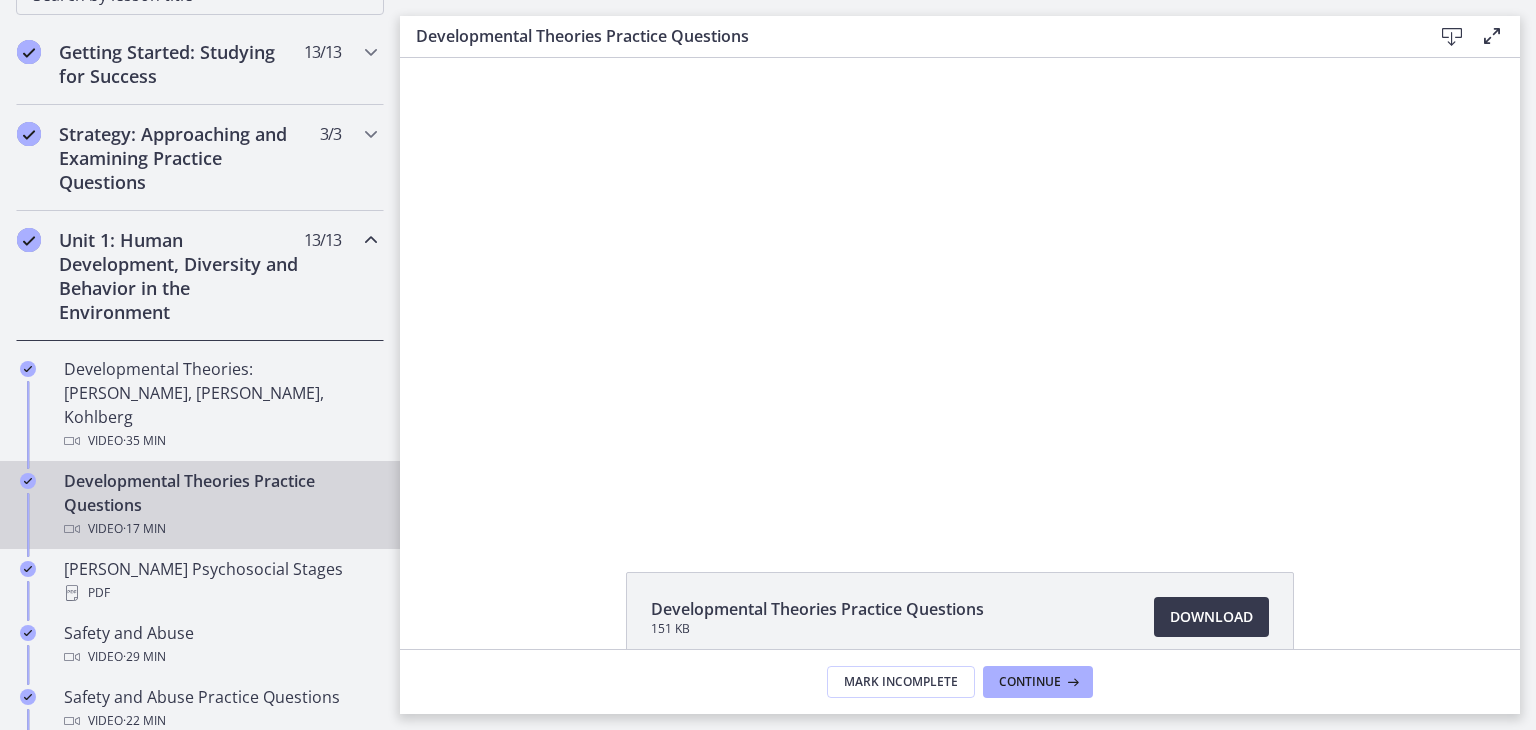 scroll, scrollTop: 0, scrollLeft: 0, axis: both 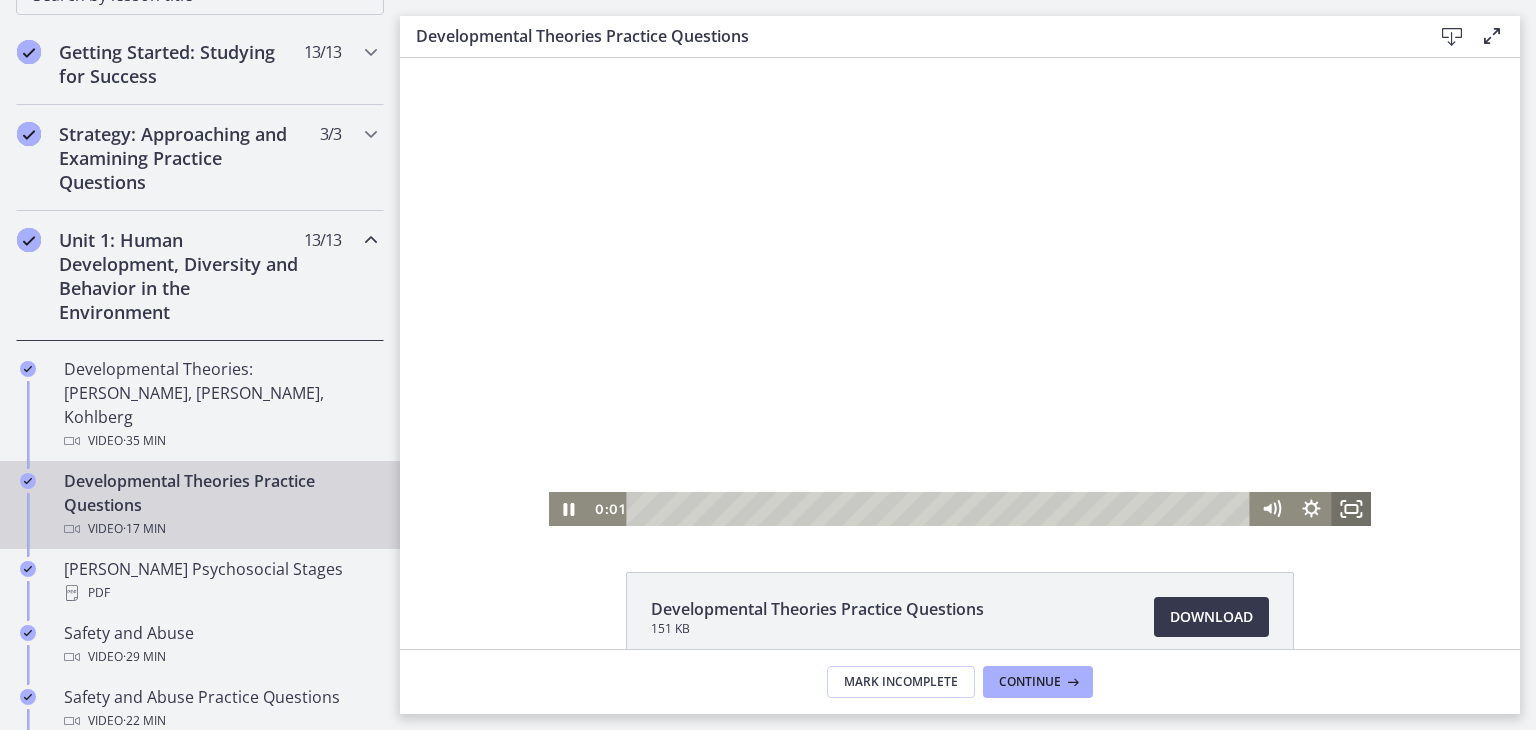 click 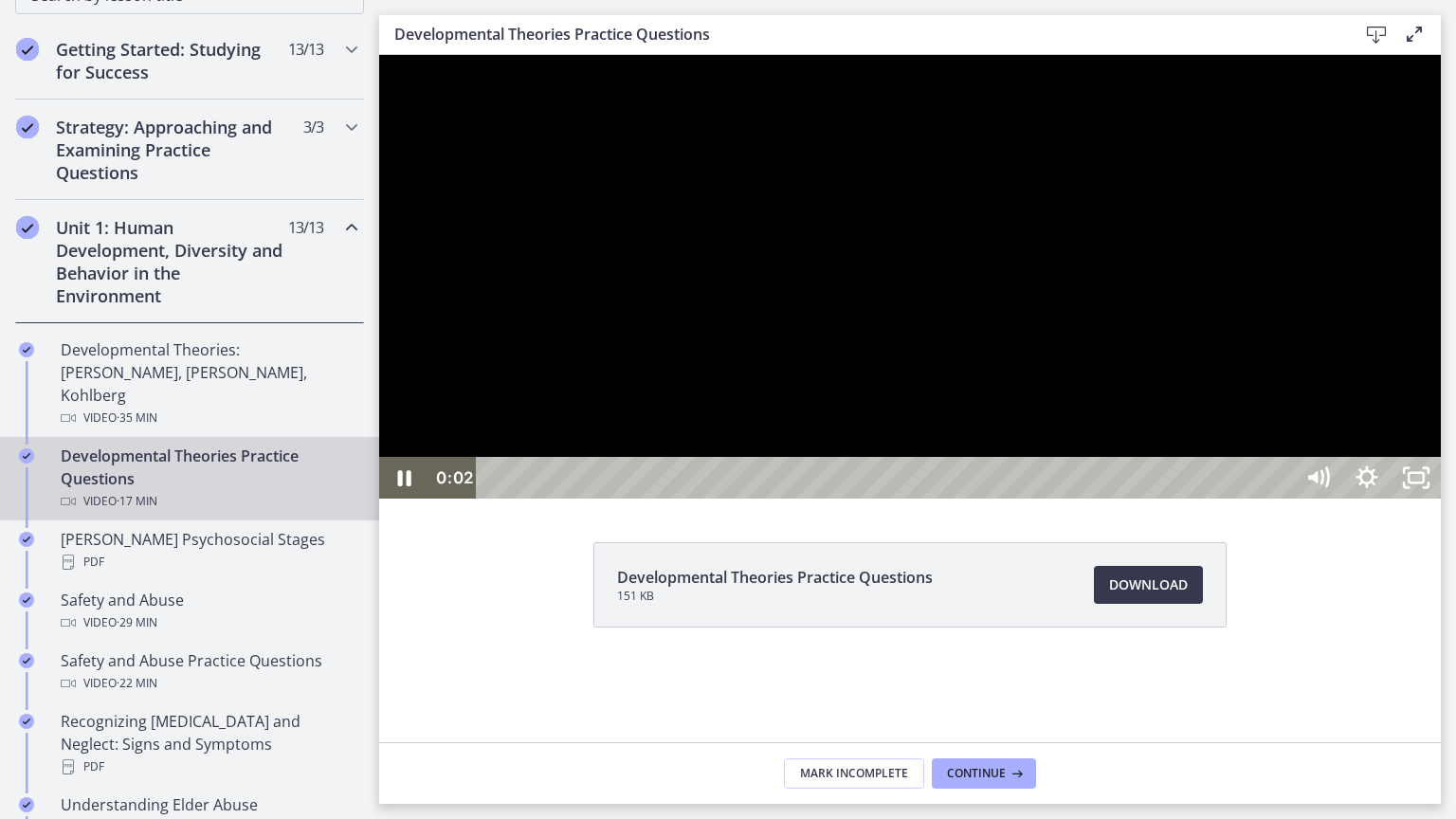 click at bounding box center [910, 277] 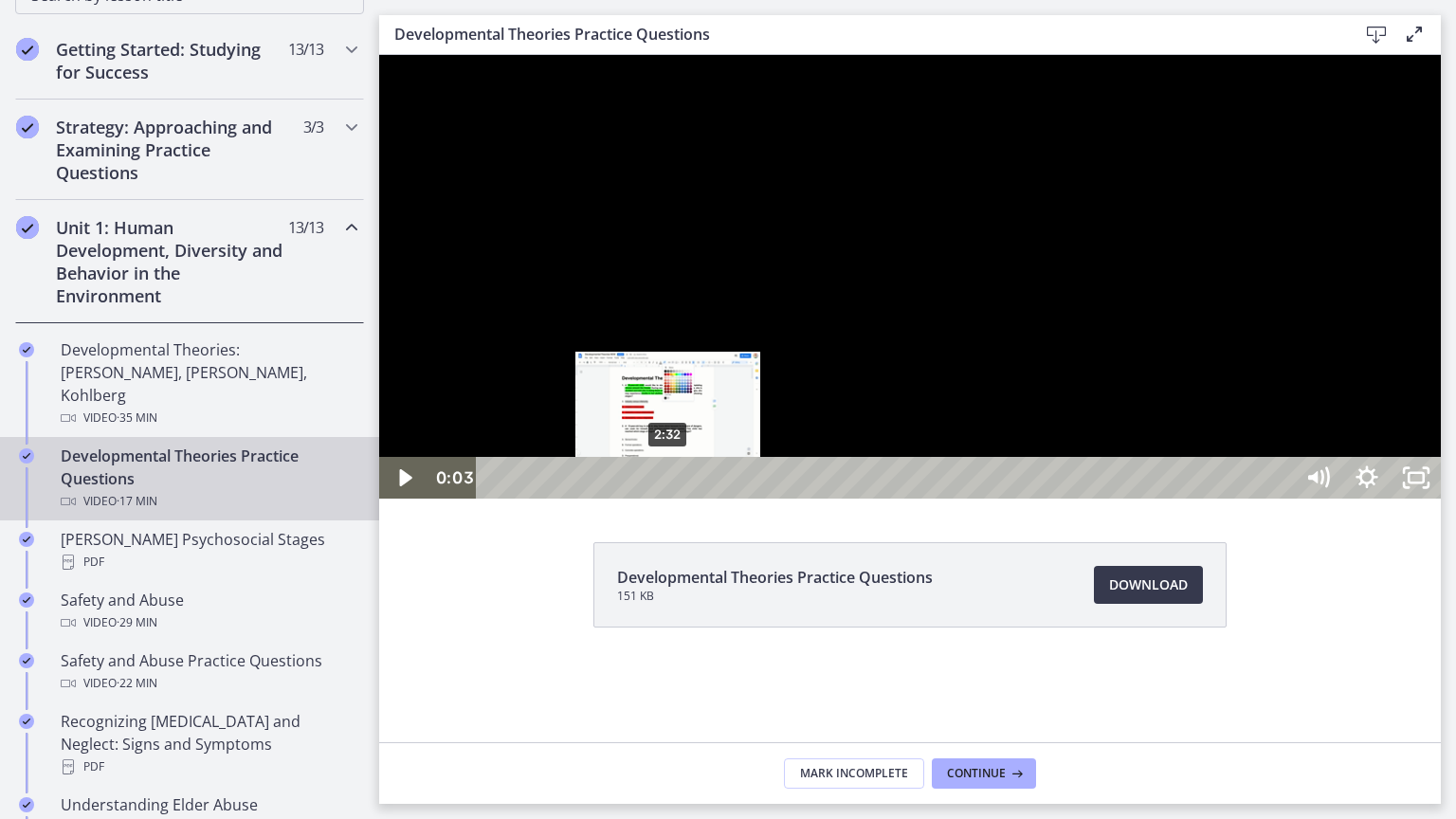 click on "2:32" at bounding box center (887, 478) 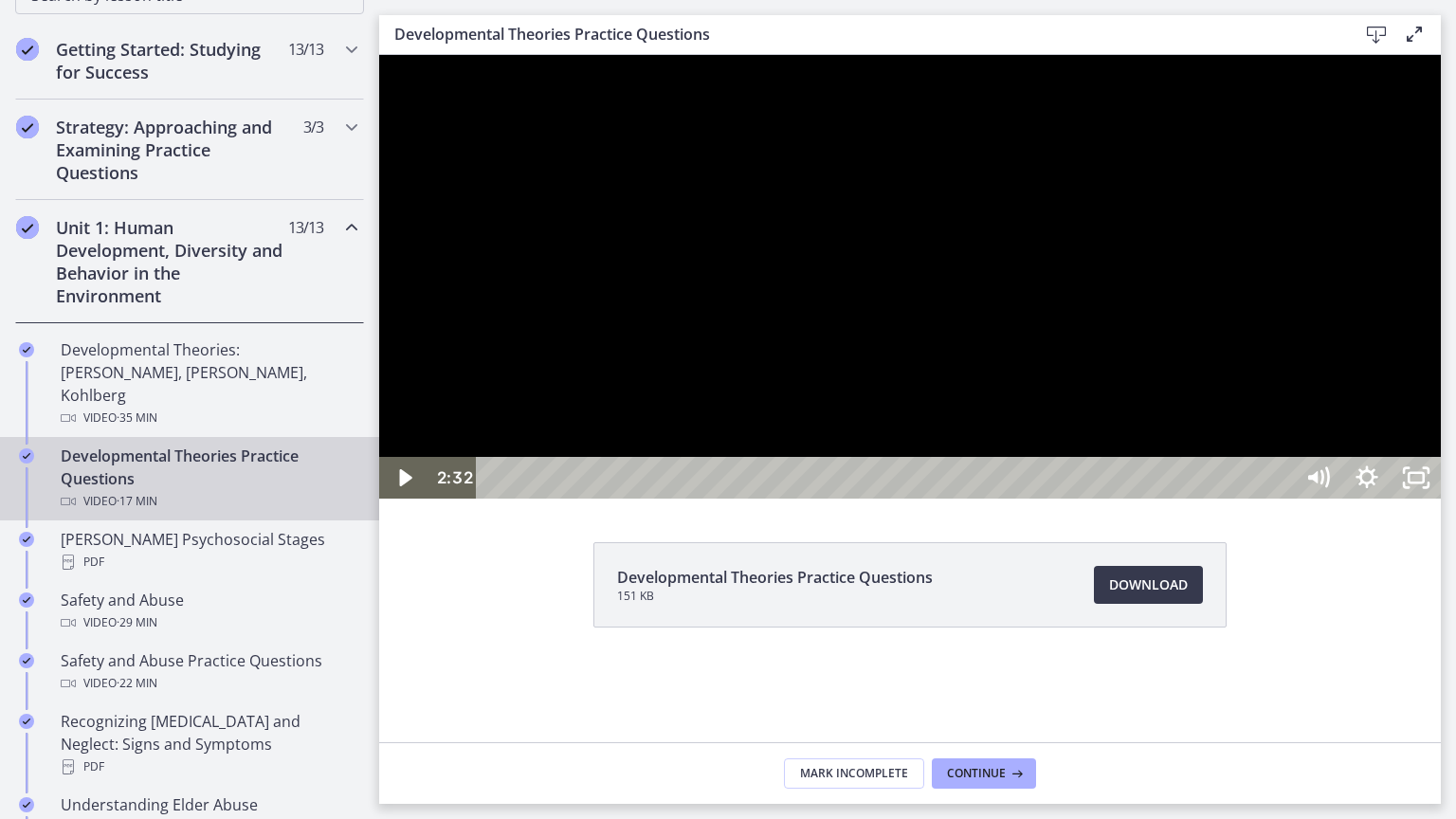 click at bounding box center (910, 277) 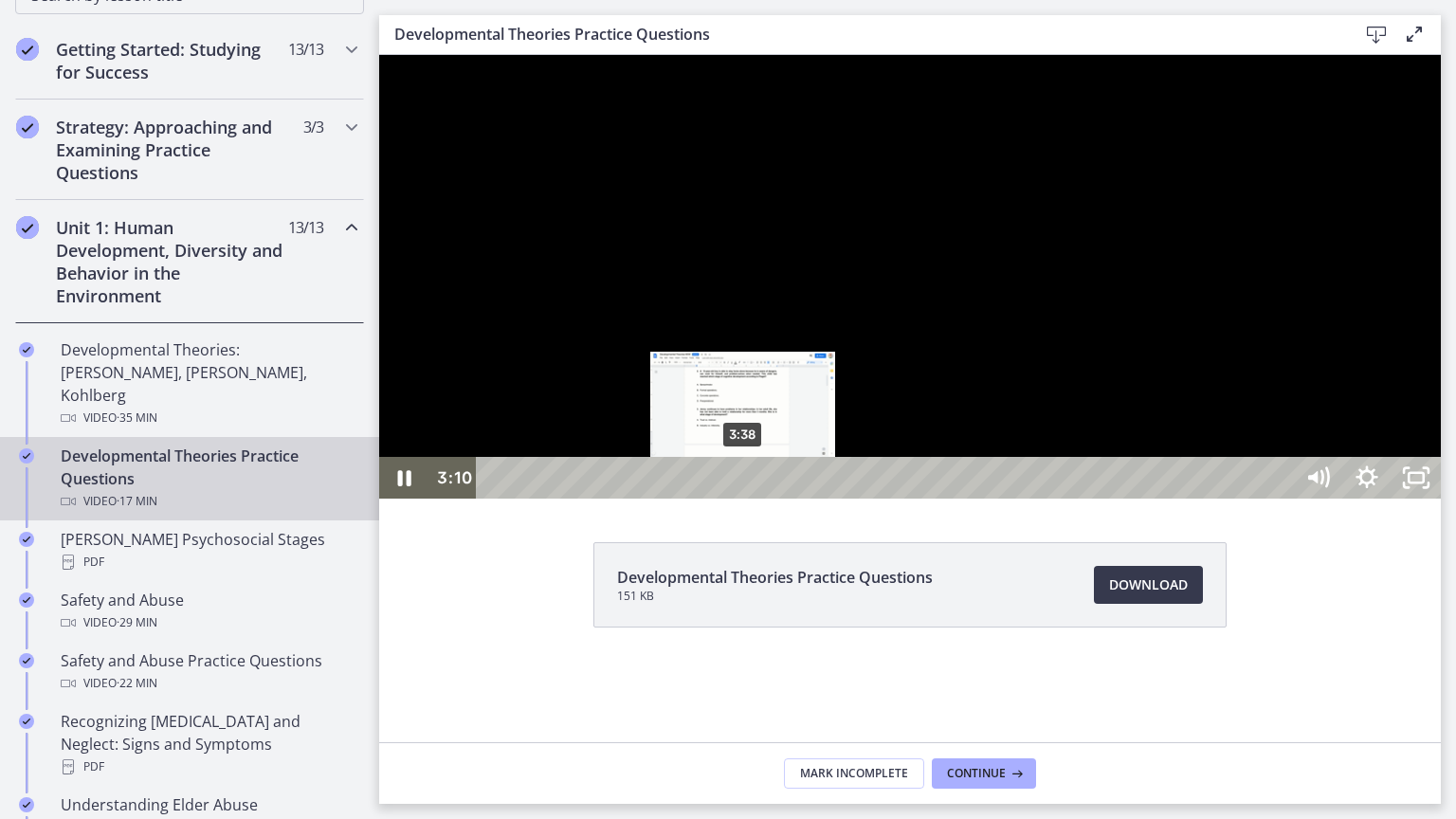 click on "3:38" at bounding box center (887, 478) 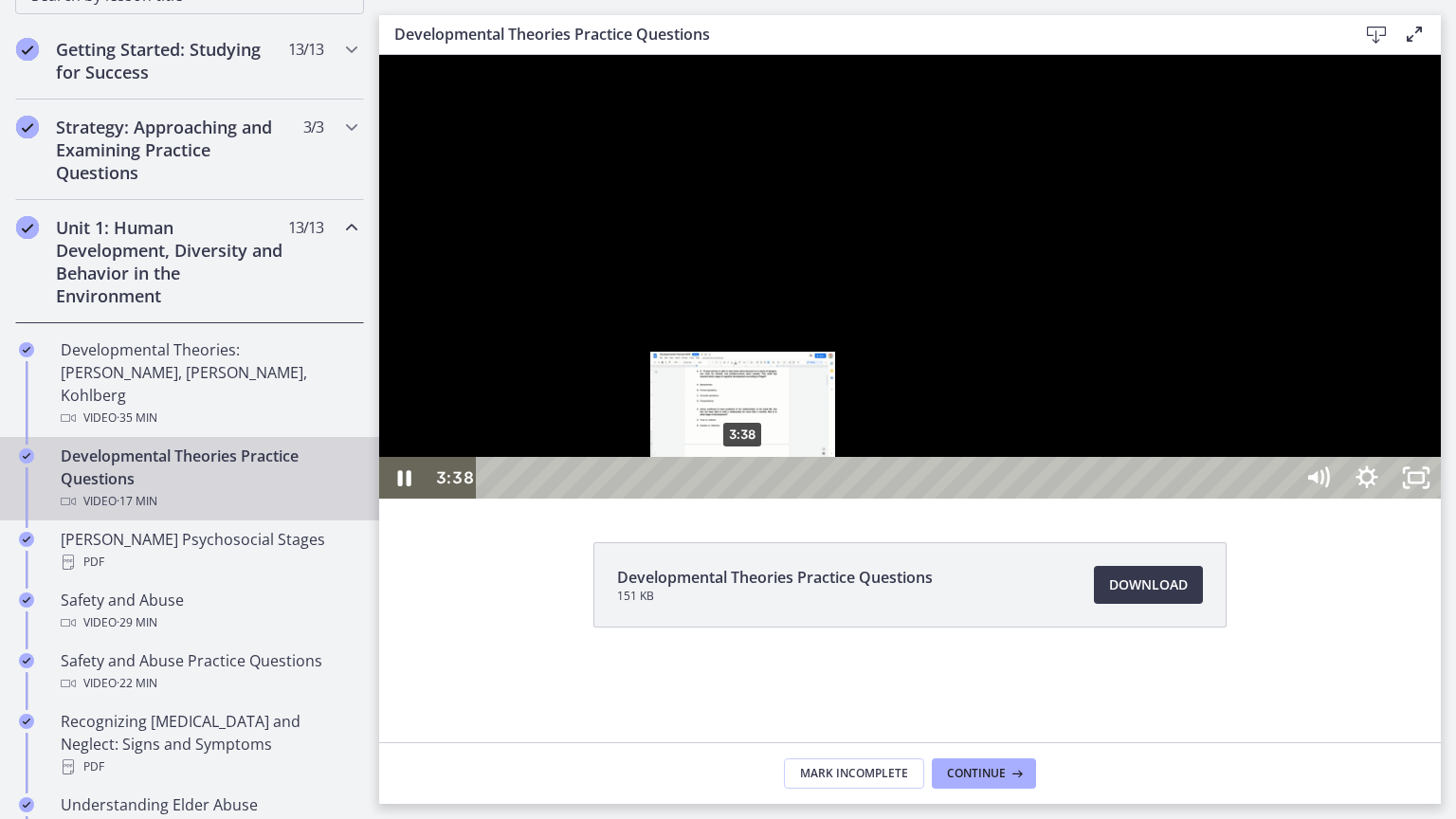 click at bounding box center [742, 478] 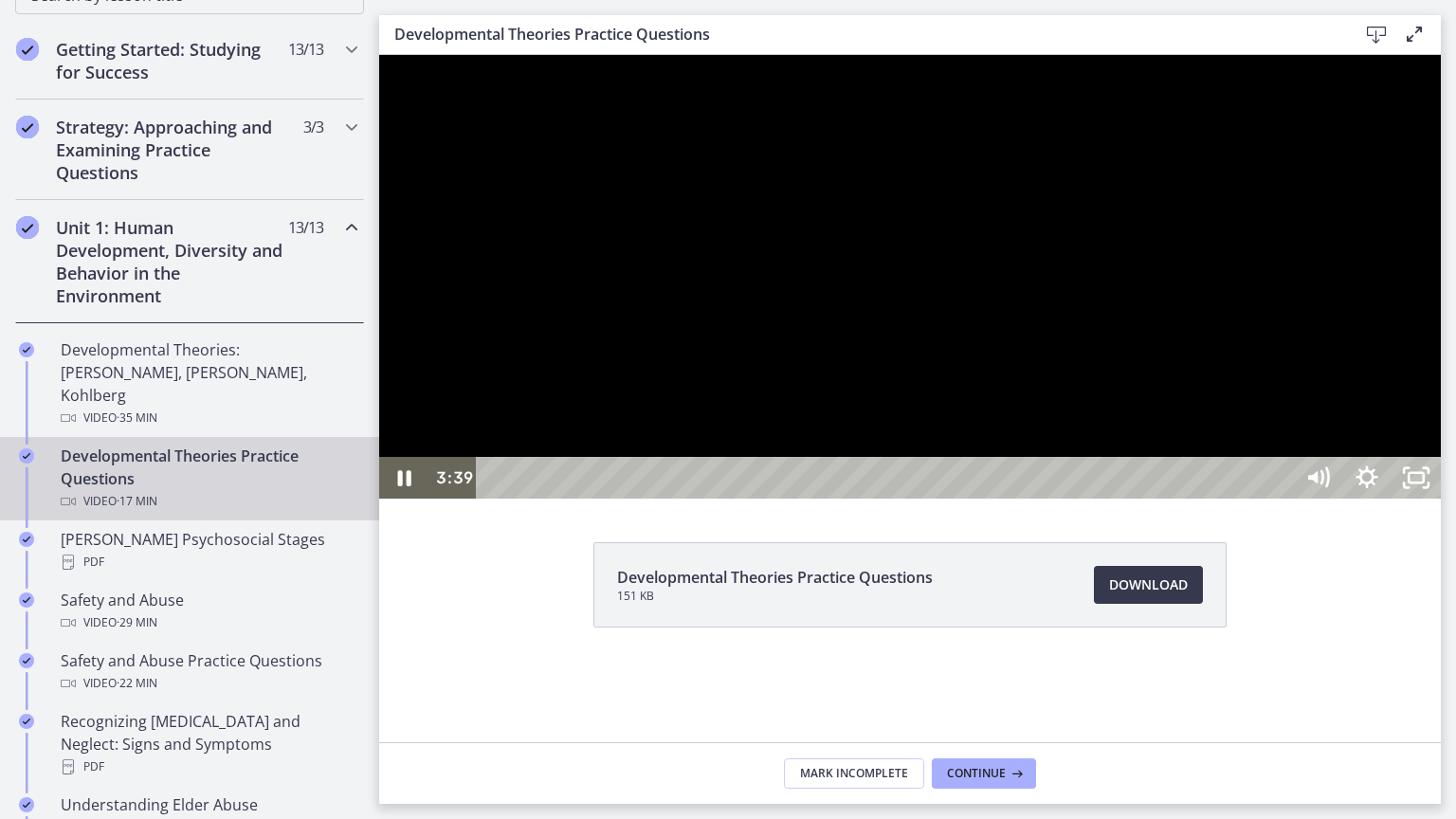 click at bounding box center (910, 277) 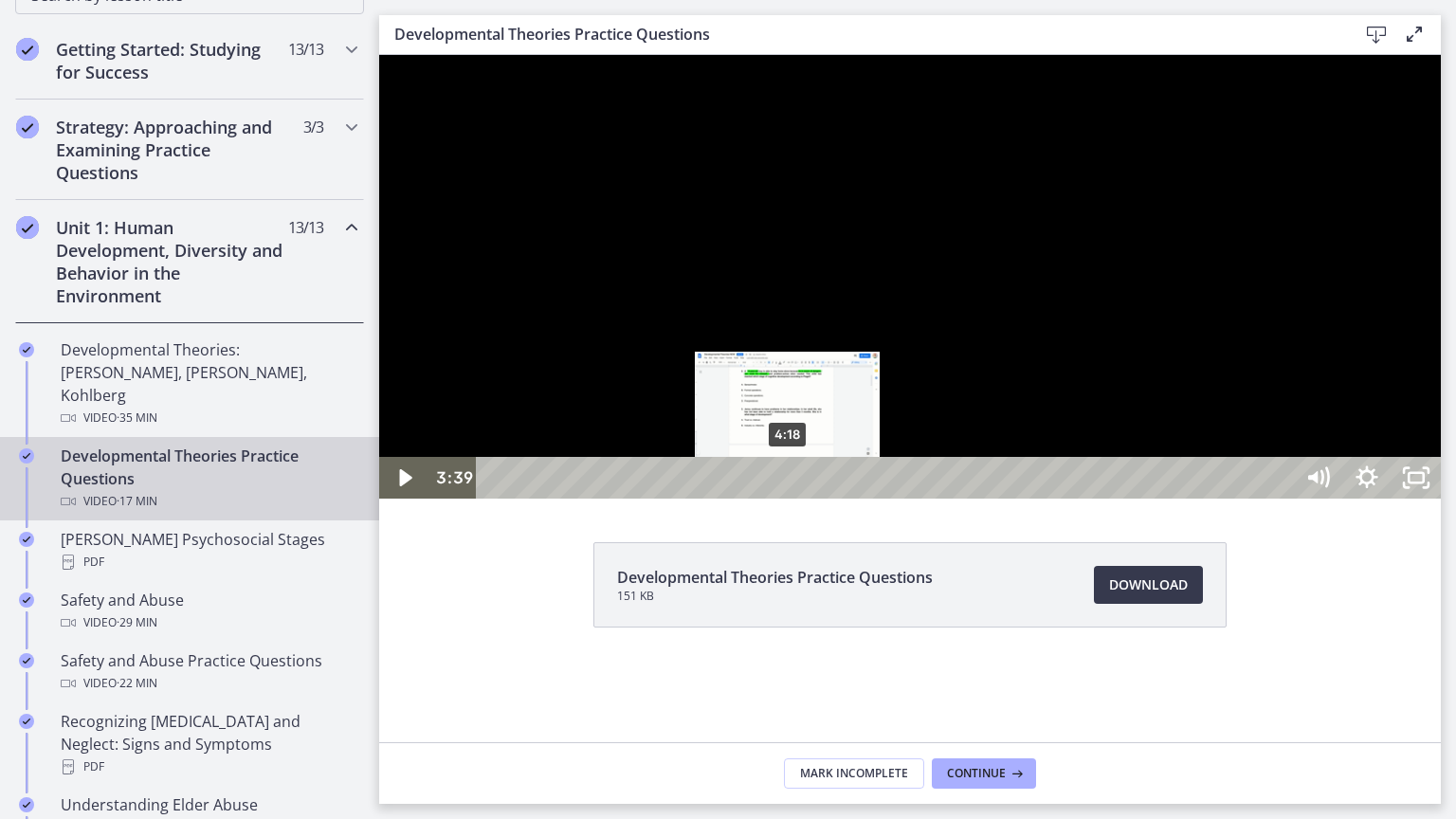 click on "4:18" at bounding box center (887, 478) 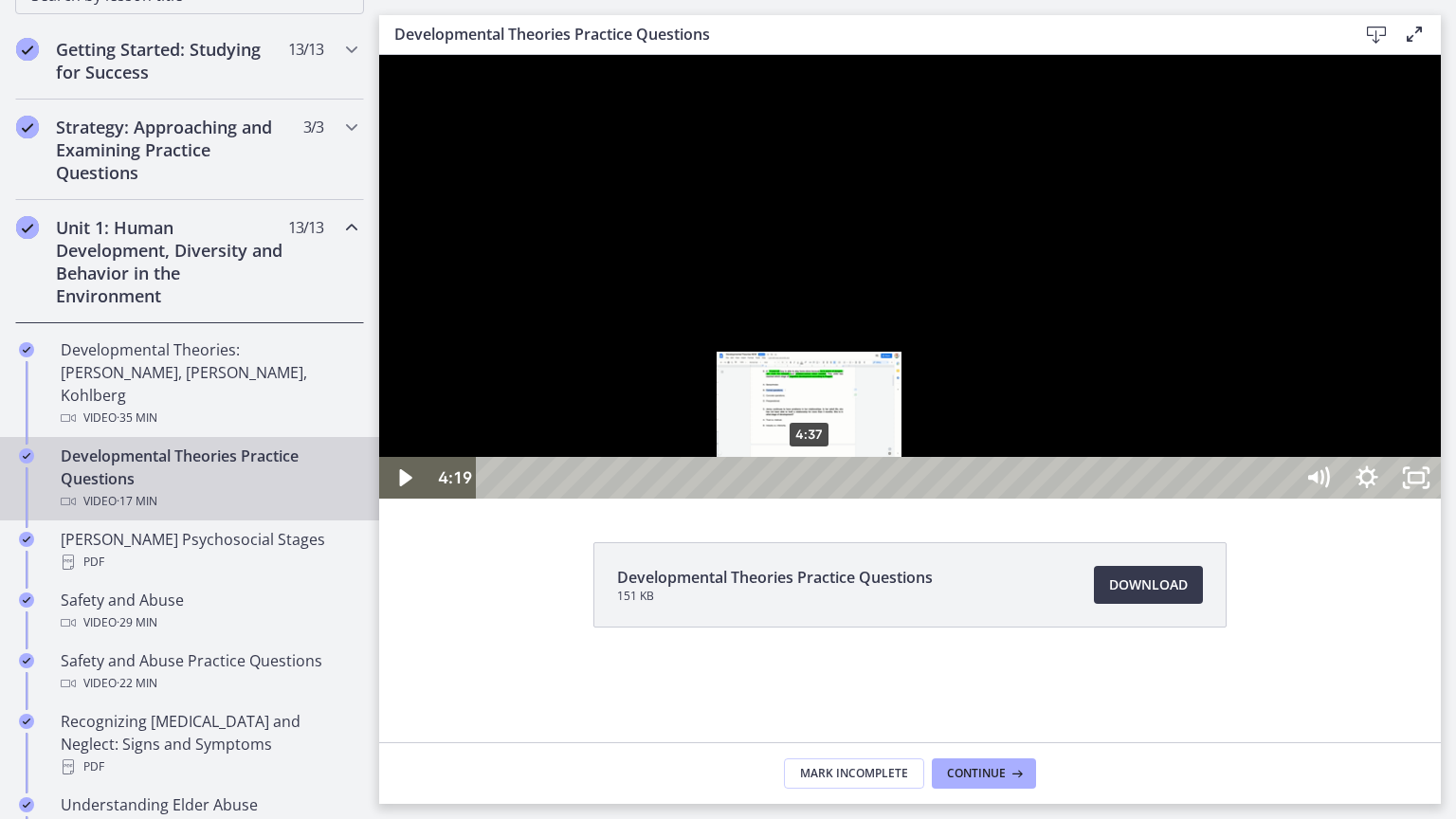 click on "4:37" at bounding box center (887, 478) 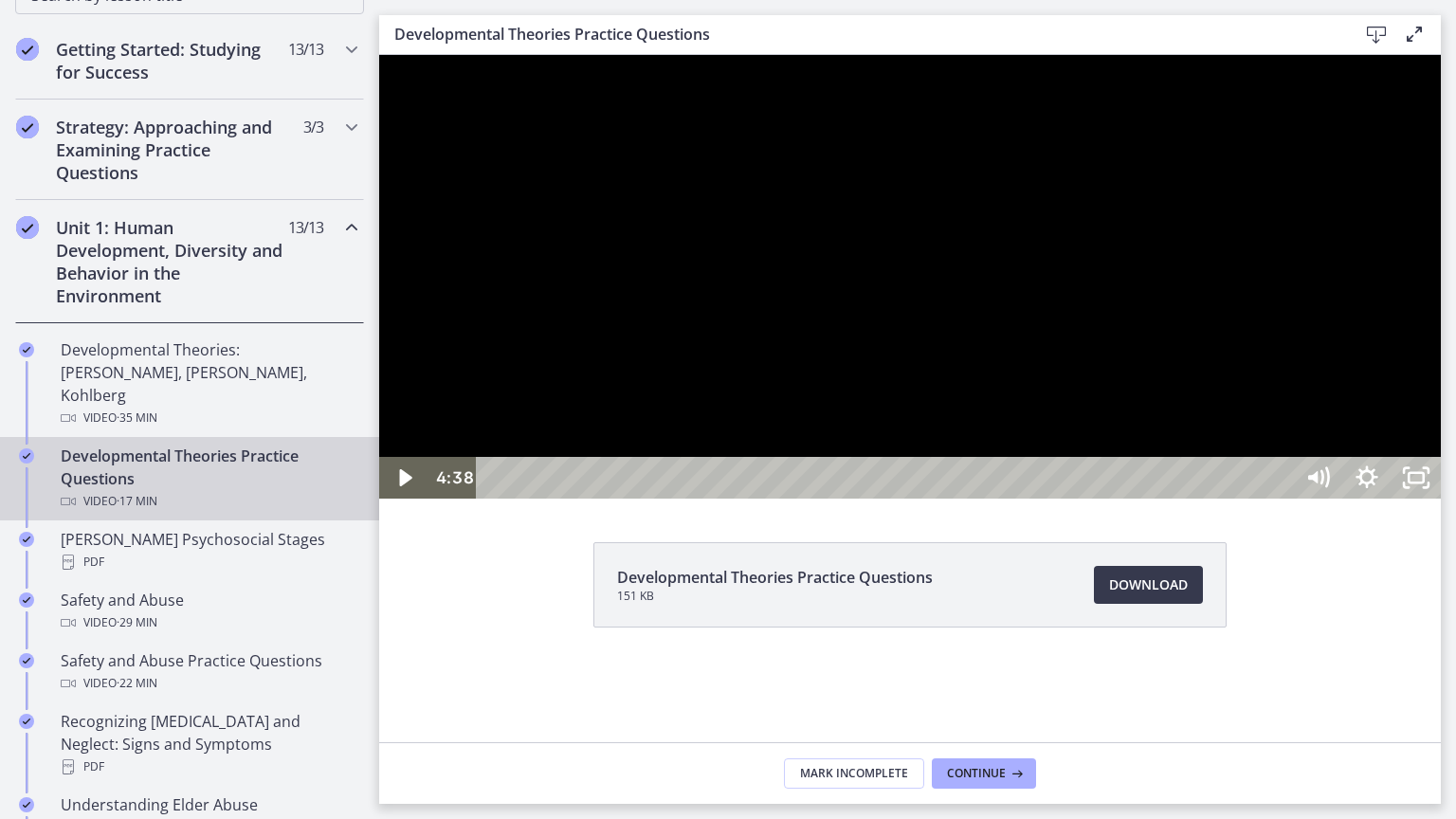 click at bounding box center [910, 277] 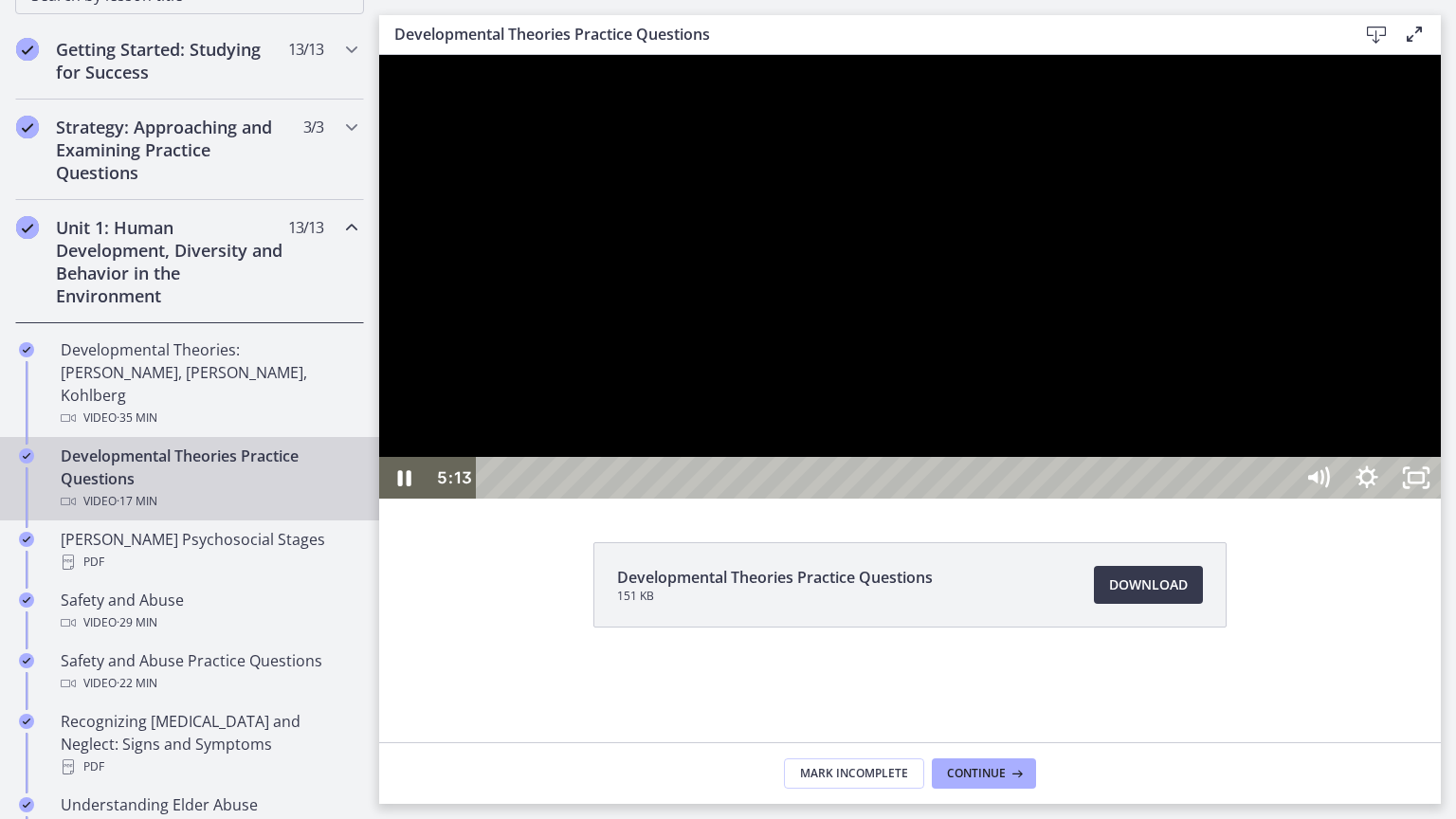 click at bounding box center (910, 277) 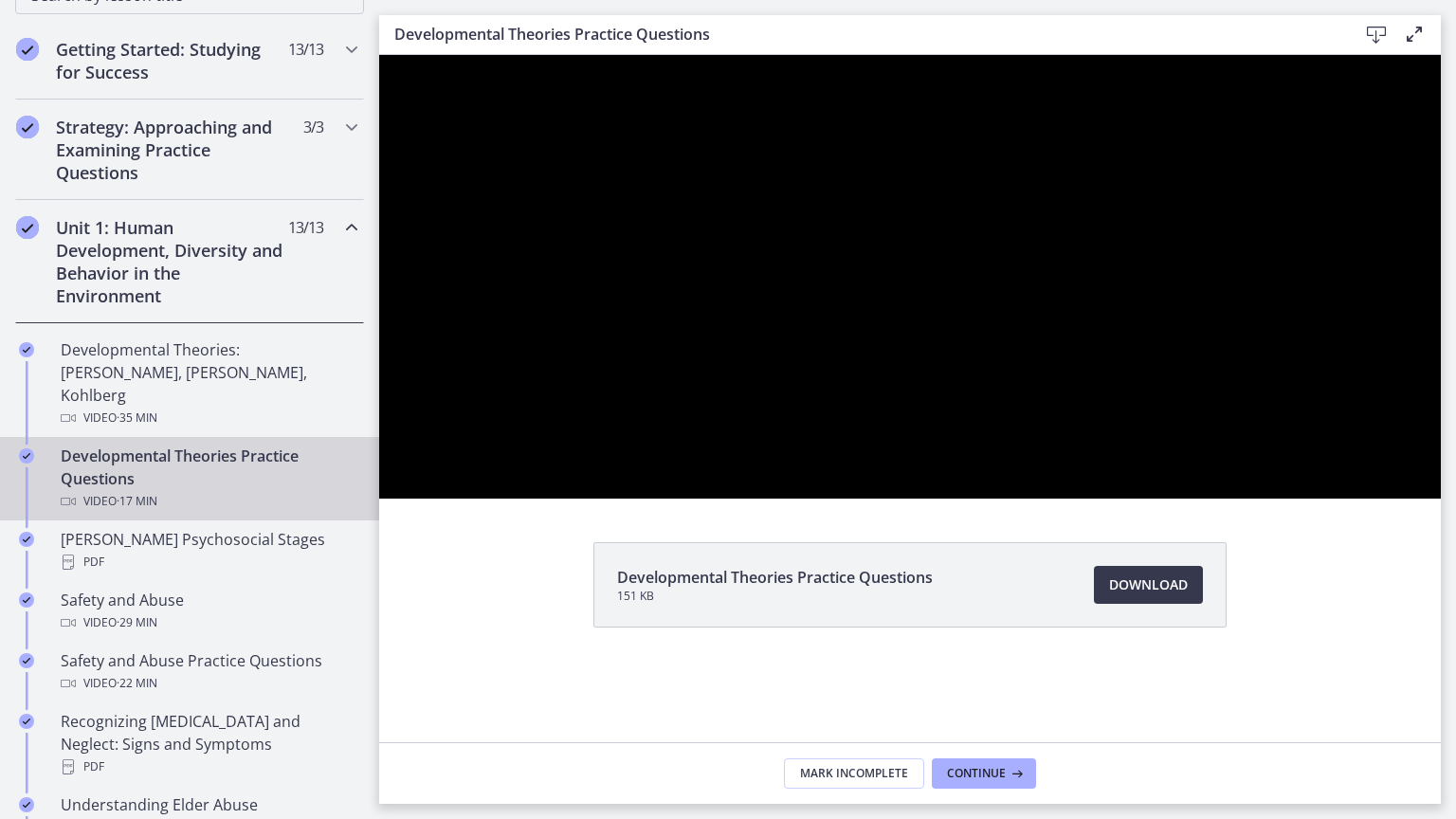 click at bounding box center (910, 277) 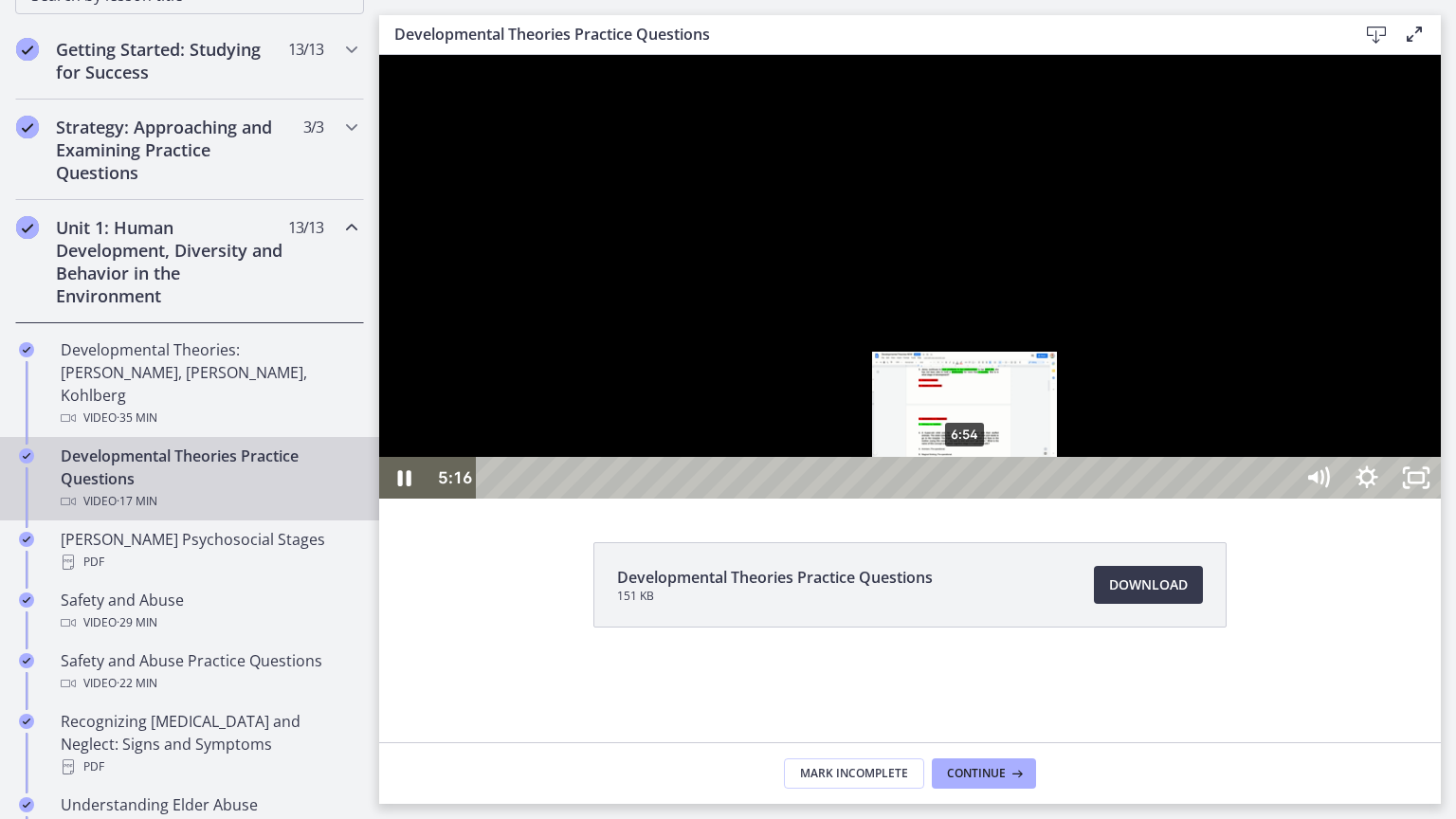 click on "6:54" at bounding box center [887, 478] 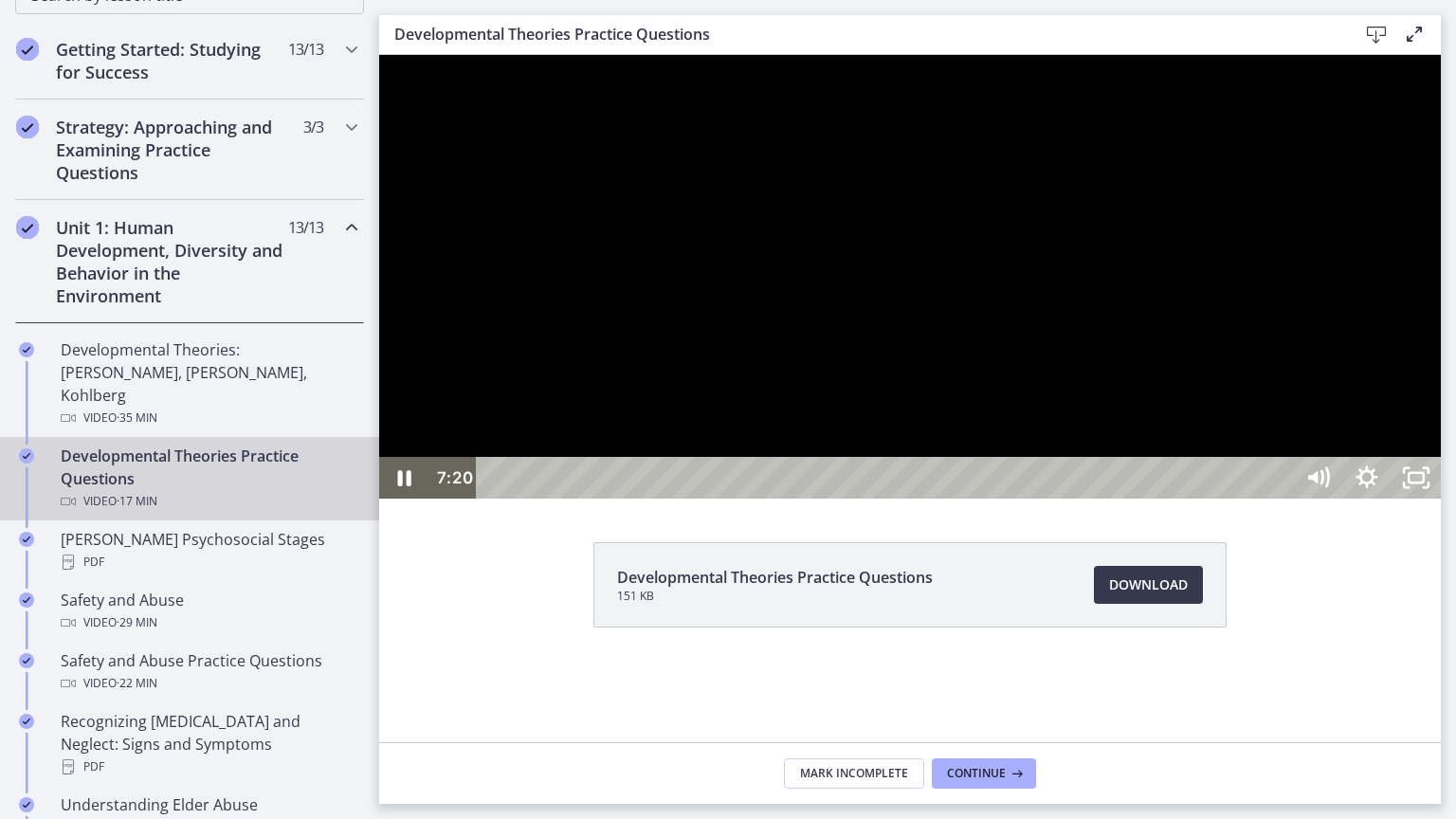 click at bounding box center (910, 277) 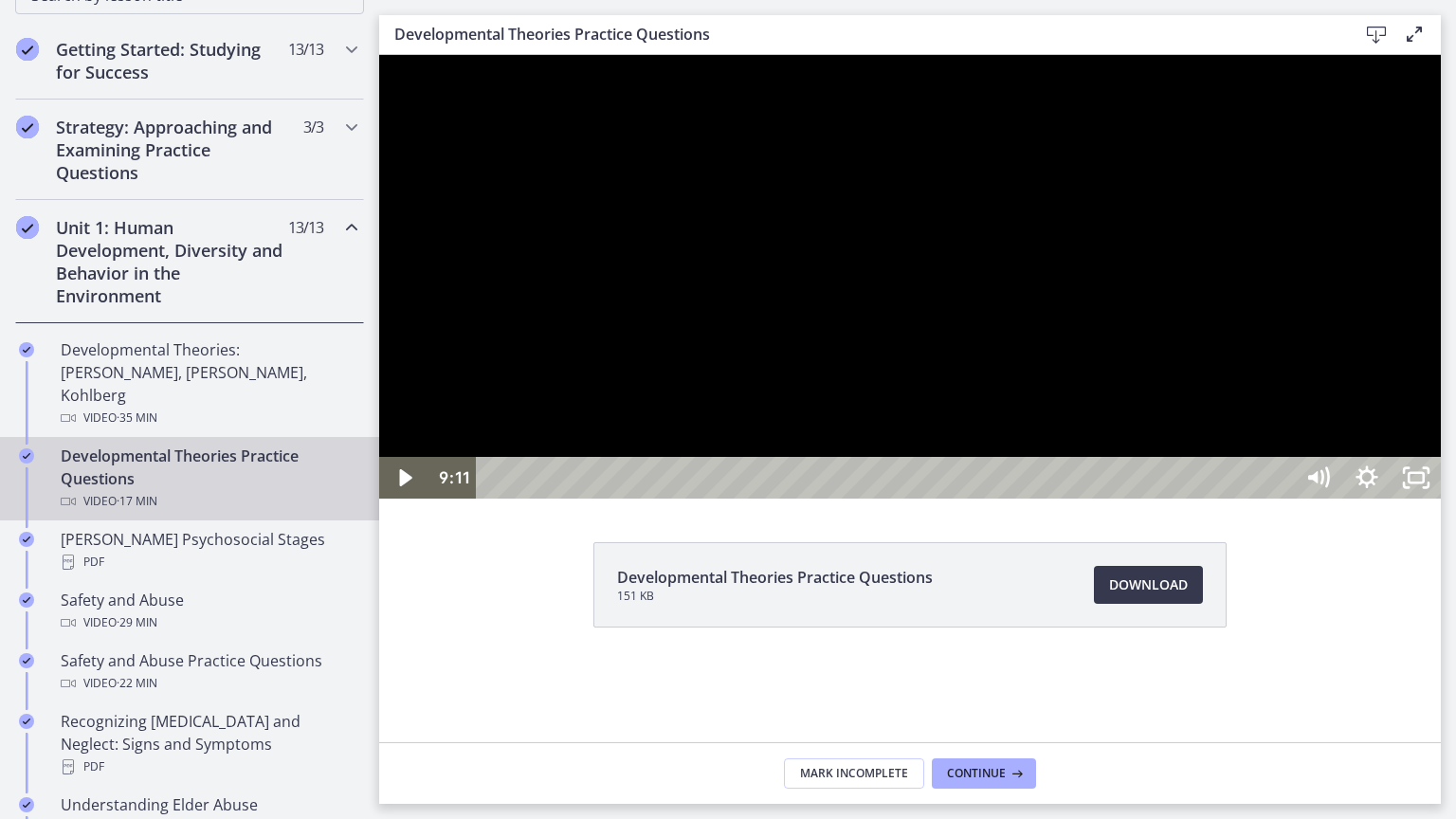 click at bounding box center [910, 277] 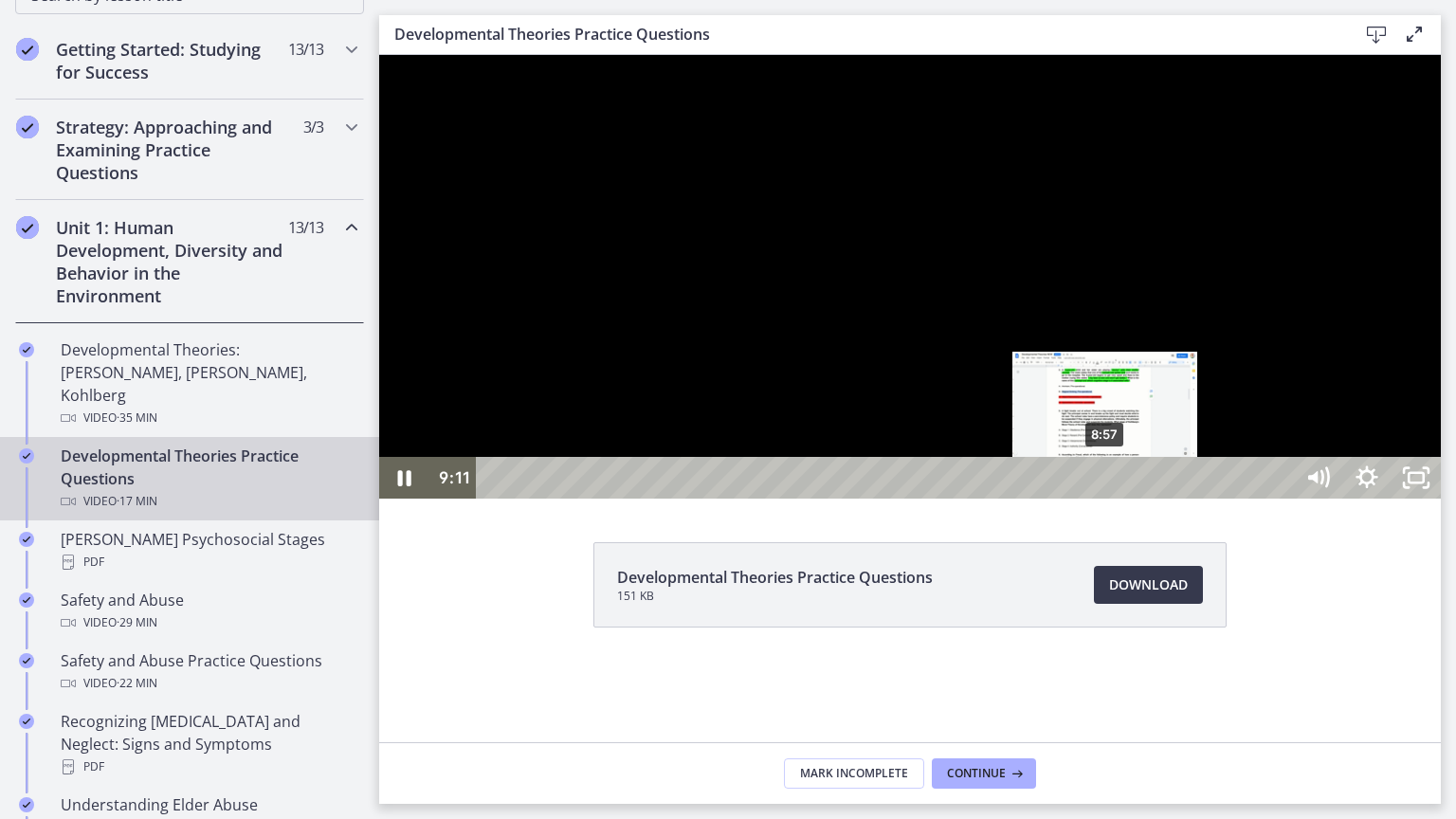 click on "8:57" at bounding box center (887, 478) 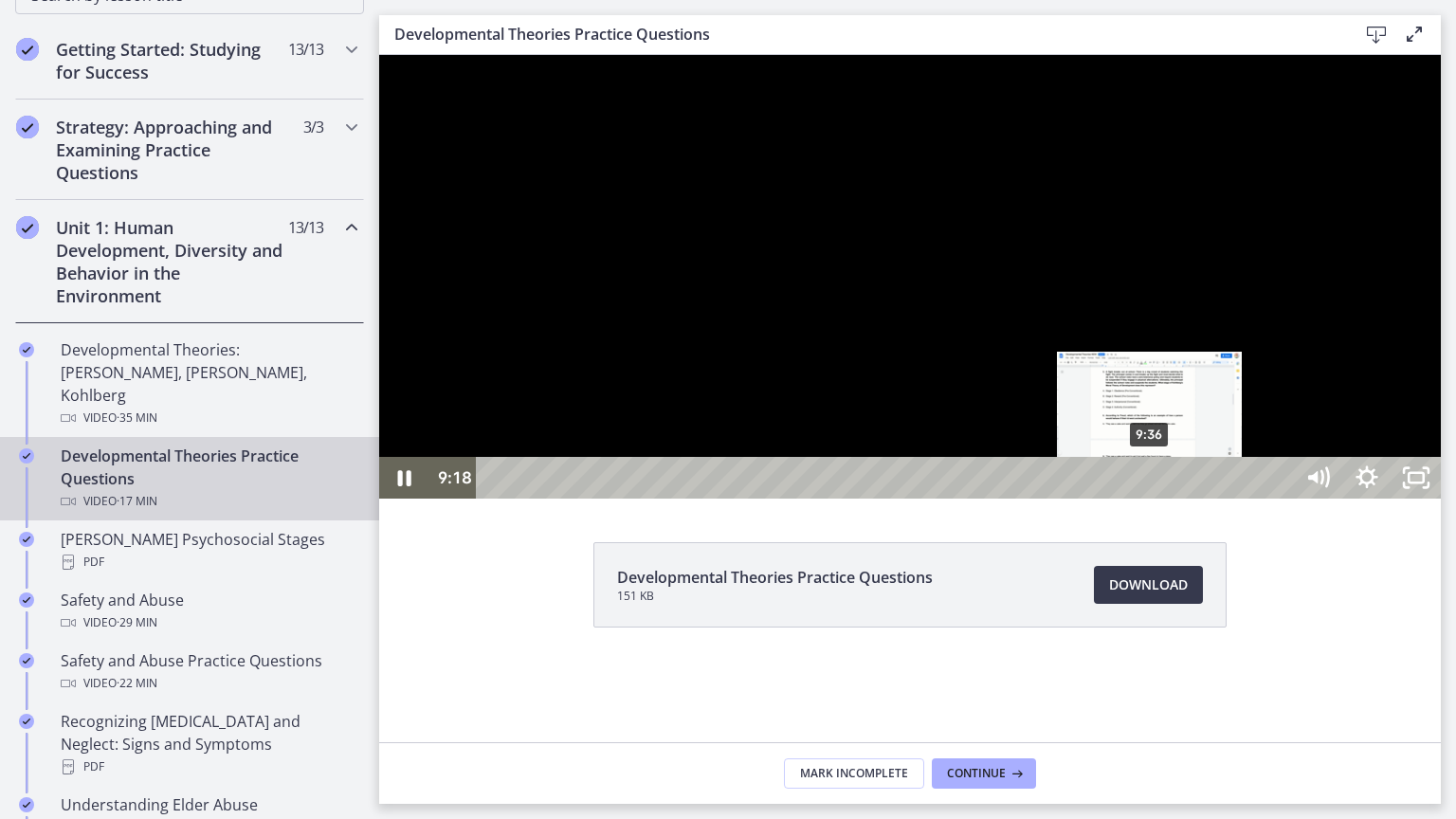 click on "9:36" at bounding box center (887, 478) 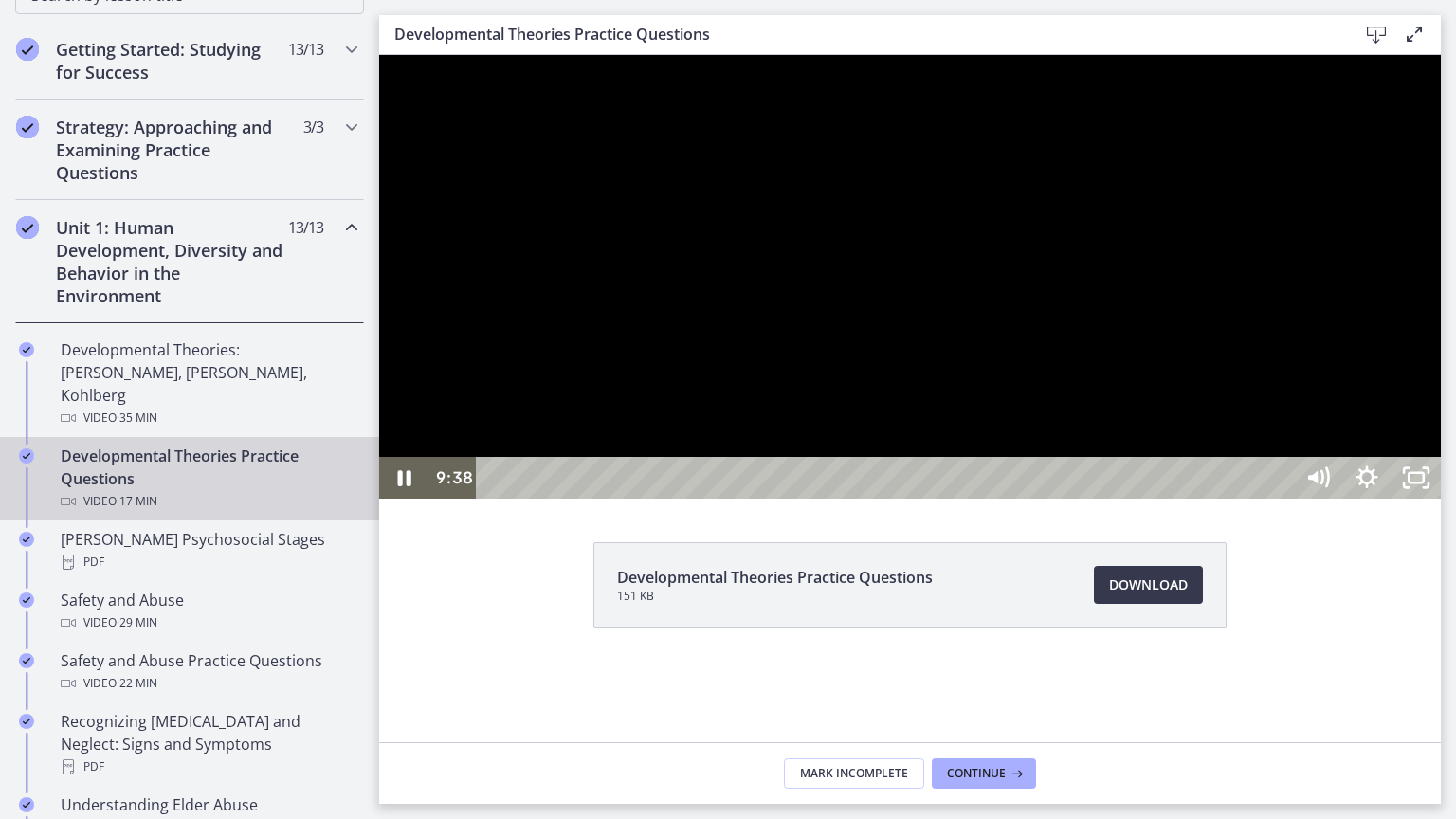 click at bounding box center [910, 277] 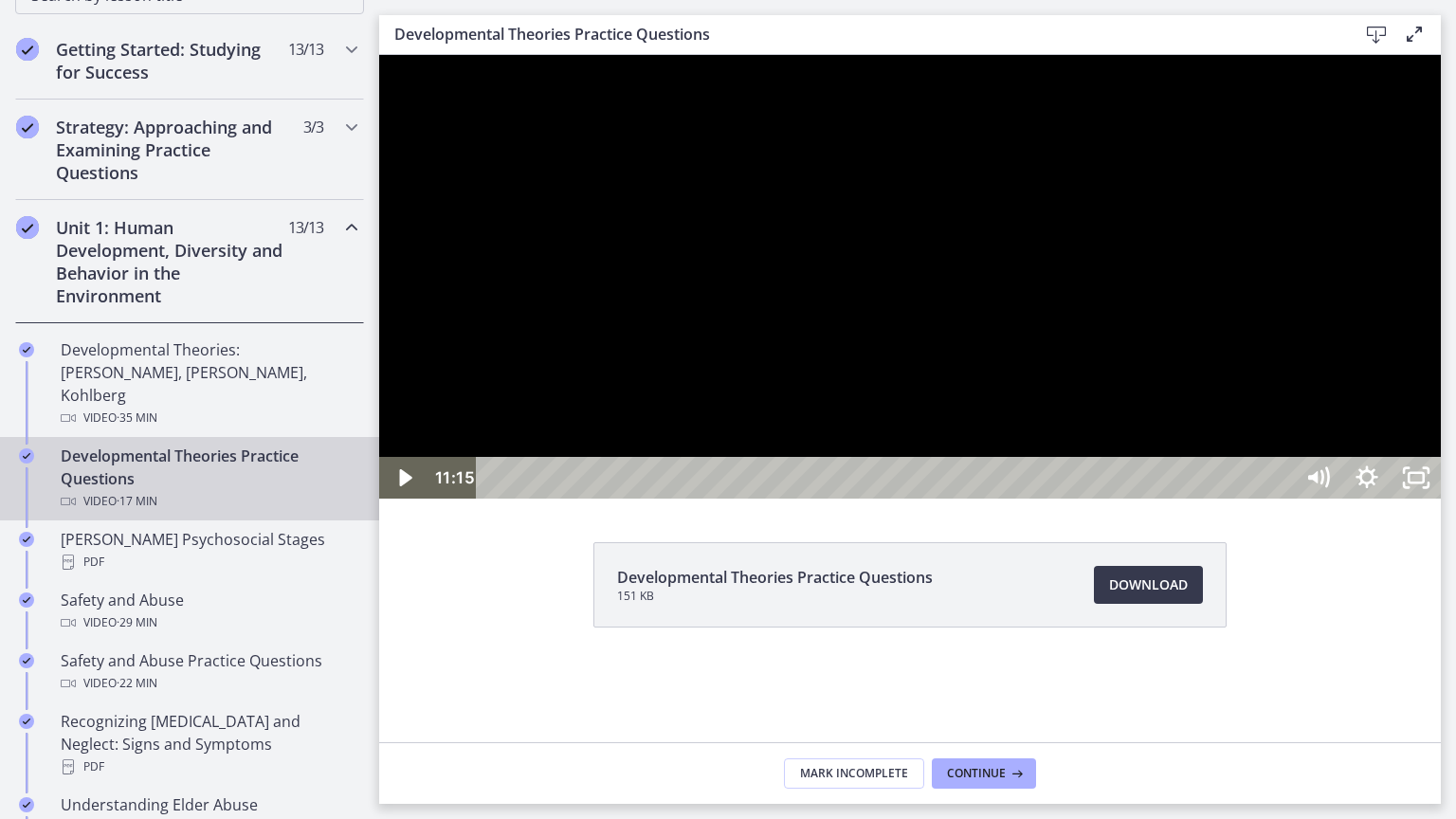 click at bounding box center [910, 277] 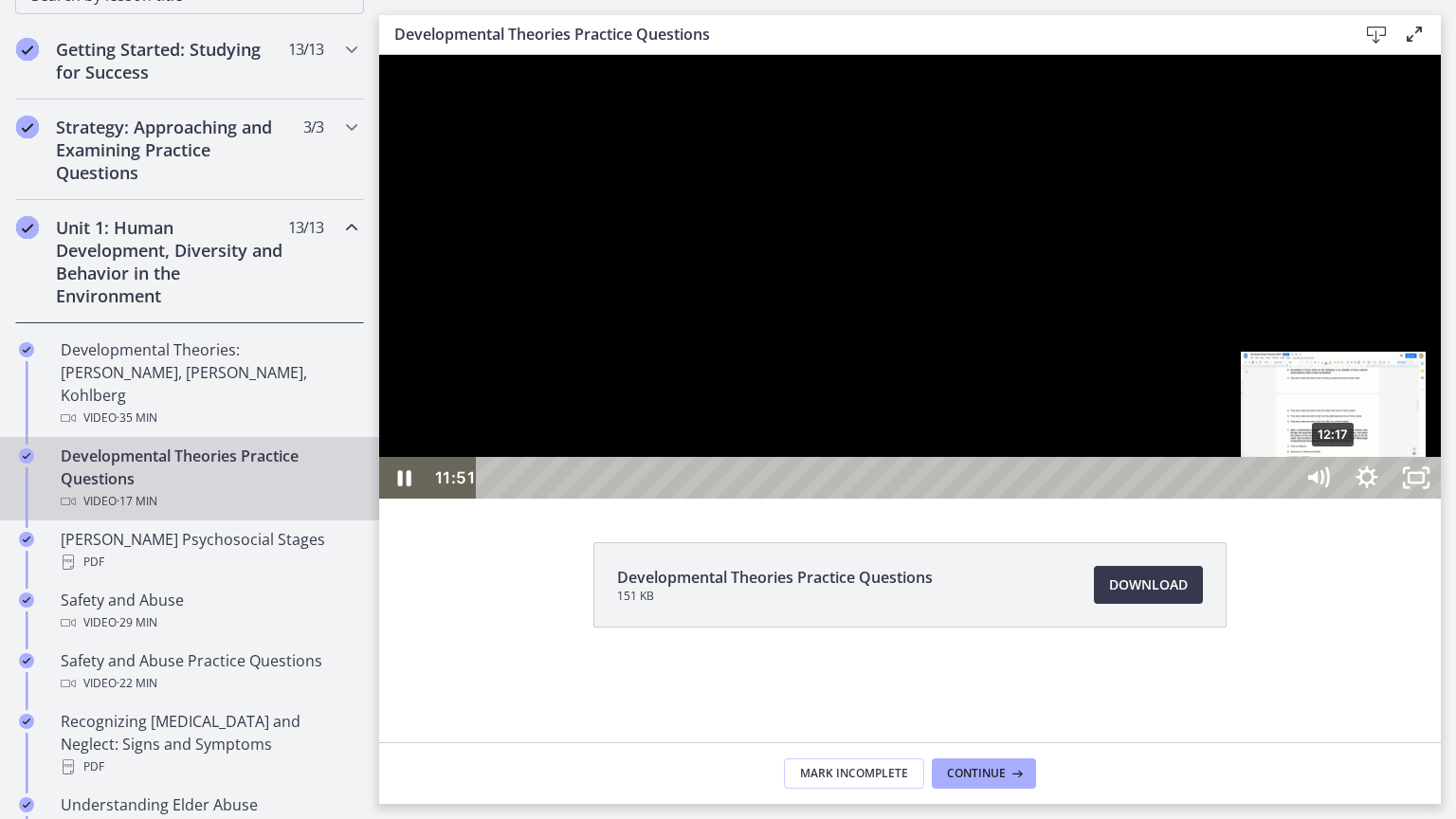 click on "12:17" at bounding box center [887, 478] 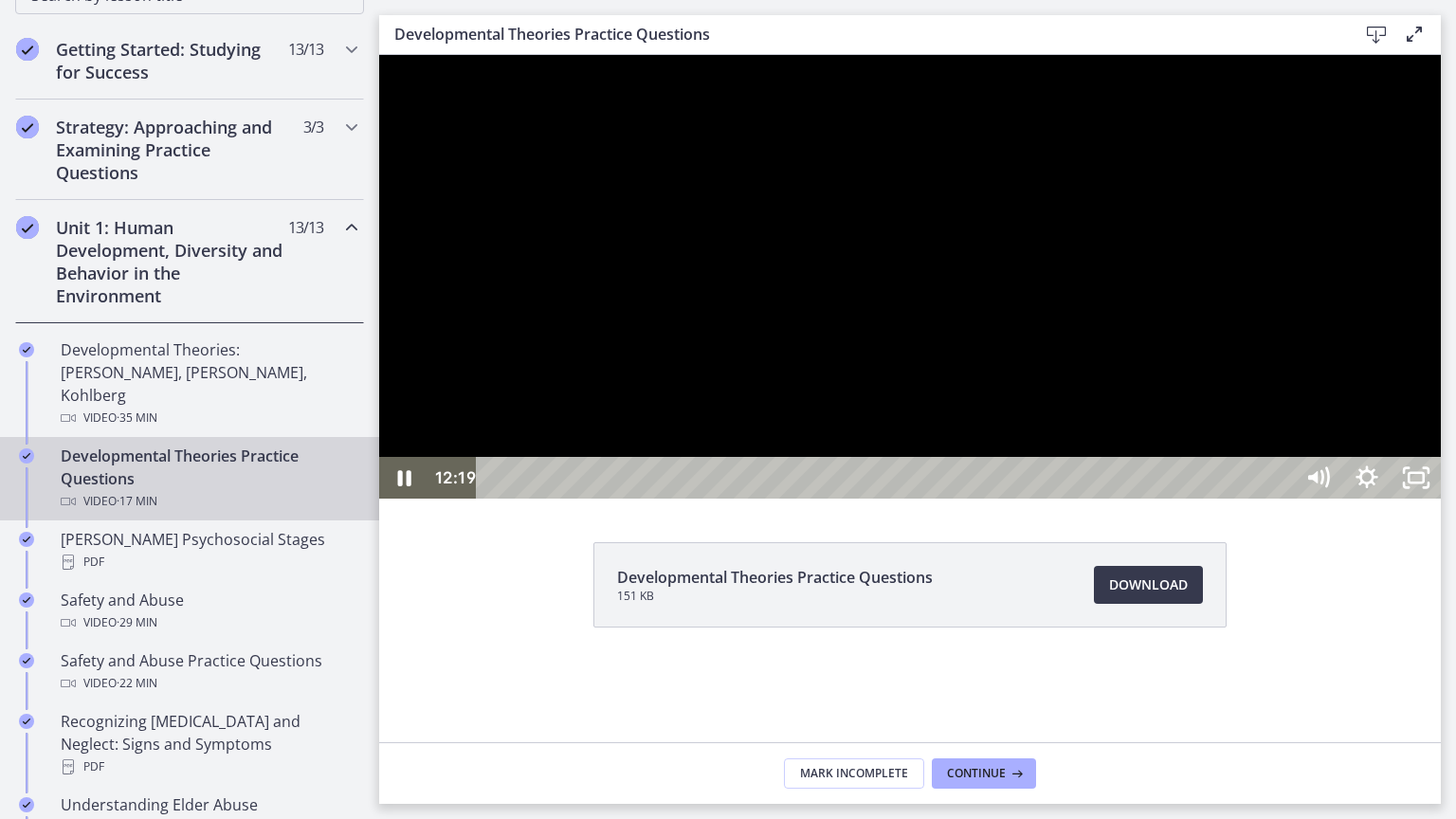 click at bounding box center (910, 277) 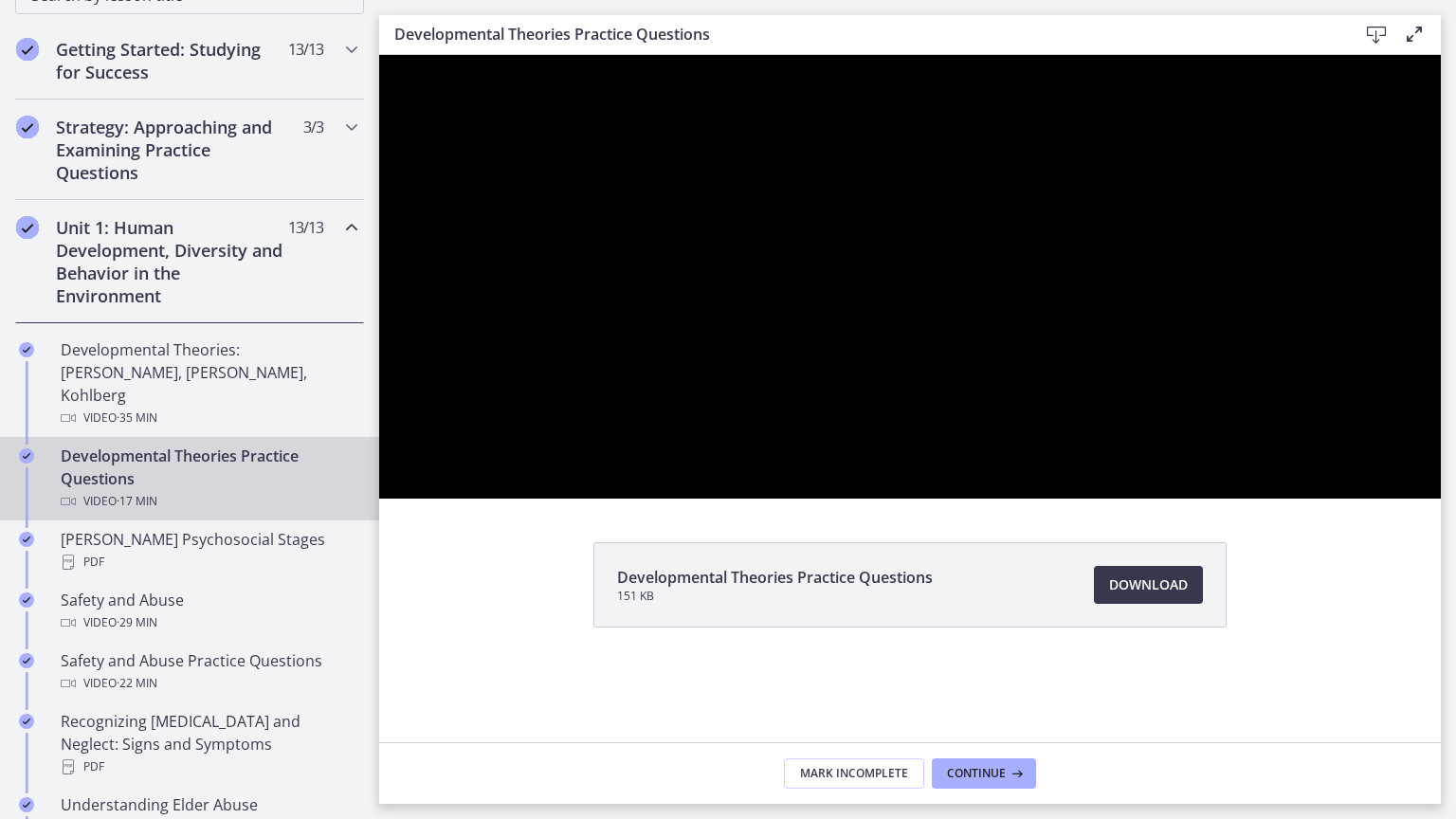 click at bounding box center [910, 277] 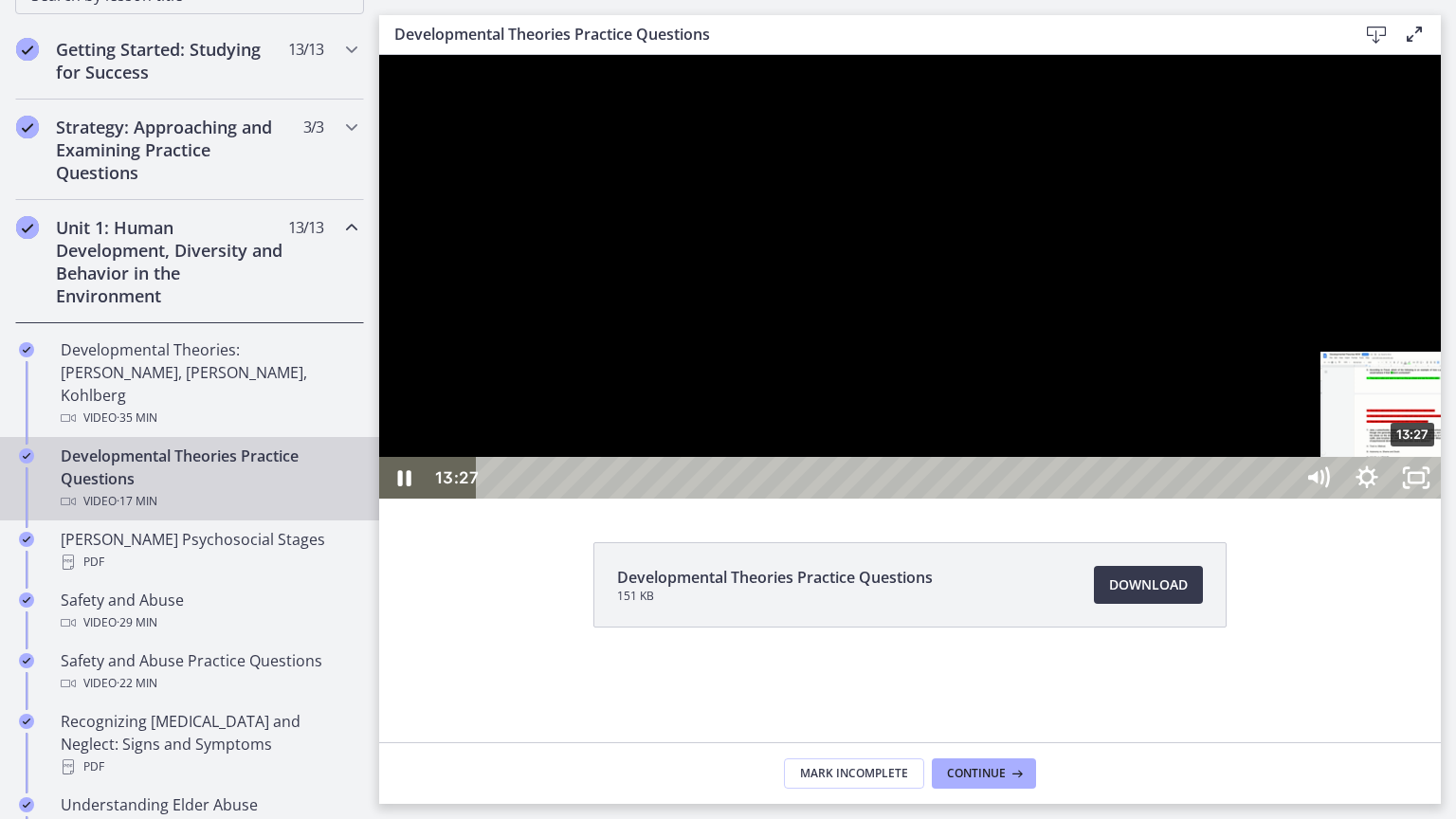 click on "13:27" at bounding box center [887, 478] 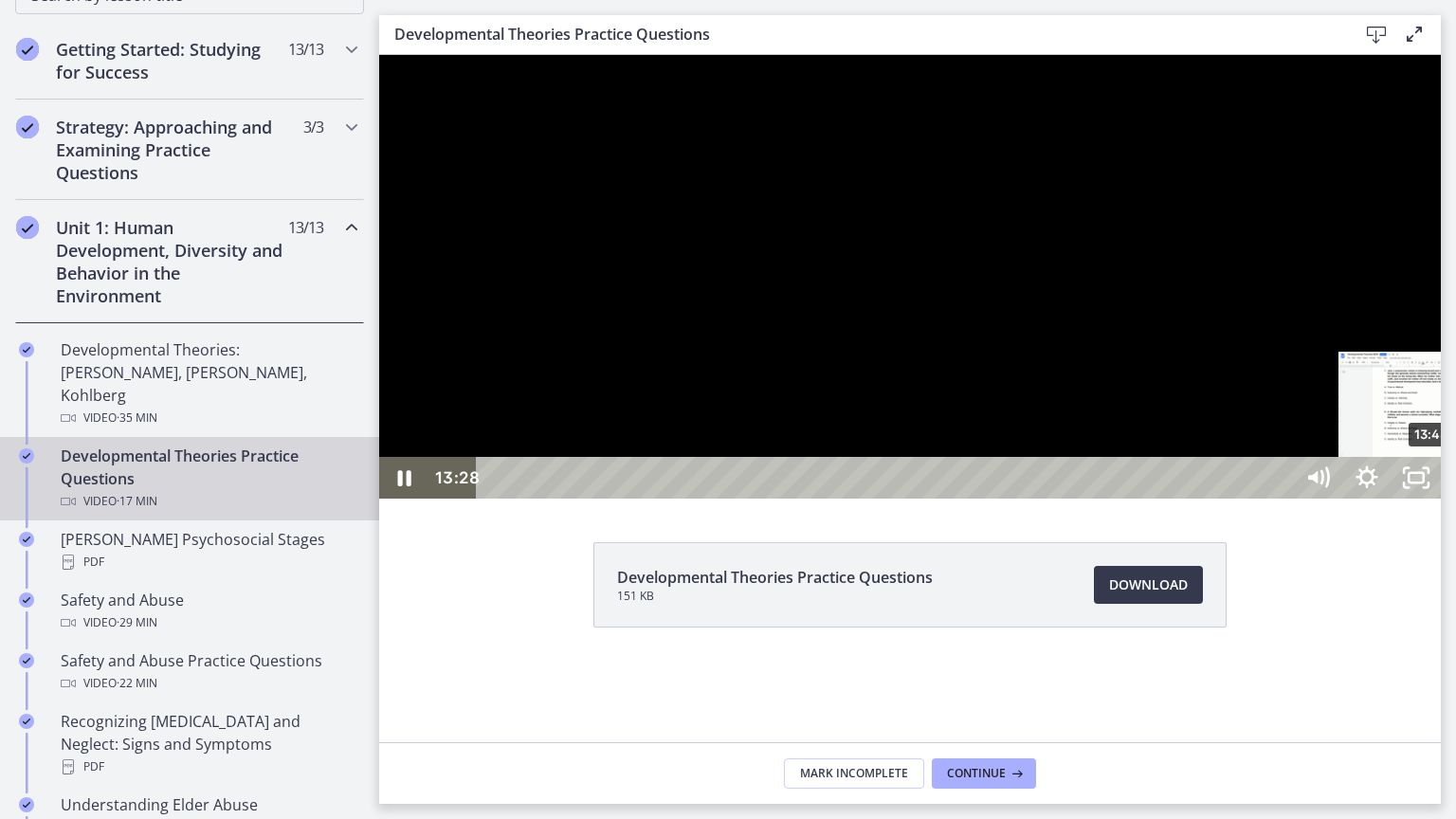 click on "13:43" at bounding box center [887, 478] 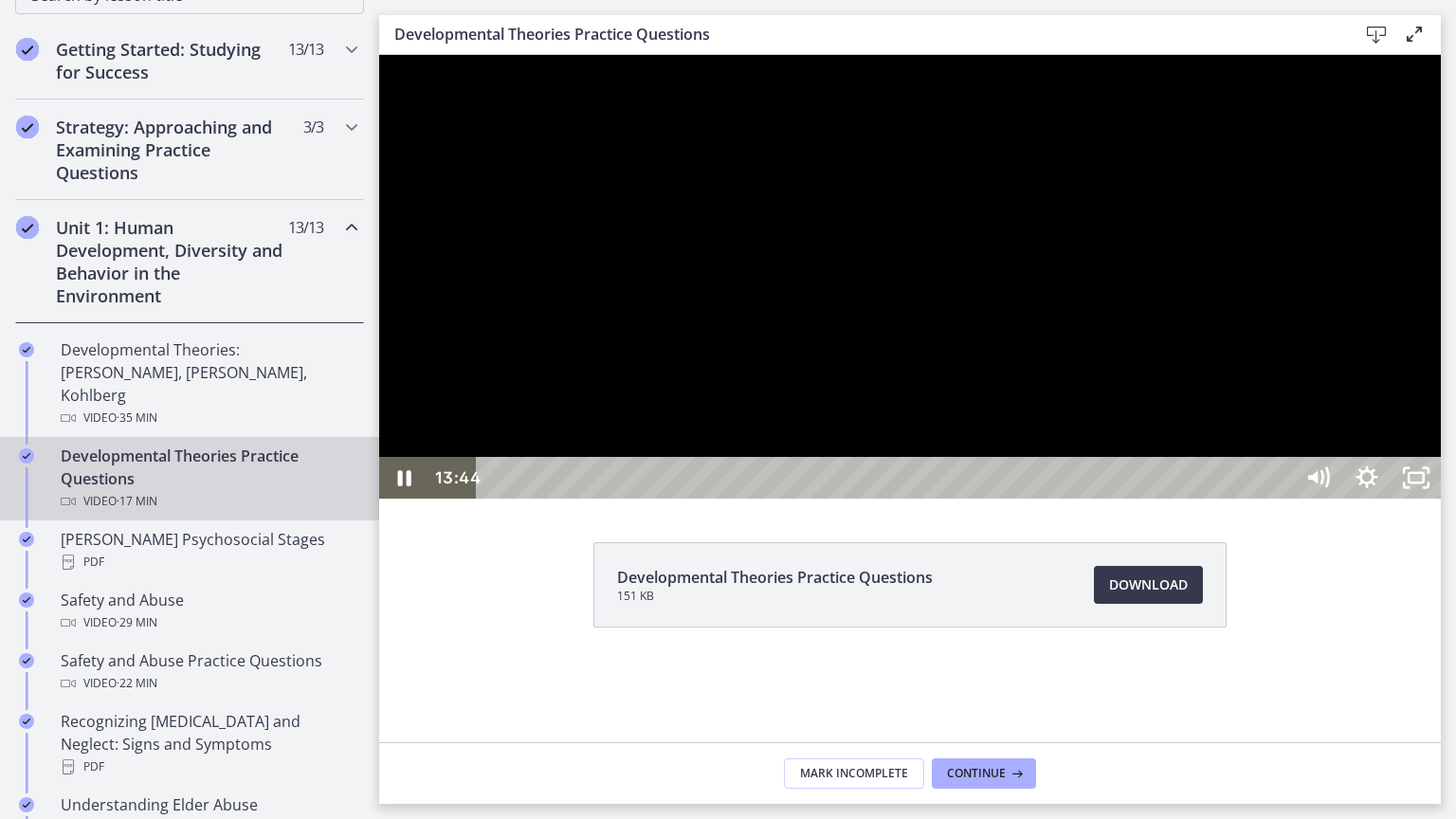 click at bounding box center [910, 277] 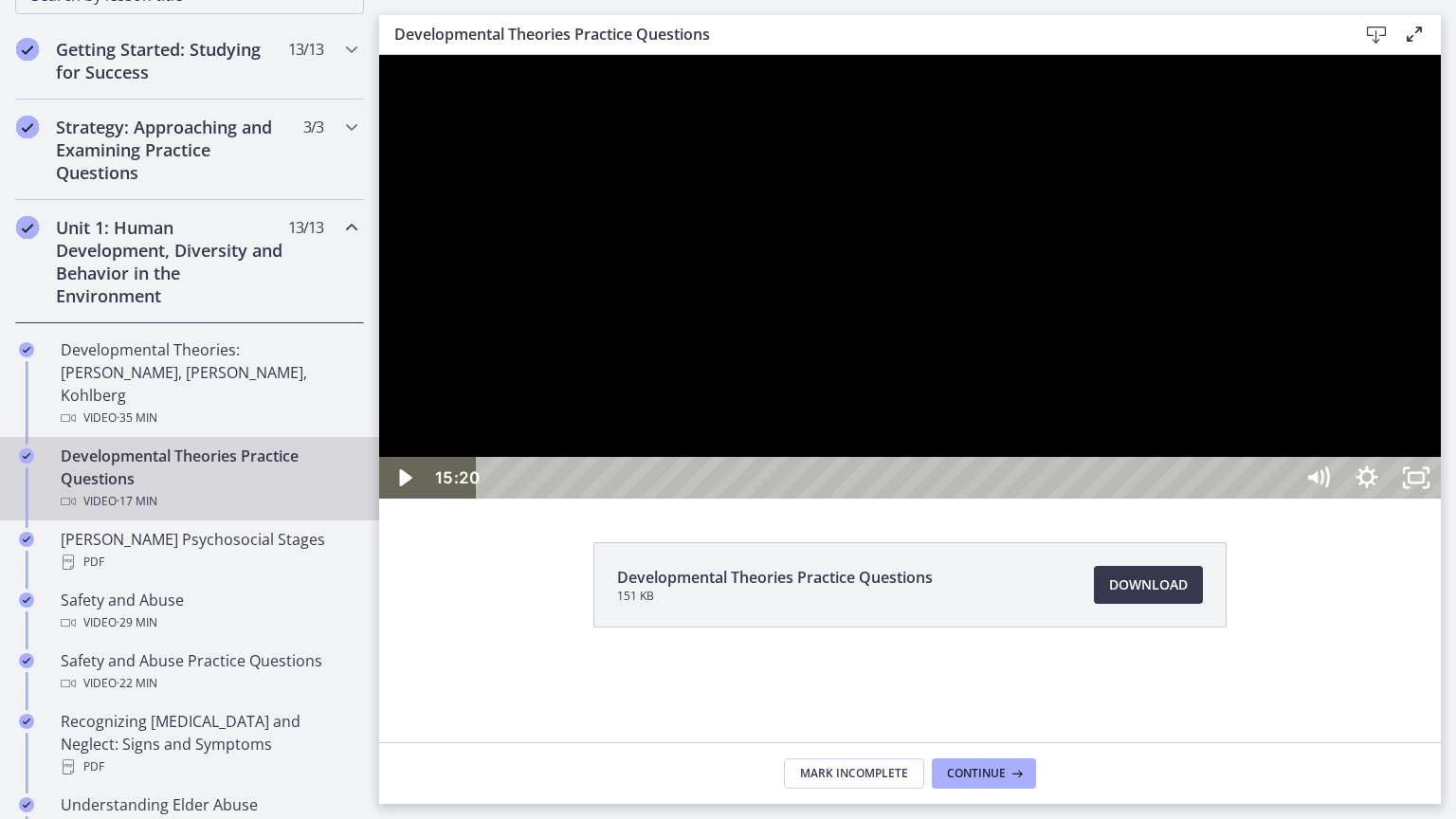 click on "15:20" at bounding box center [887, 478] 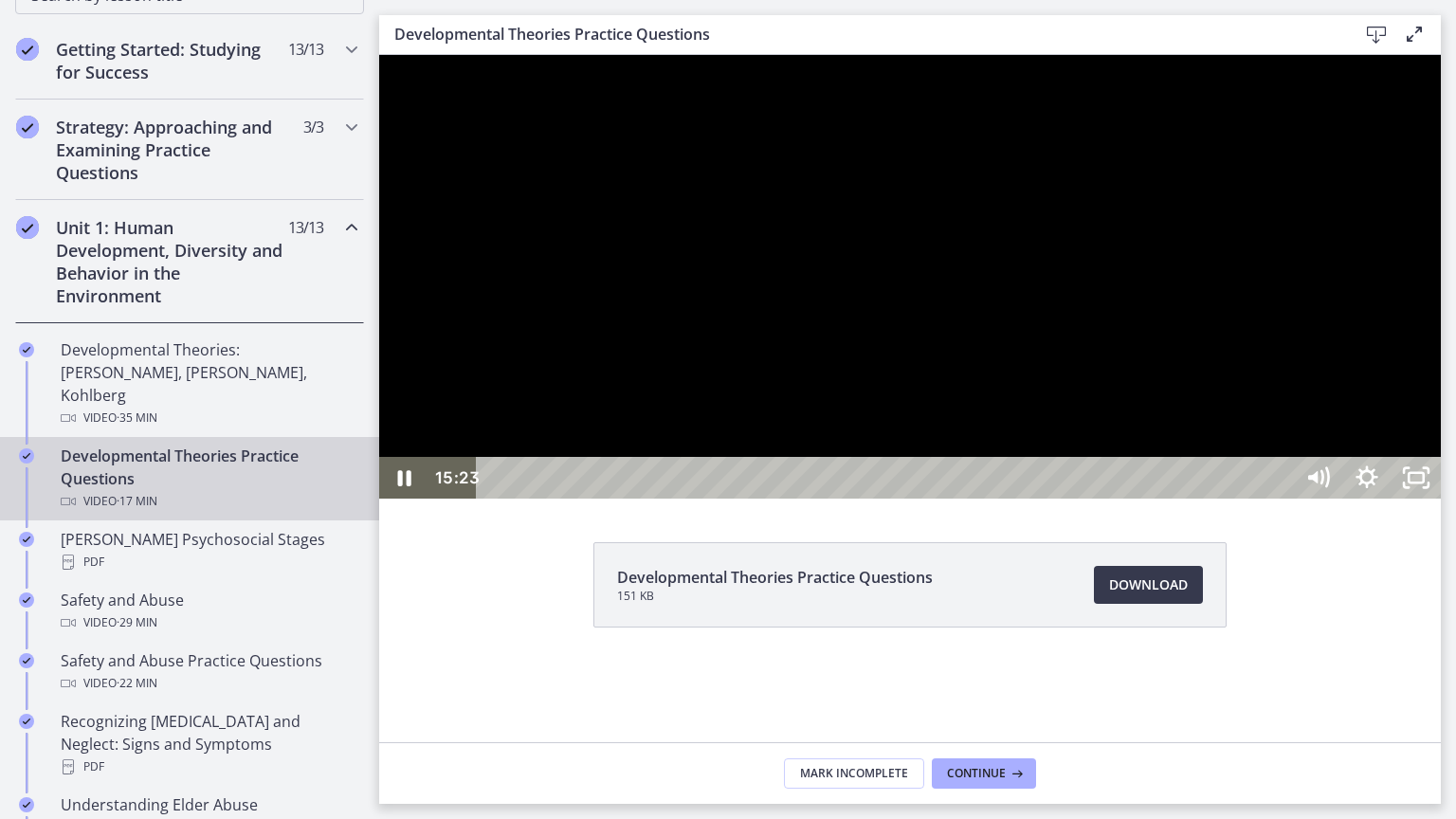click on "15:40" at bounding box center [887, 478] 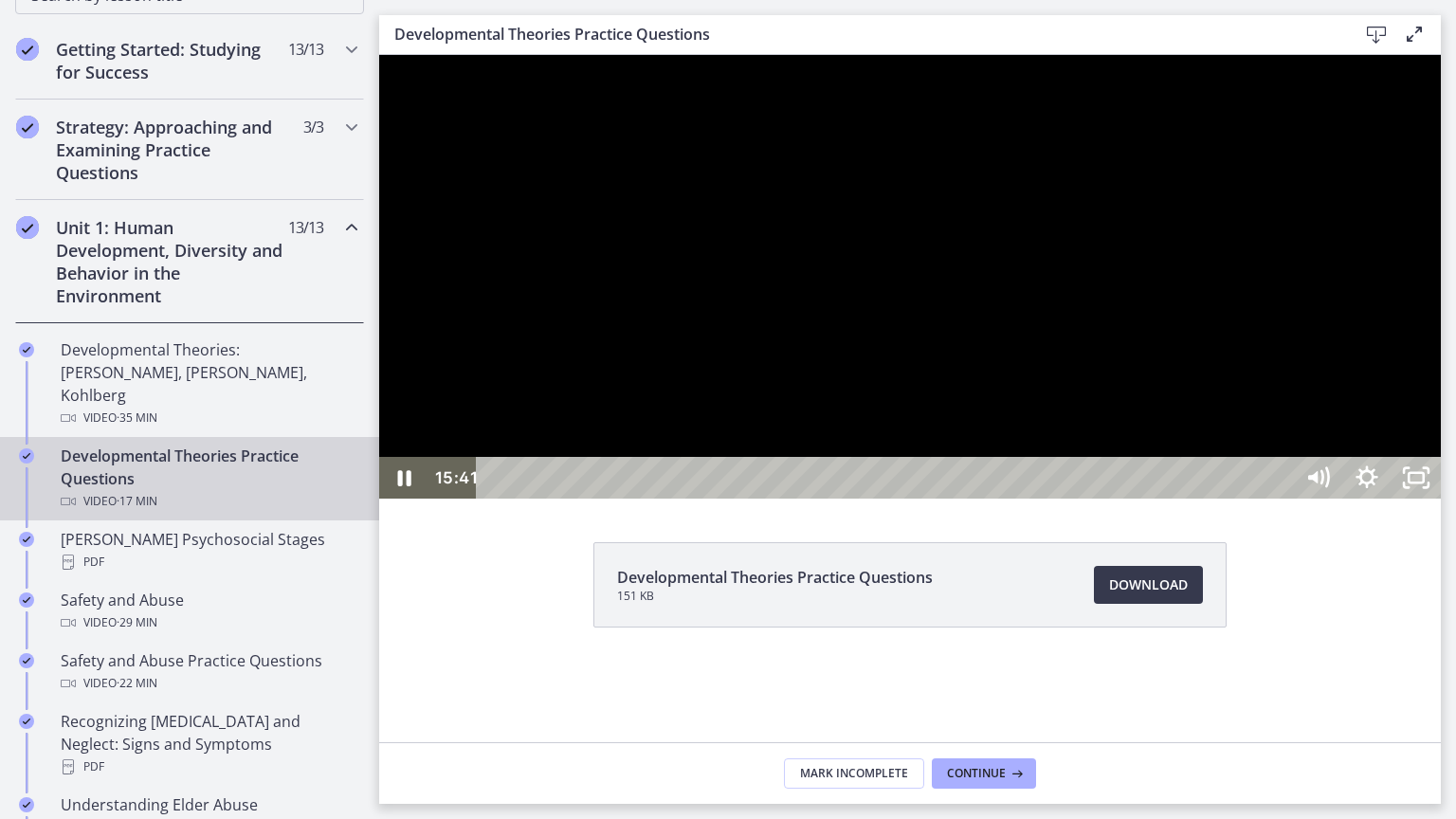click at bounding box center (910, 277) 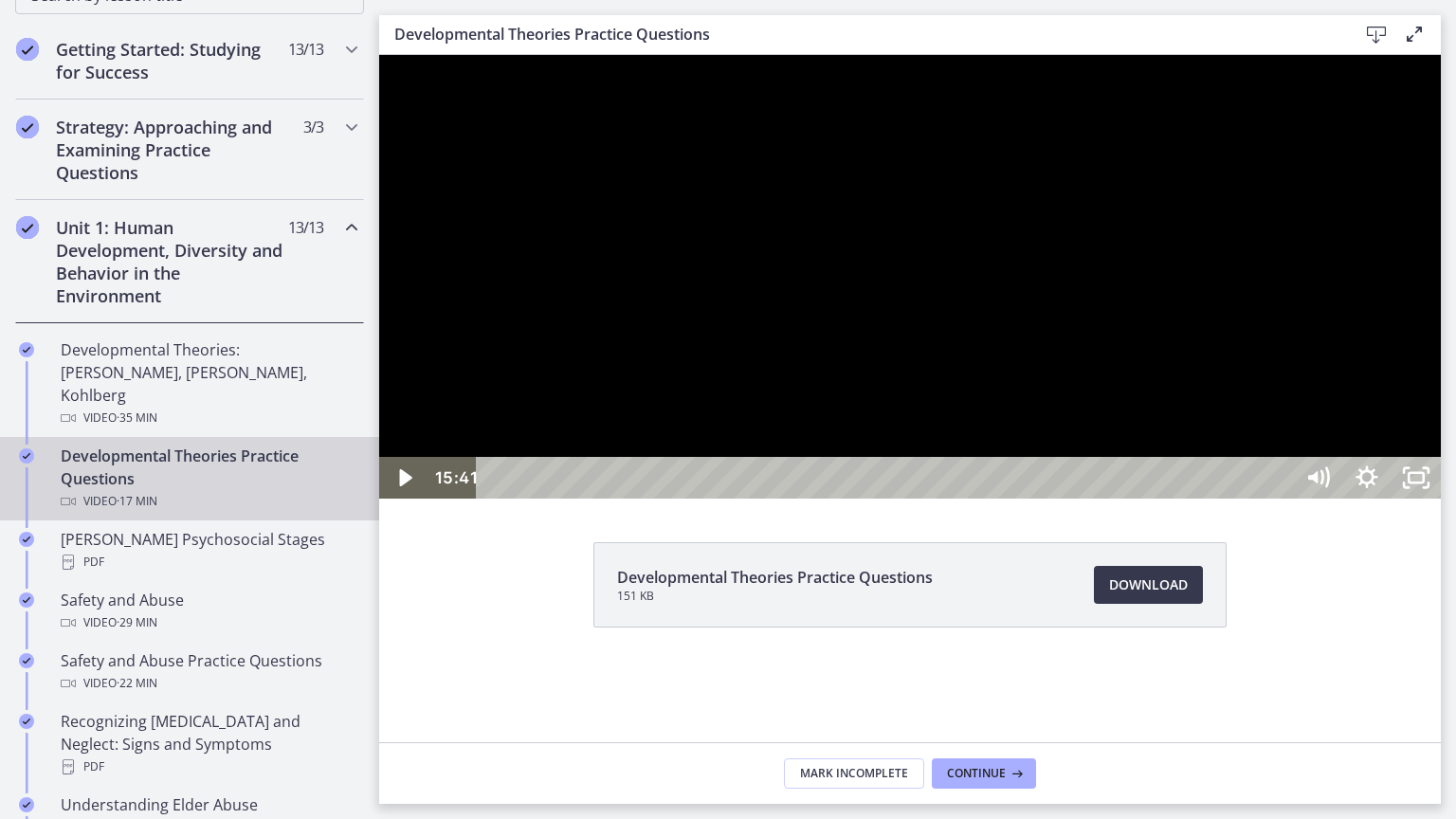 click at bounding box center (910, 277) 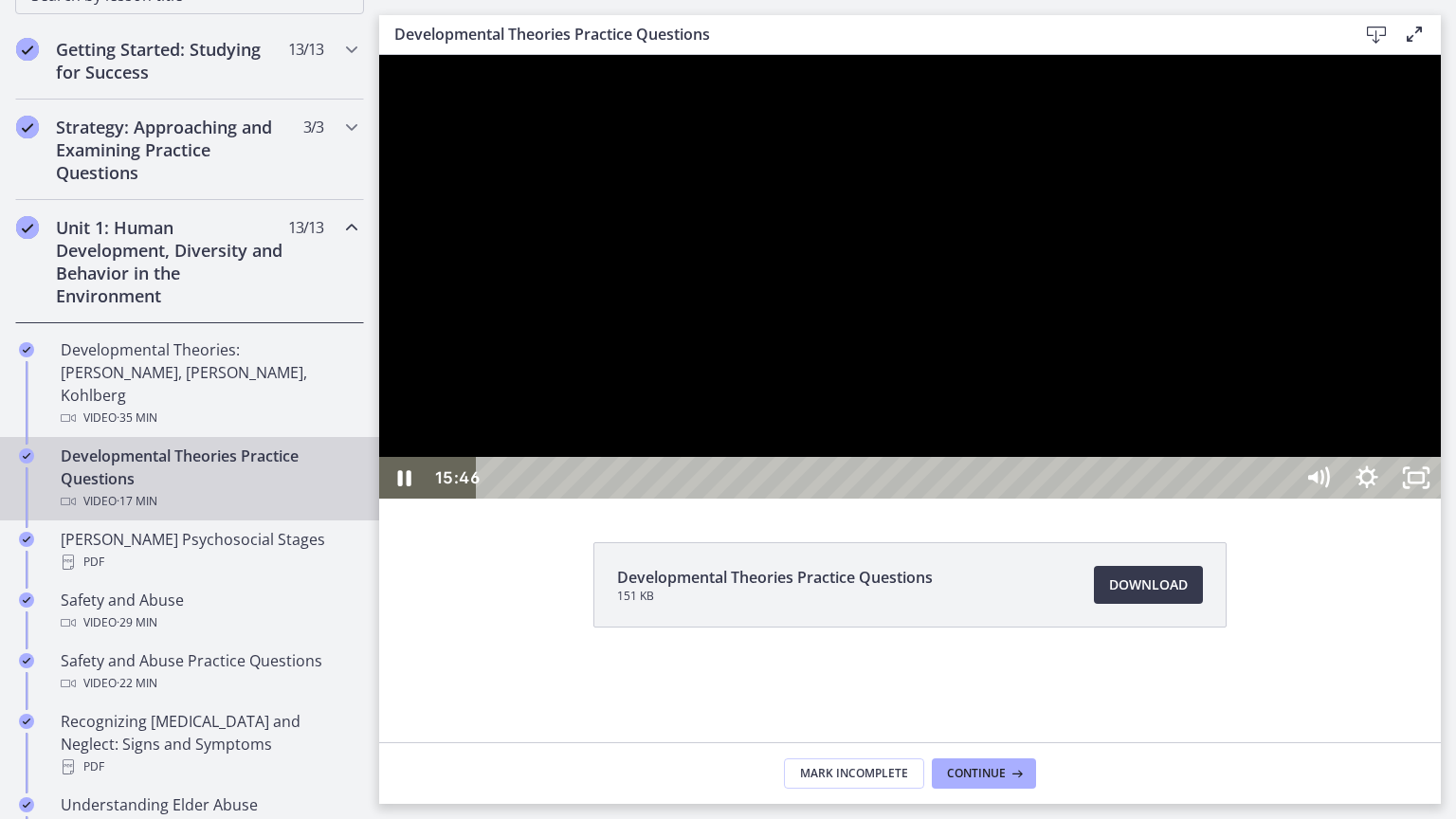 click on "16:51" at bounding box center [887, 478] 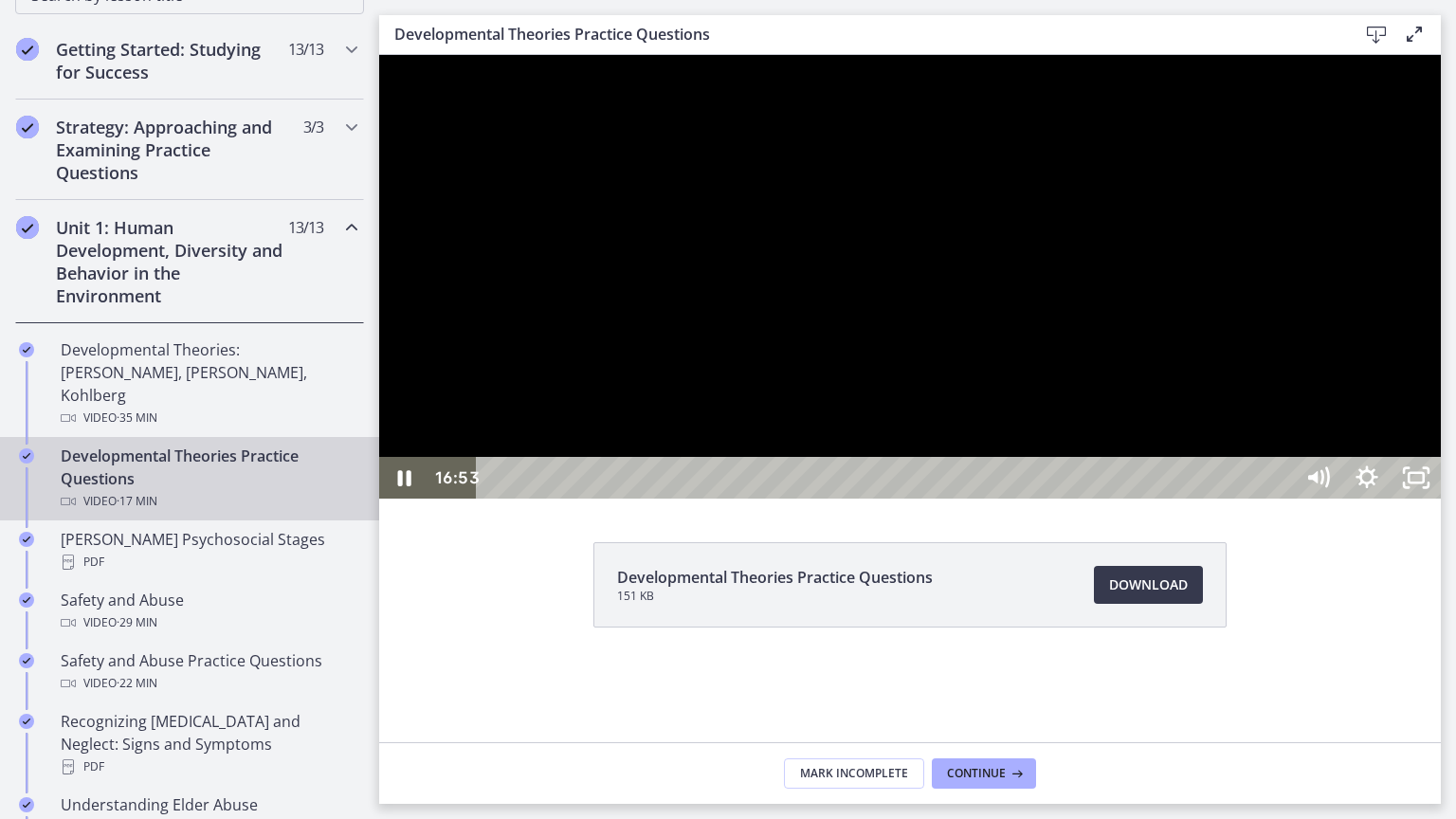 click at bounding box center [910, 277] 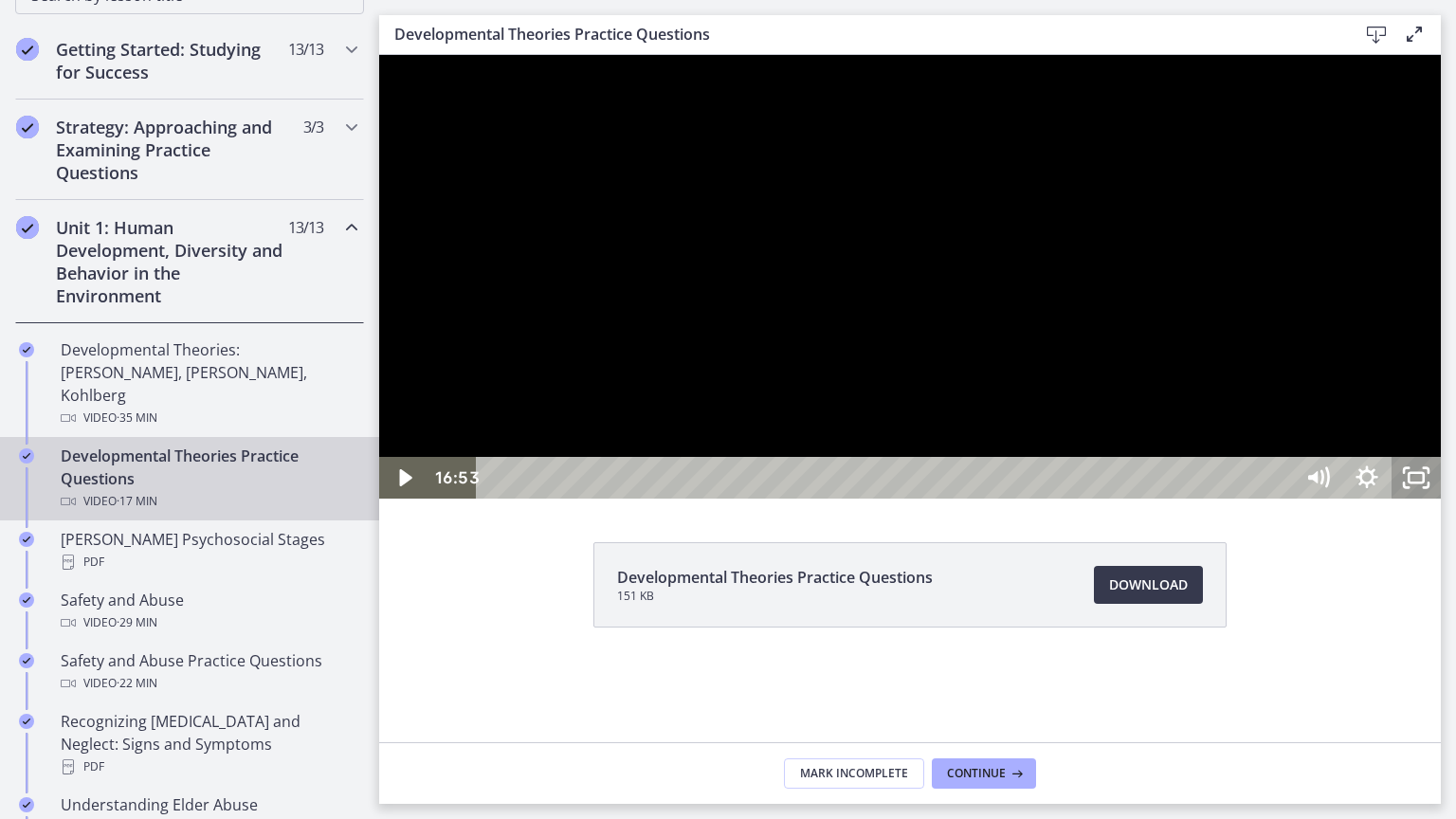 click 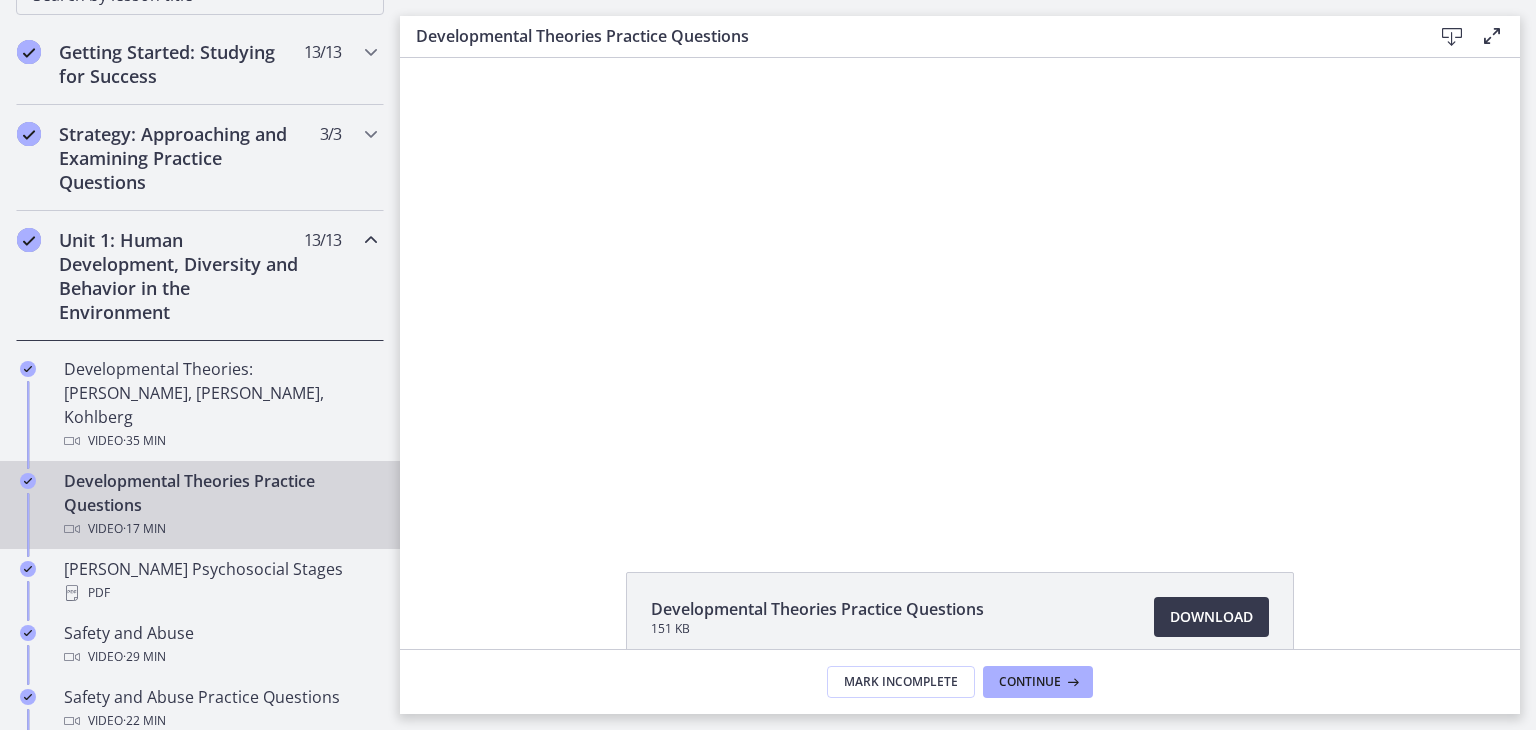 type 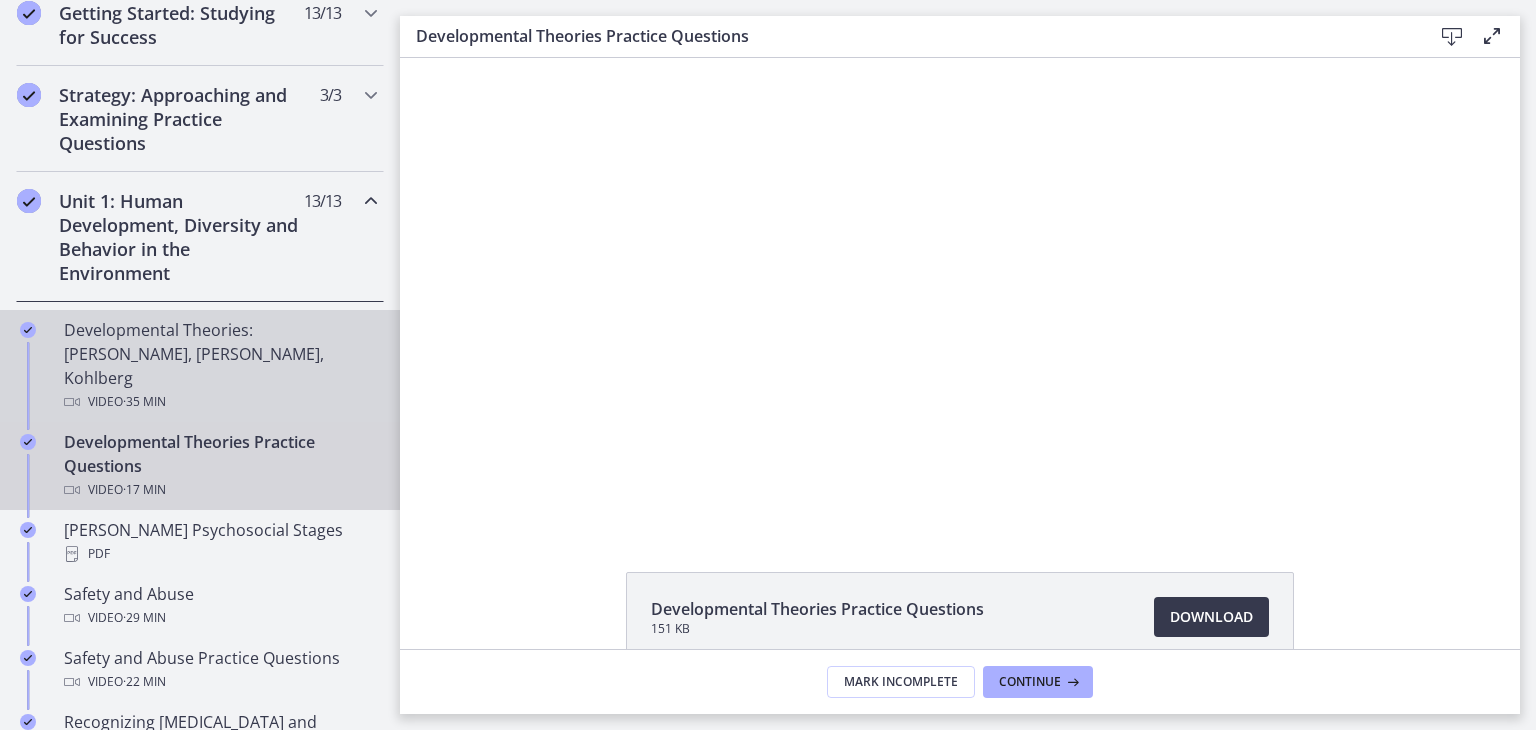 scroll, scrollTop: 356, scrollLeft: 0, axis: vertical 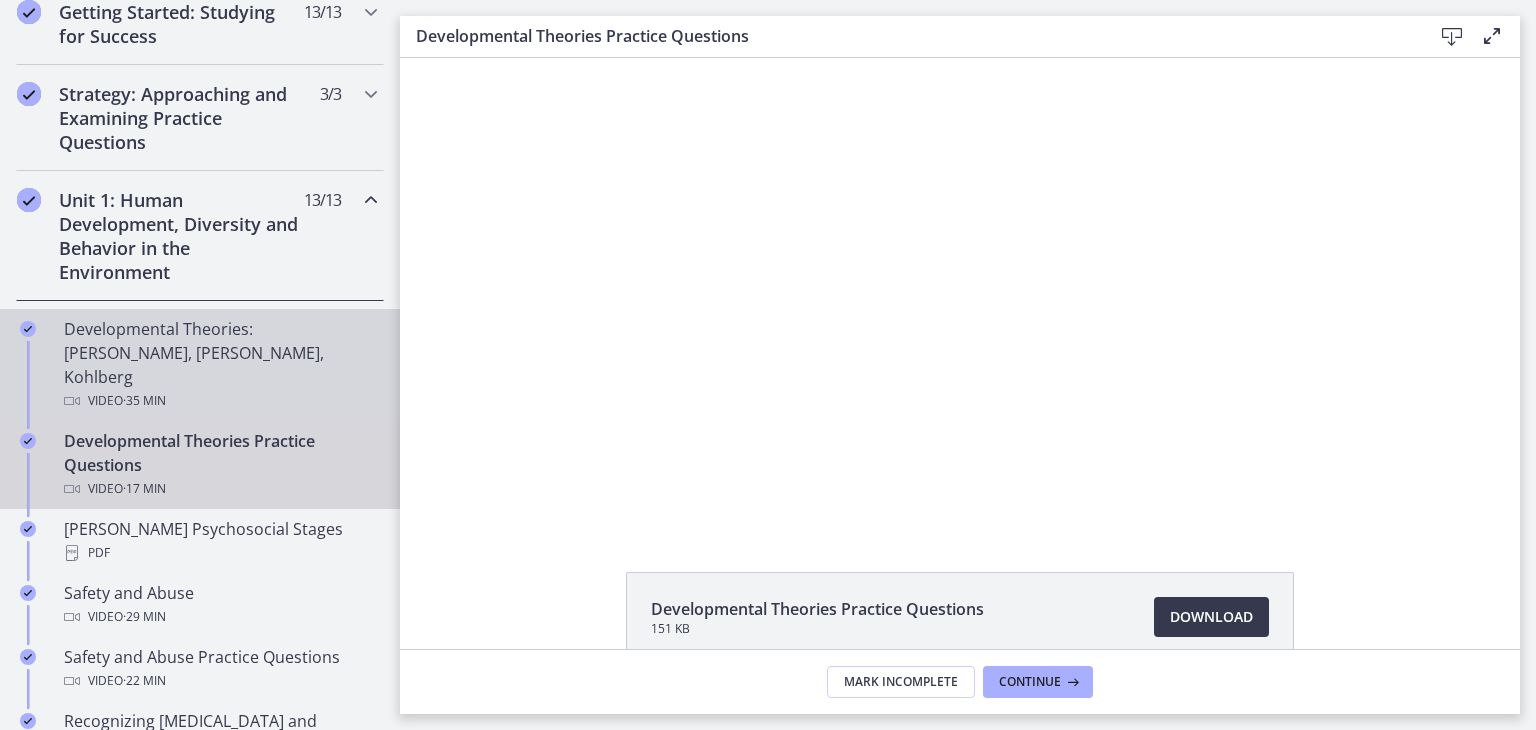 click on "Developmental Theories: [PERSON_NAME], [PERSON_NAME], Kohlberg
Video
·  35 min" at bounding box center (220, 365) 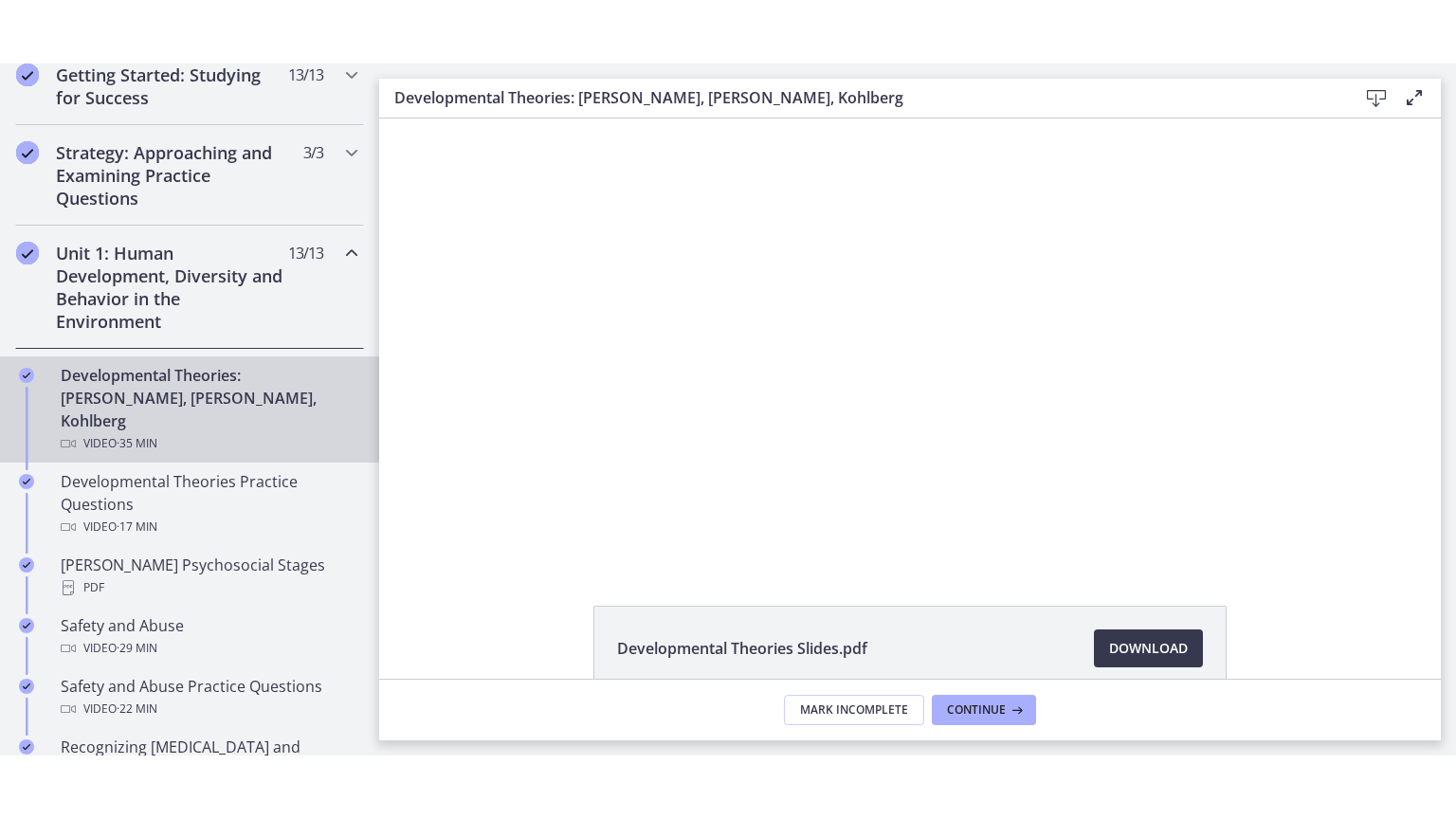 scroll, scrollTop: 0, scrollLeft: 0, axis: both 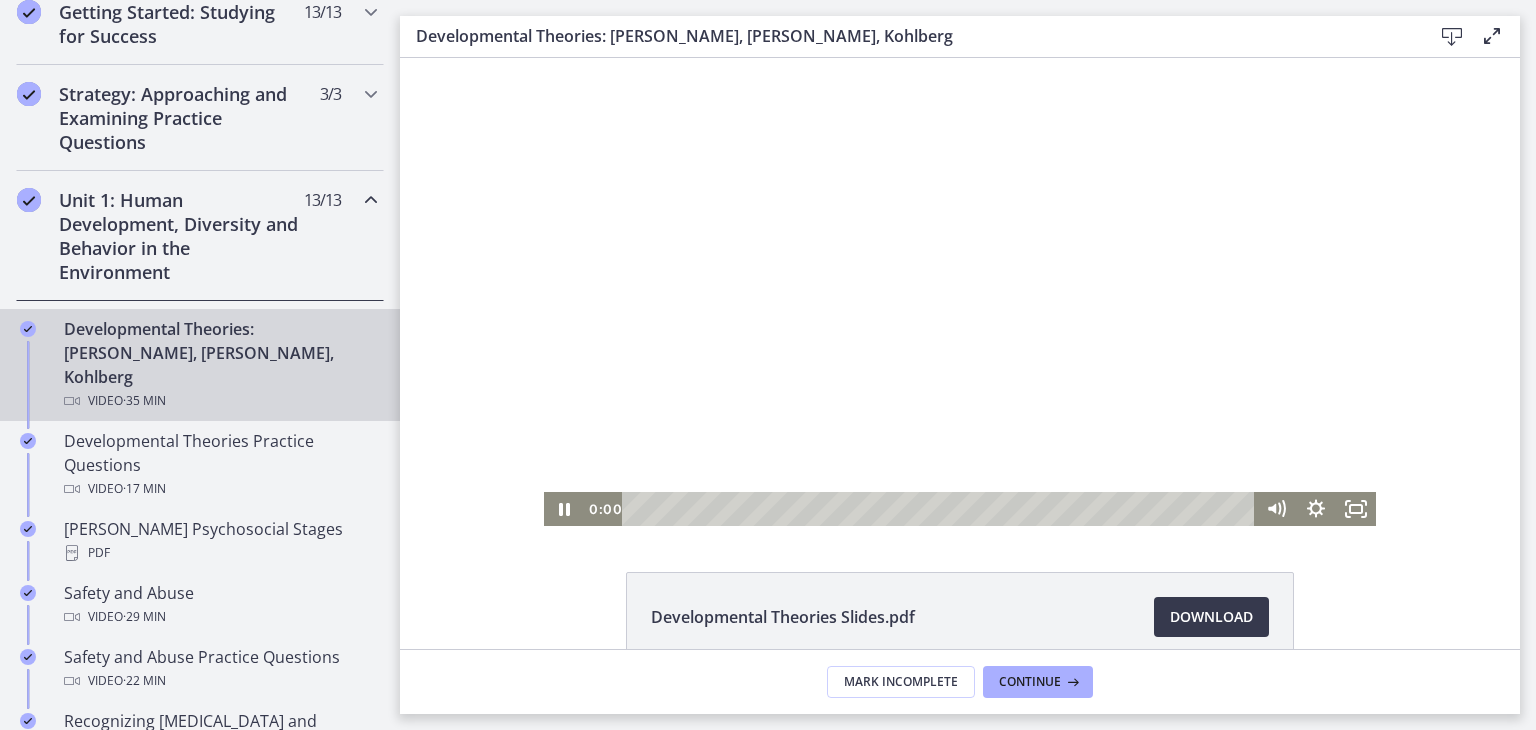 click on "Click for sound
@keyframes VOLUME_SMALL_WAVE_FLASH {
0% { opacity: 0; }
33% { opacity: 1; }
66% { opacity: 1; }
100% { opacity: 0; }
}
@keyframes VOLUME_LARGE_WAVE_FLASH {
0% { opacity: 0; }
33% { opacity: 1; }
66% { opacity: 1; }
100% { opacity: 0; }
}
.volume__small-wave {
animation: VOLUME_SMALL_WAVE_FLASH 2s infinite;
opacity: 0;
}
.volume__large-wave {
animation: VOLUME_LARGE_WAVE_FLASH 2s infinite .3s;
opacity: 0;
}
0:00 15:28" at bounding box center [960, 292] 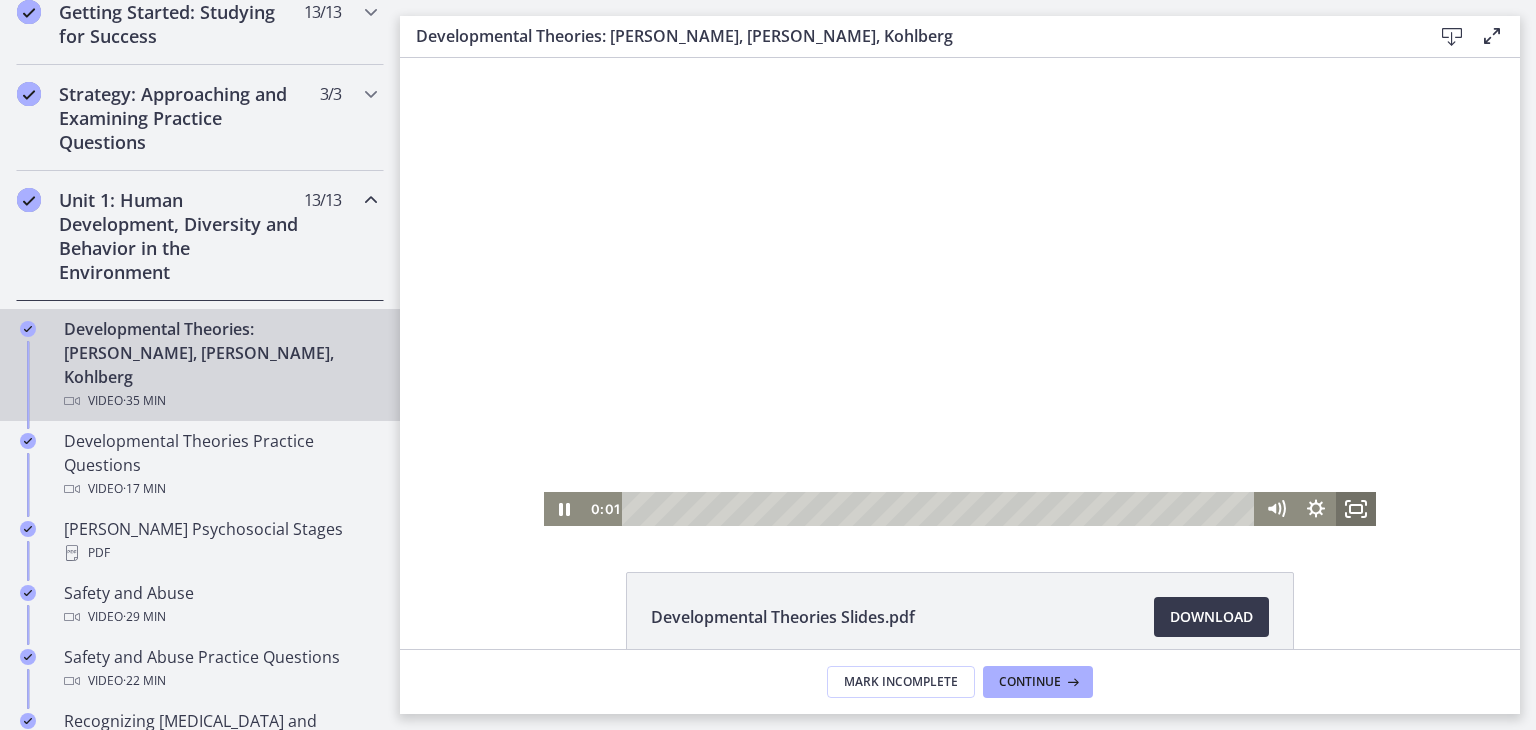 click 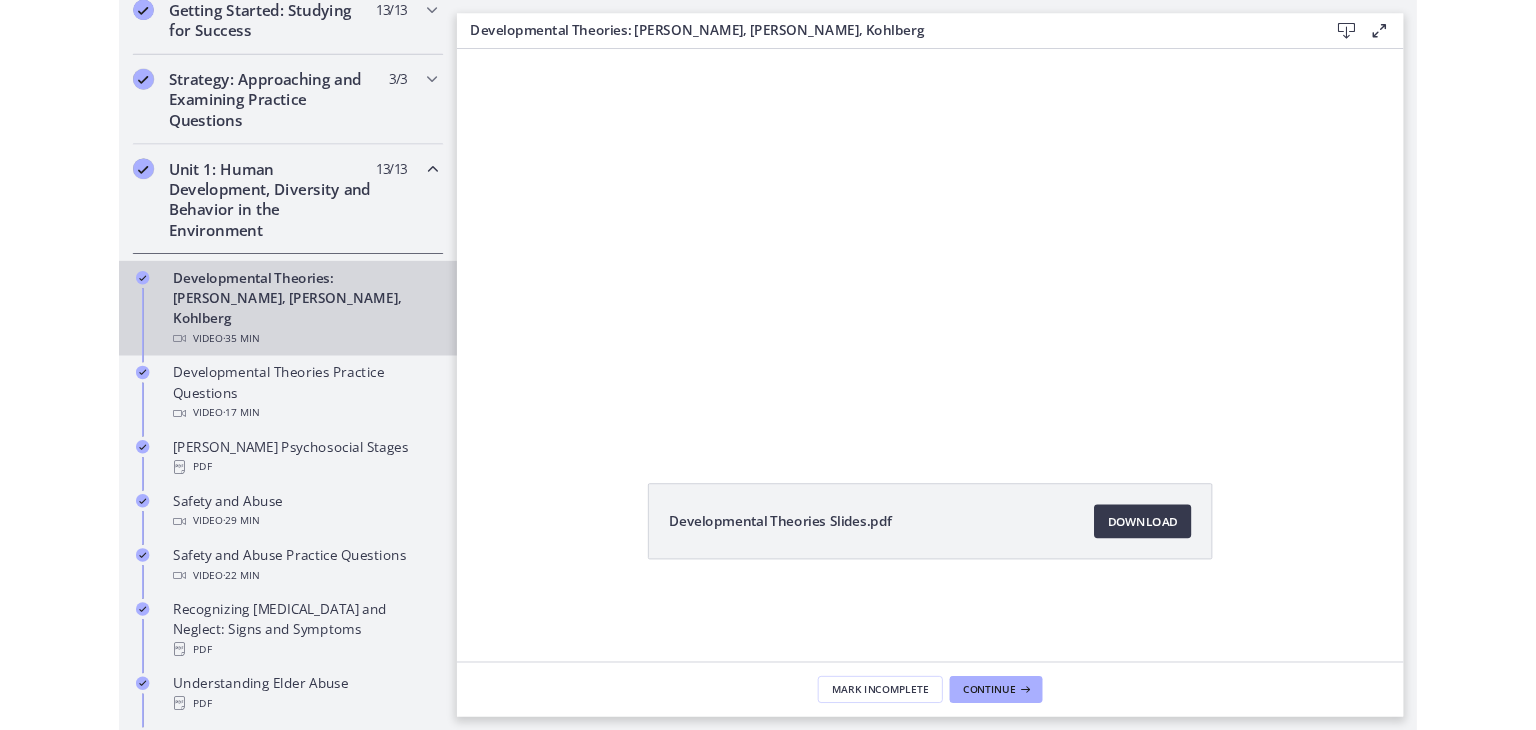 scroll, scrollTop: 0, scrollLeft: 0, axis: both 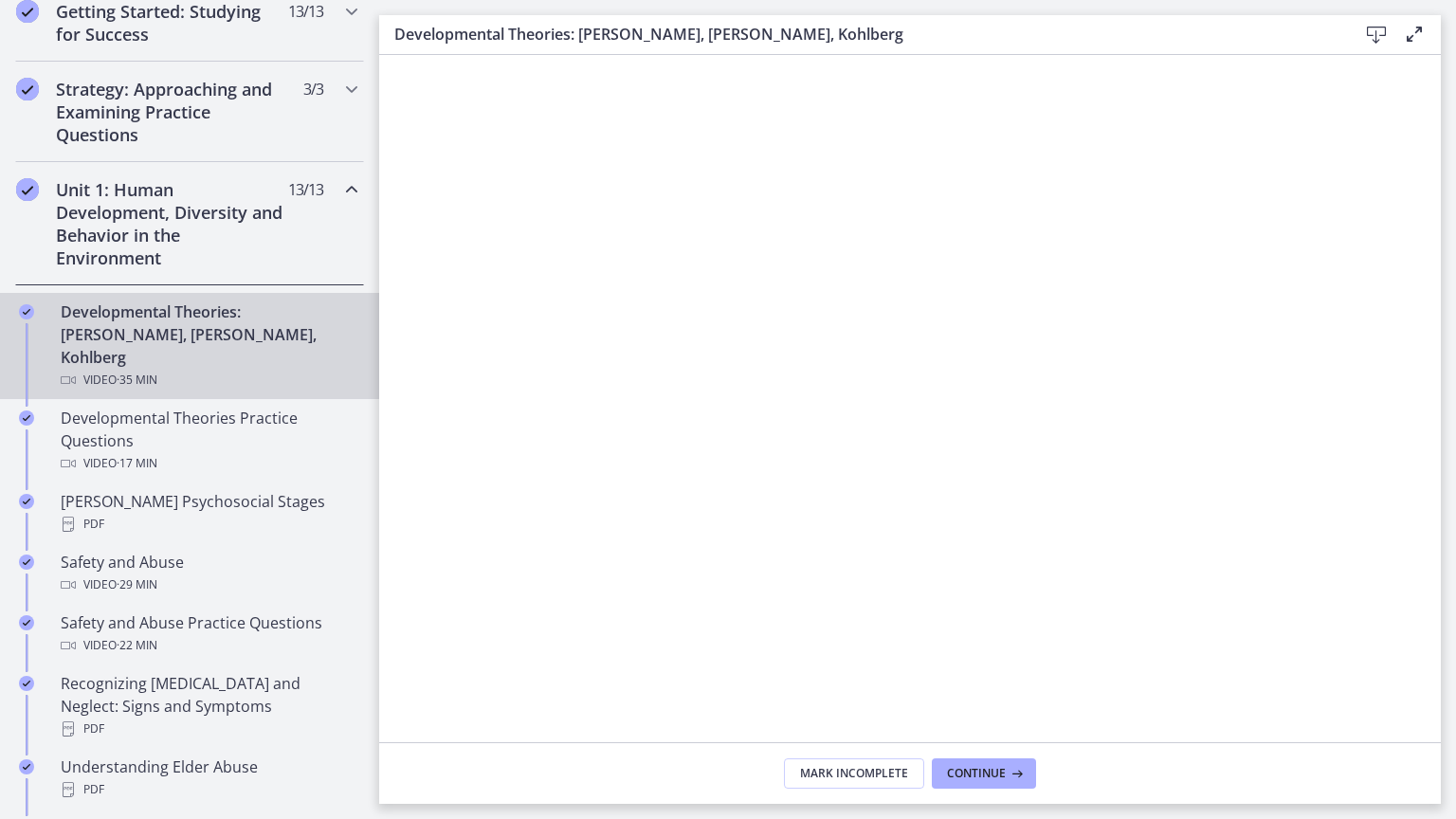 click at bounding box center [887, 853] 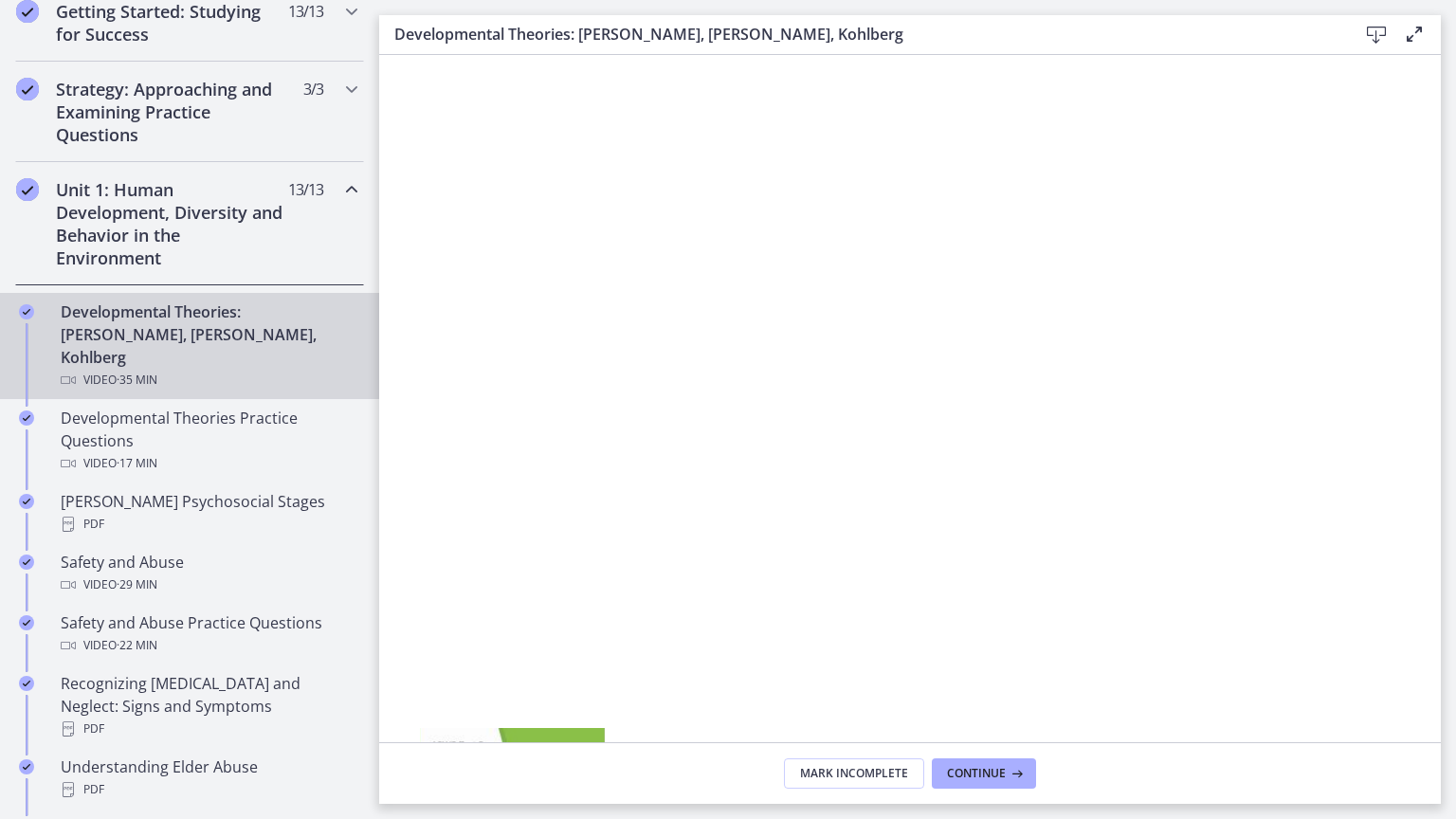click on "0:32" at bounding box center (887, 853) 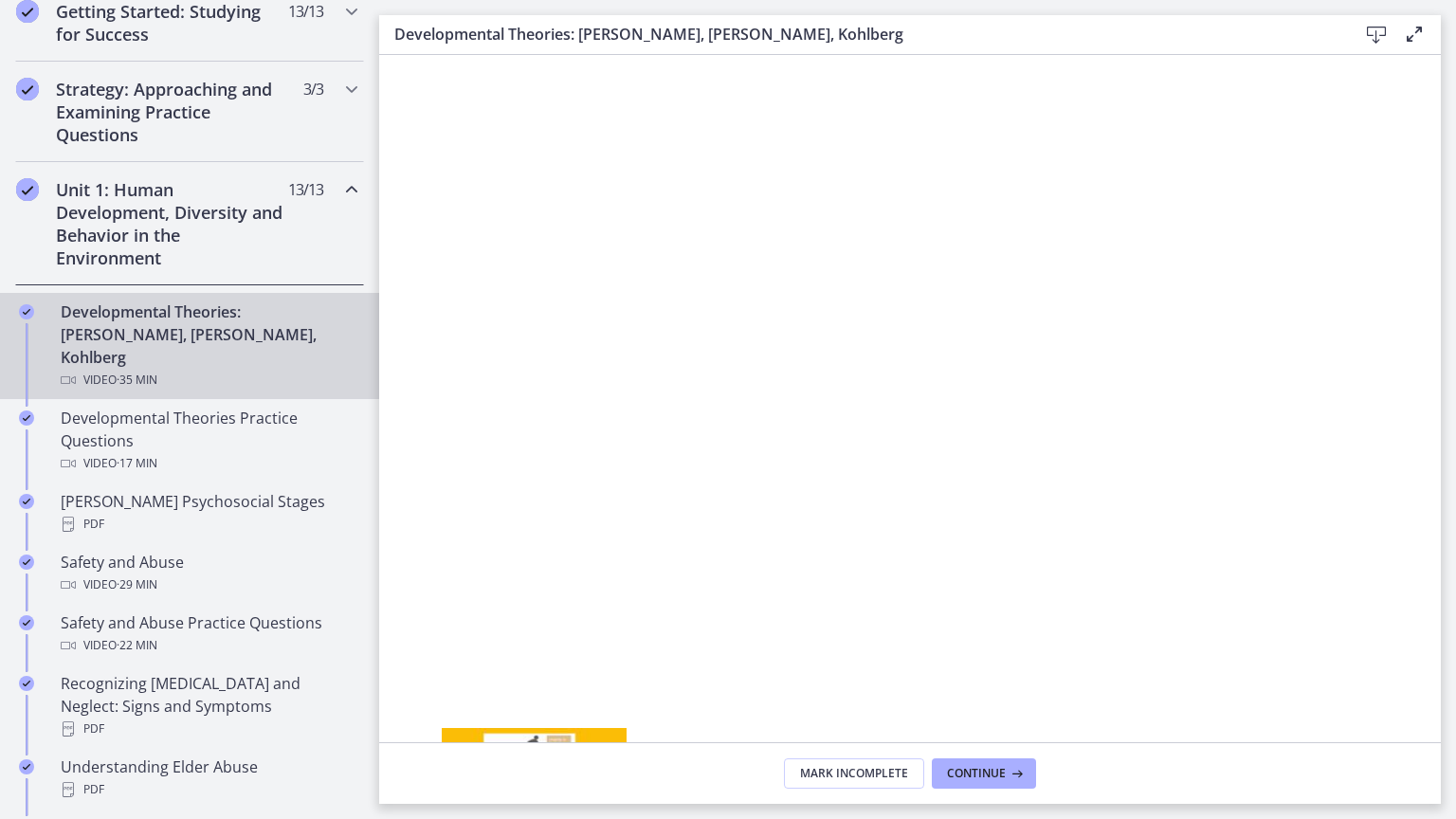 click on "1:11" at bounding box center (887, 853) 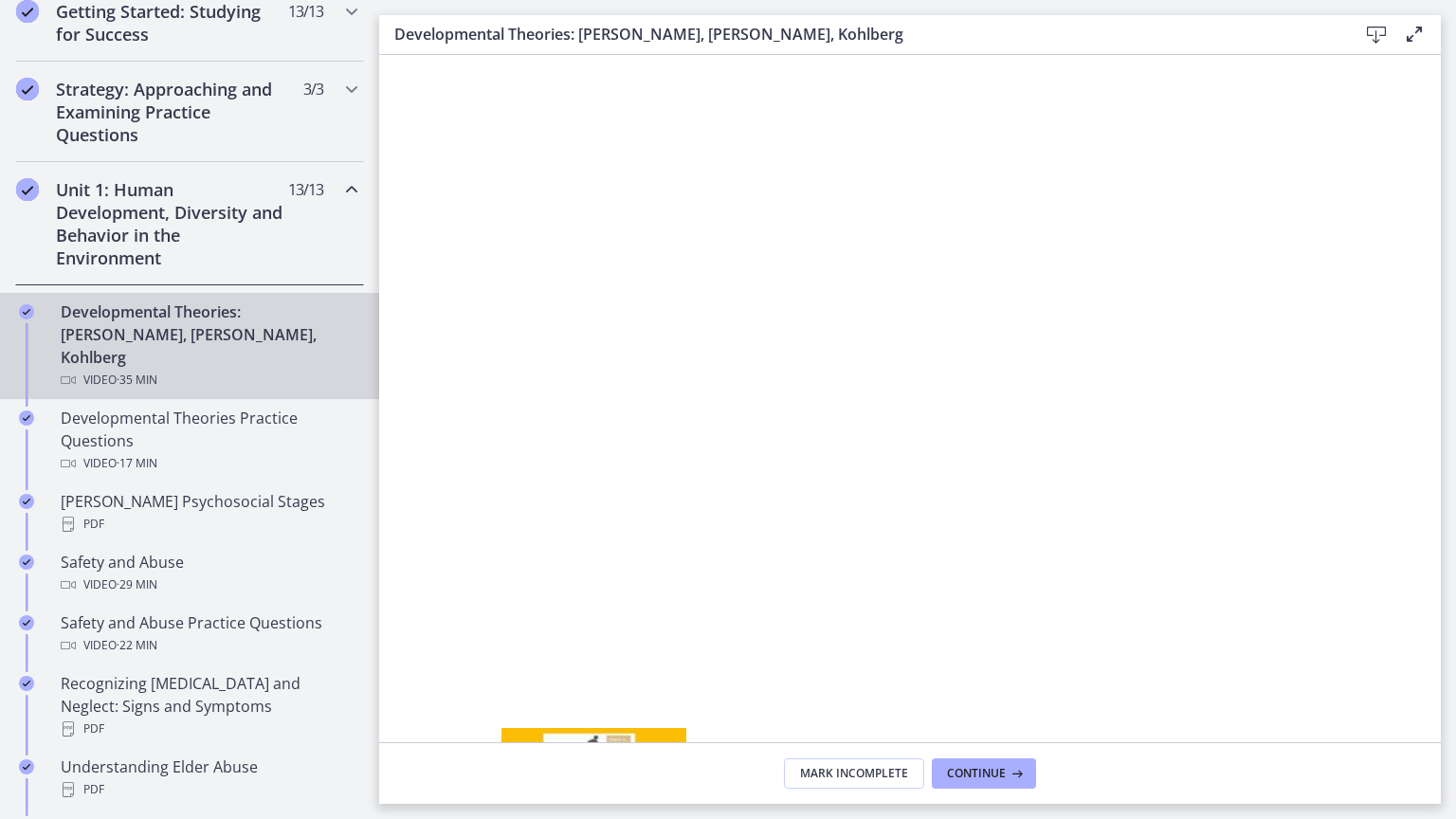 click on "2:56" at bounding box center (887, 853) 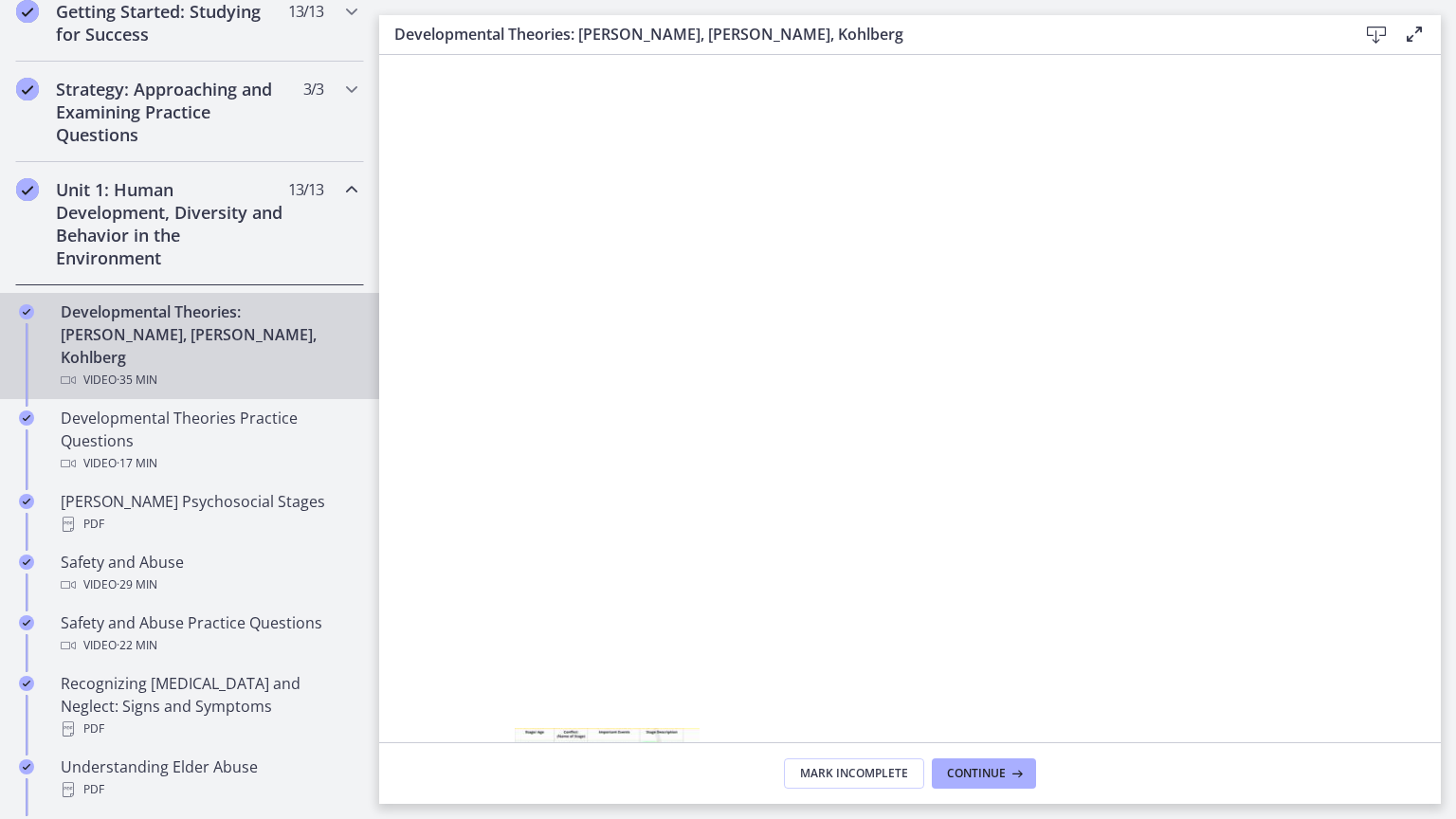 click on "3:20" at bounding box center (887, 853) 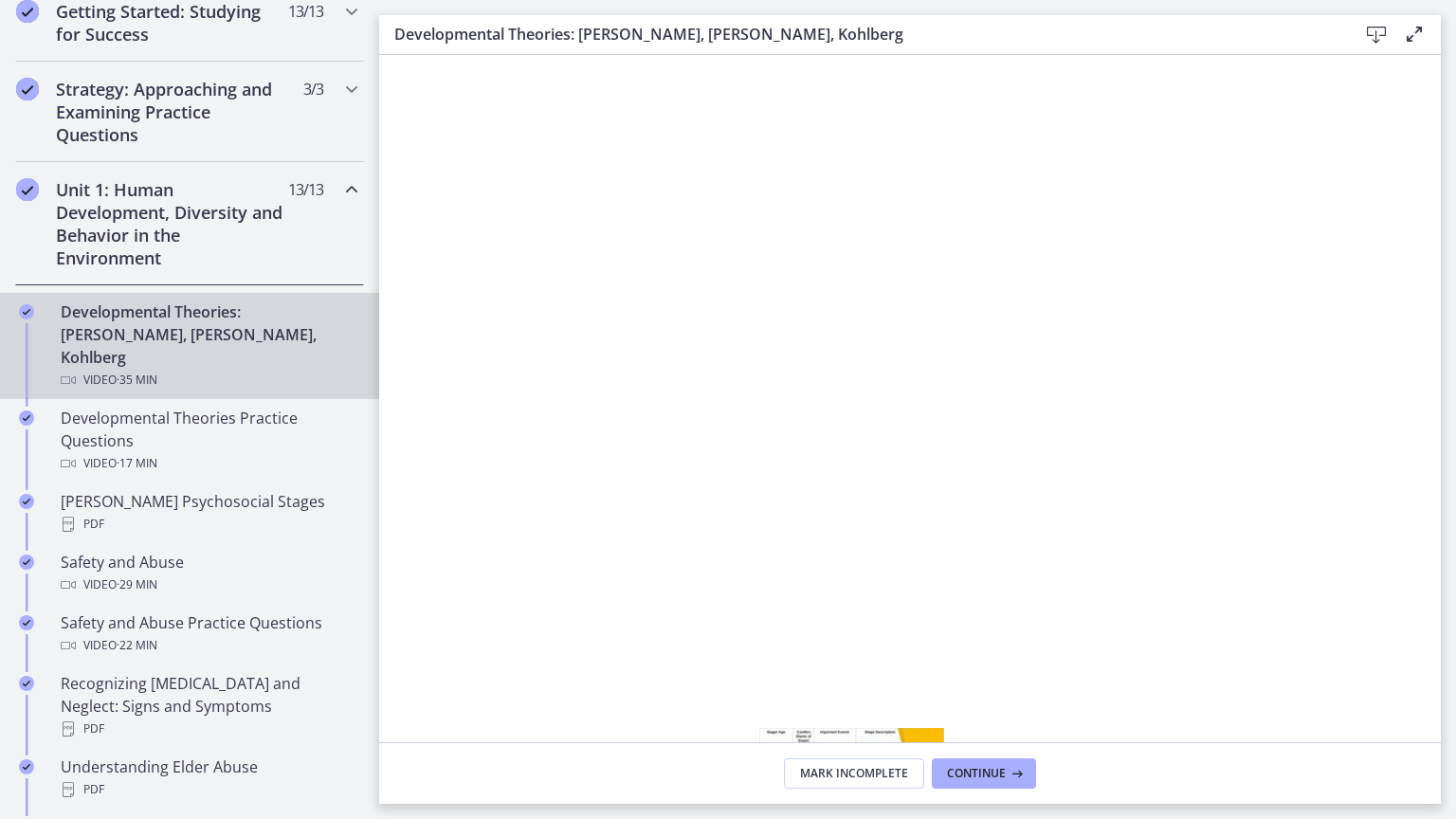 click on "10:34" at bounding box center [887, 853] 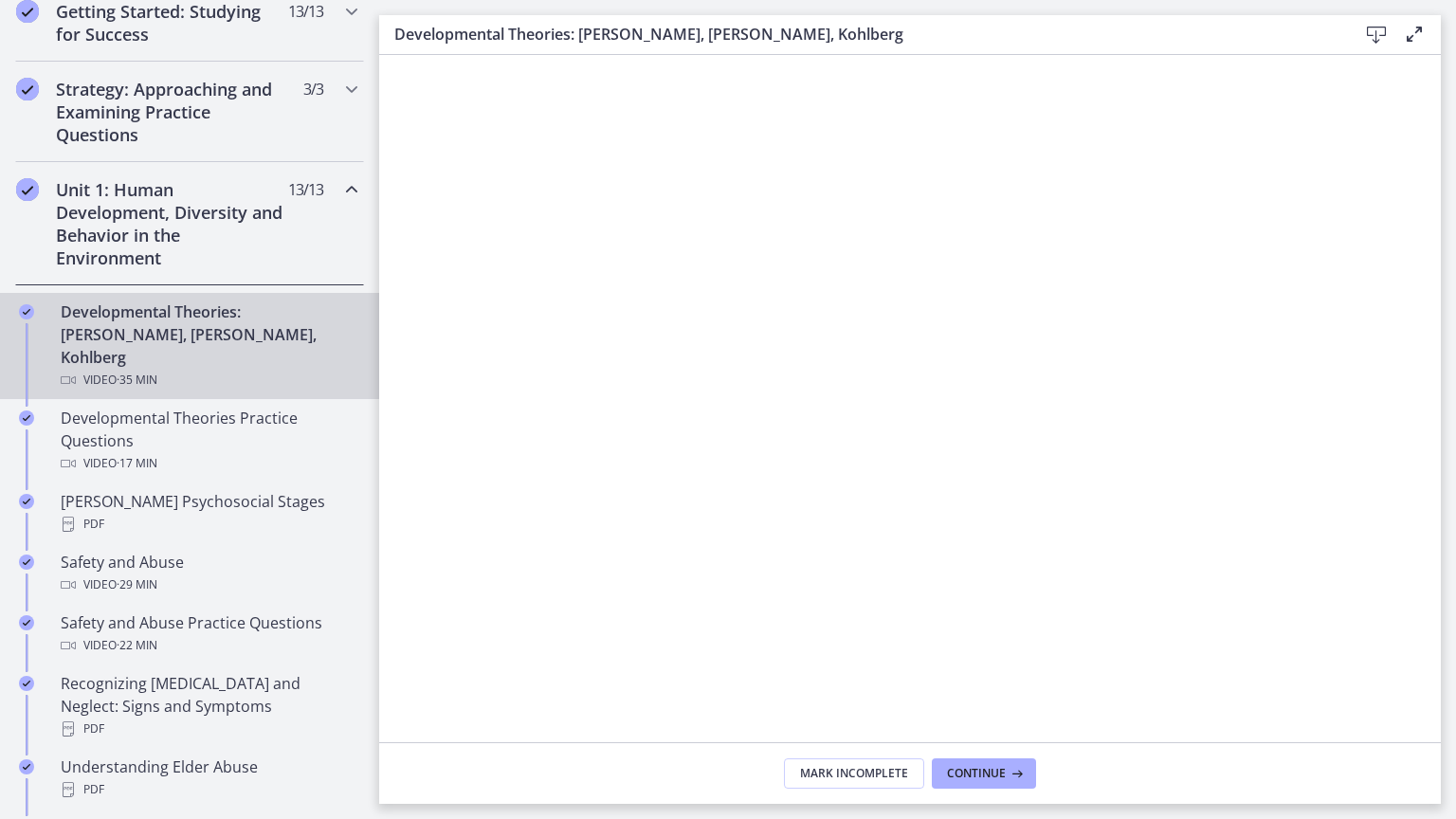 click at bounding box center [910, 464] 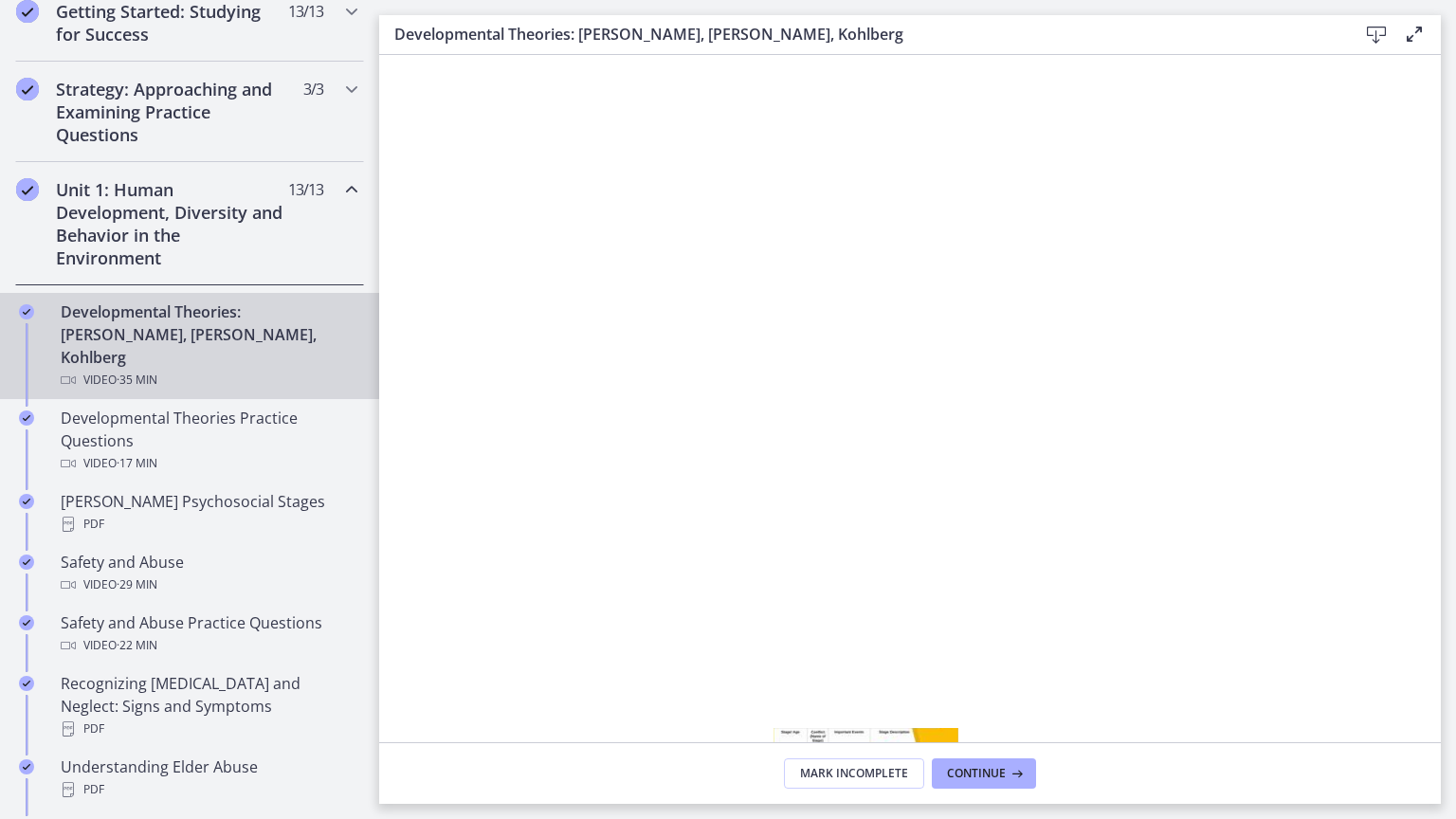 click on "11:00" at bounding box center (887, 853) 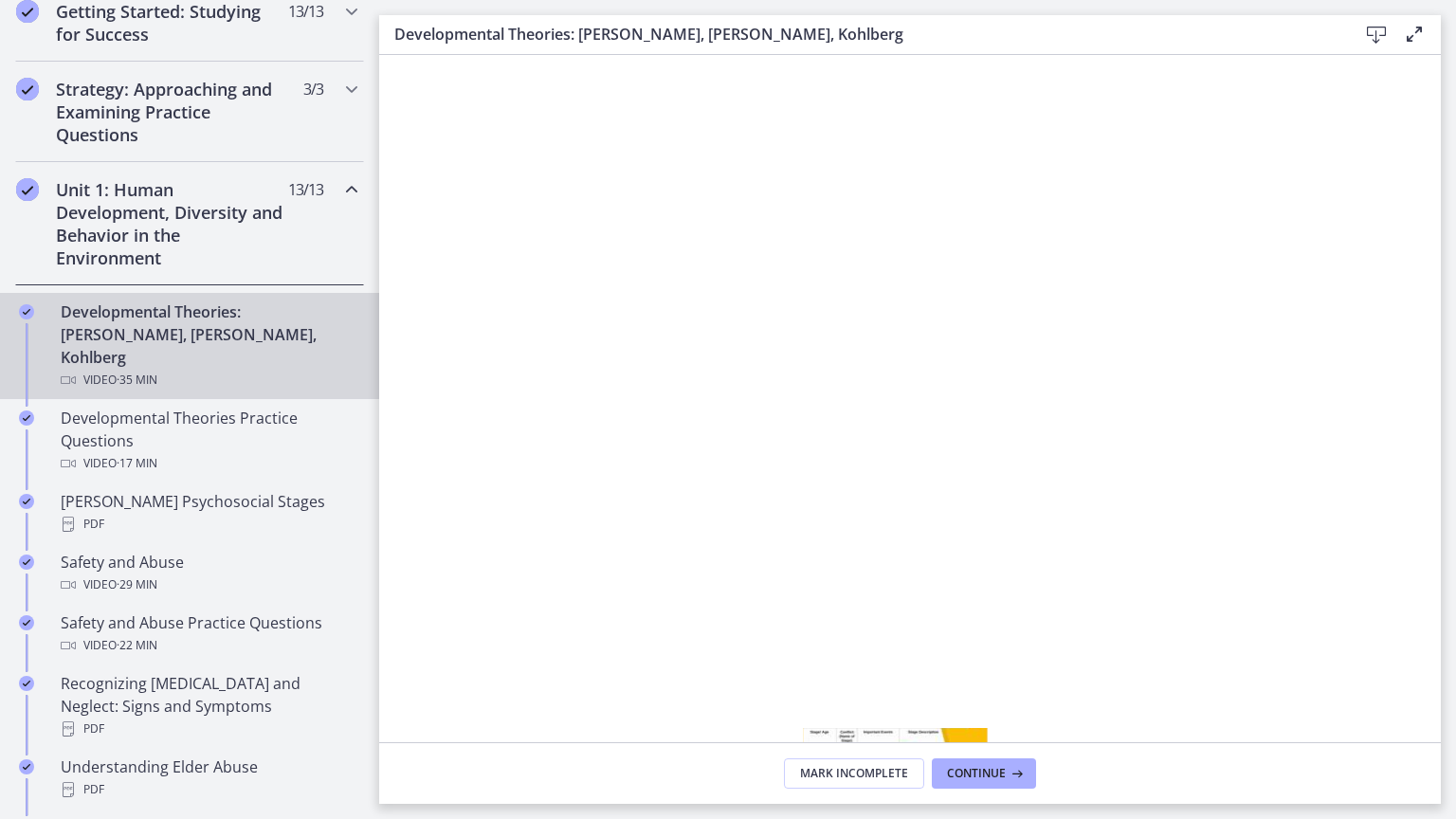 click on "11:51" at bounding box center (887, 853) 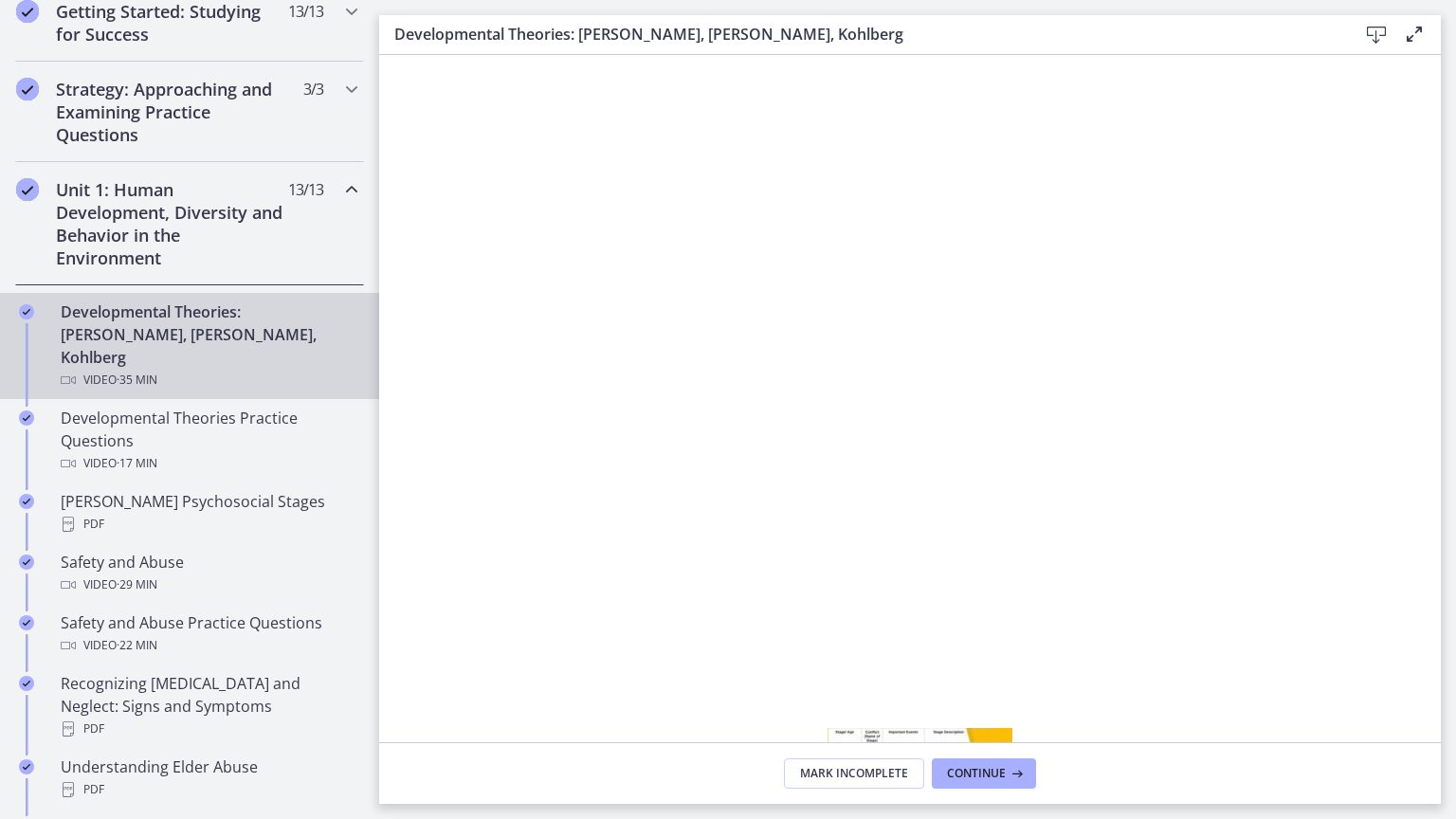 click on "12:35" at bounding box center (887, 853) 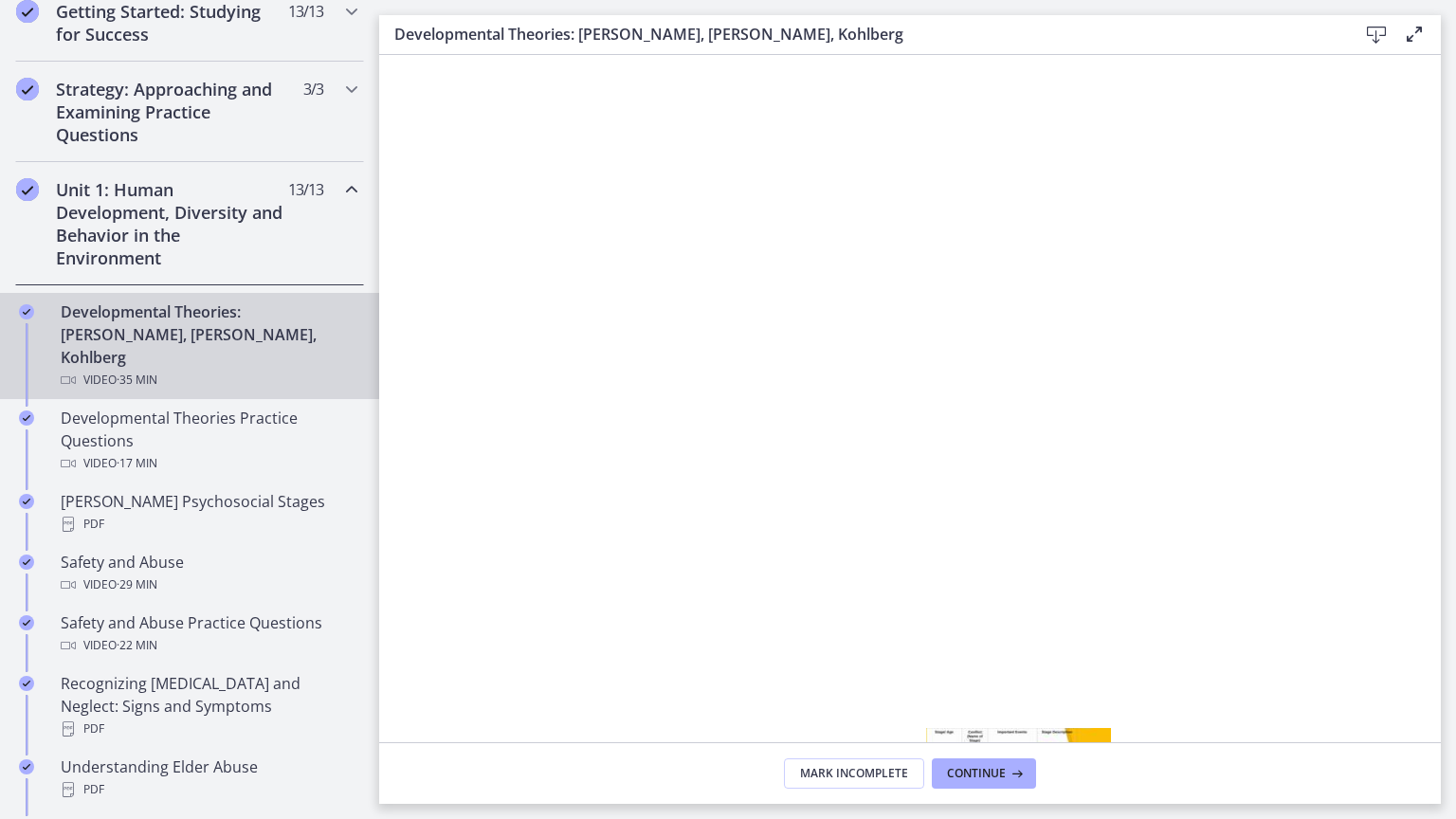 click on "15:30" at bounding box center (887, 853) 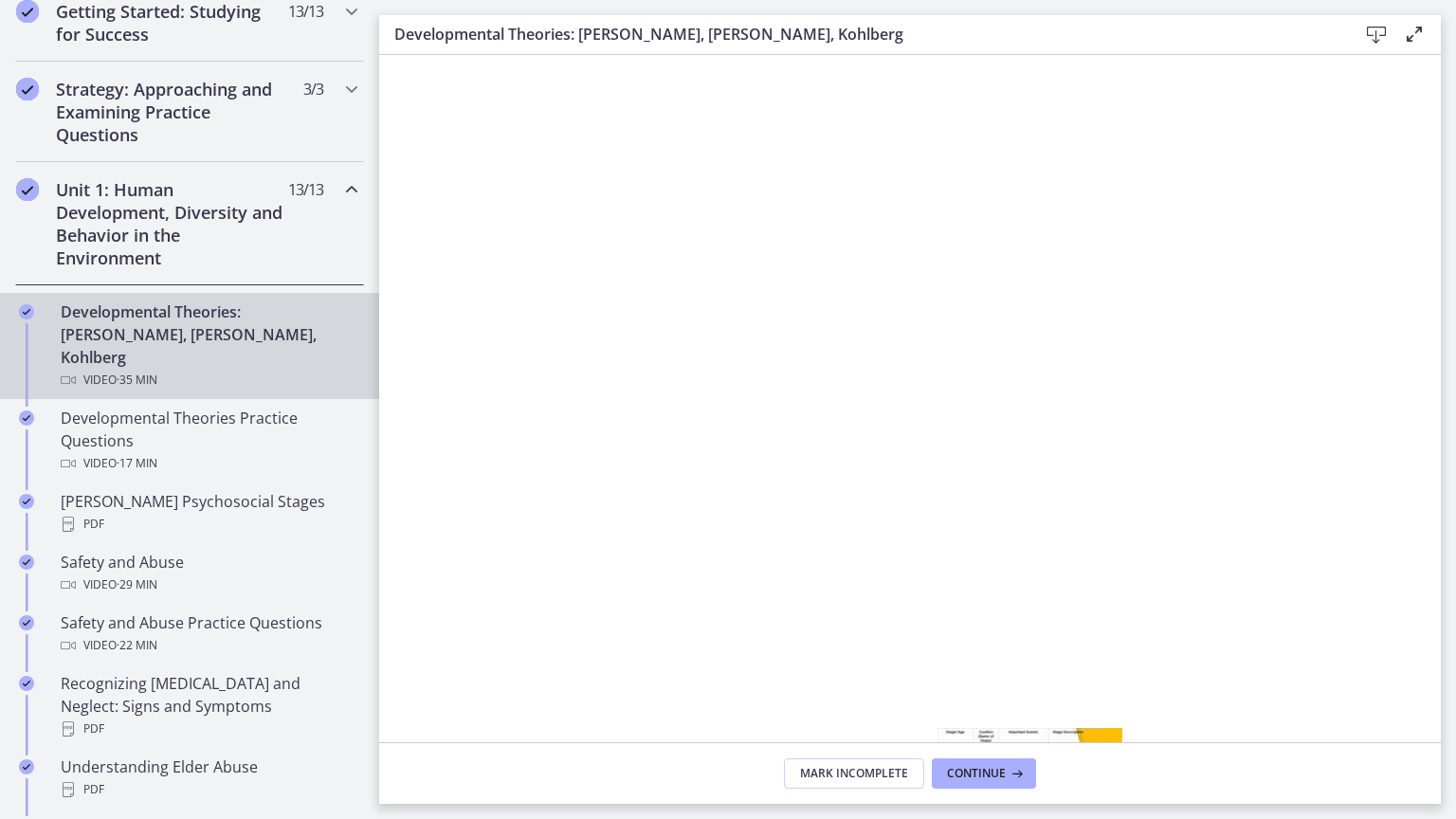 click on "15:50" at bounding box center [887, 853] 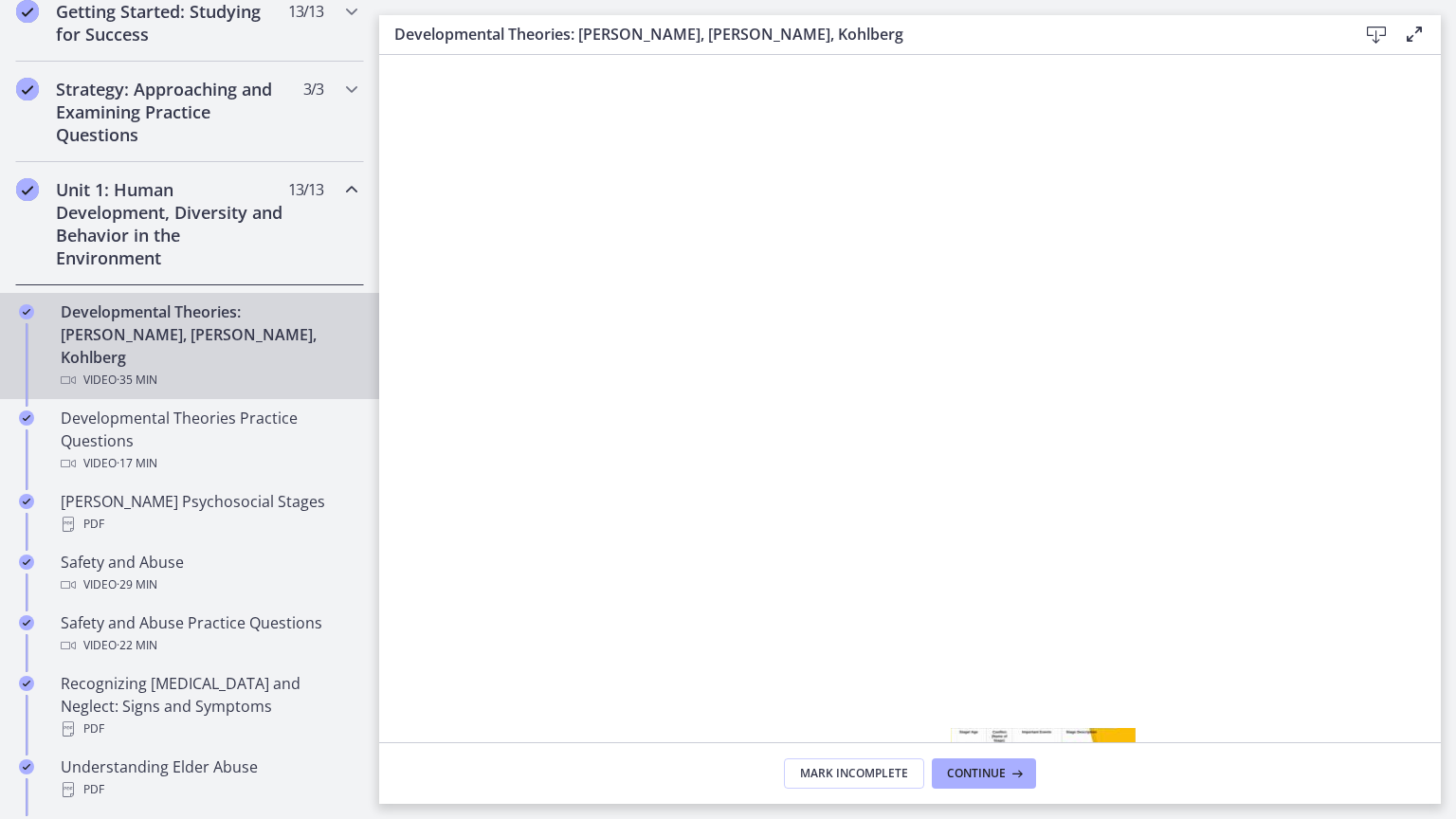 click on "16:13" at bounding box center (887, 853) 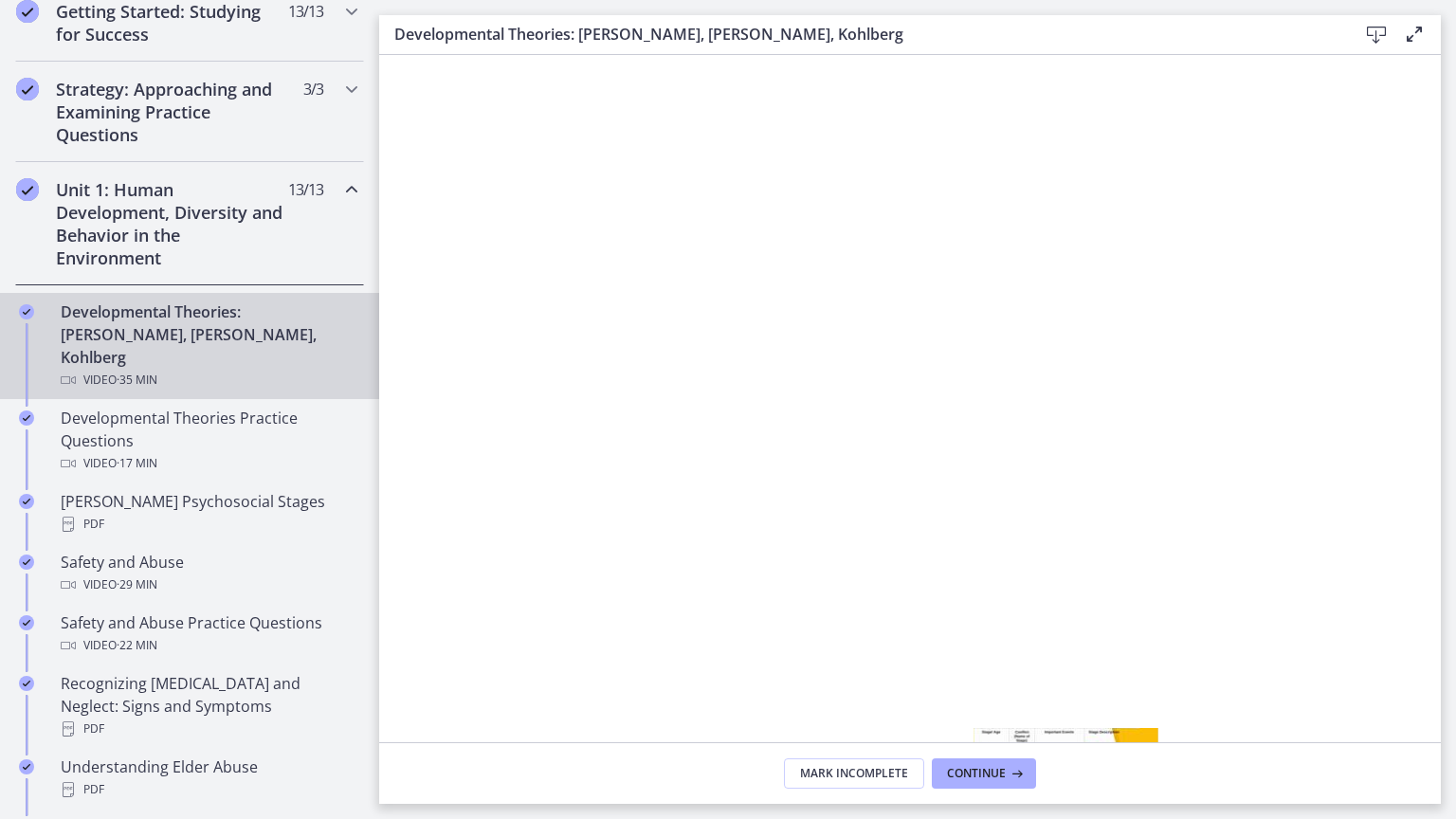 click on "16:53" at bounding box center [887, 853] 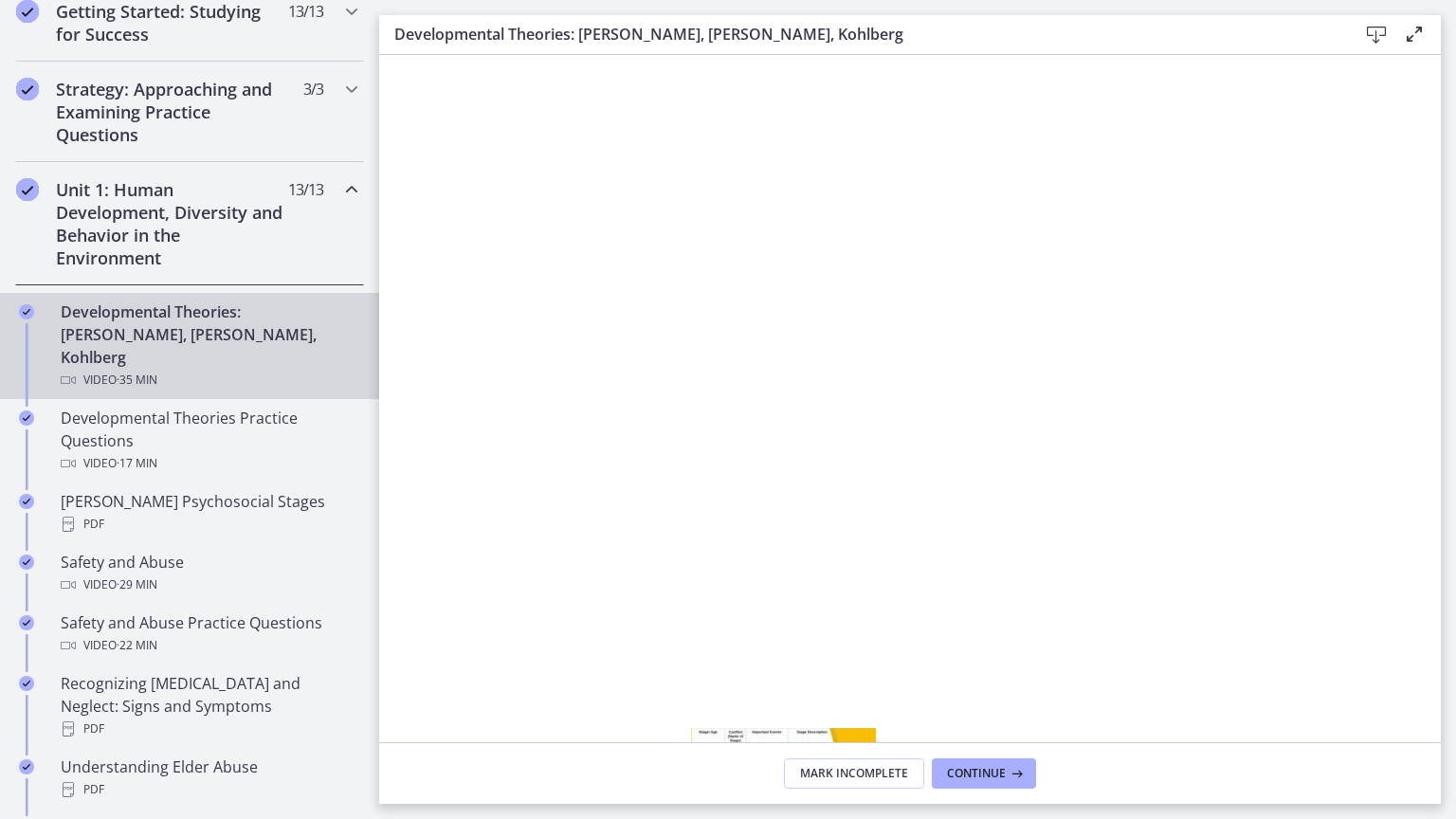 click on "8:34" at bounding box center [887, 853] 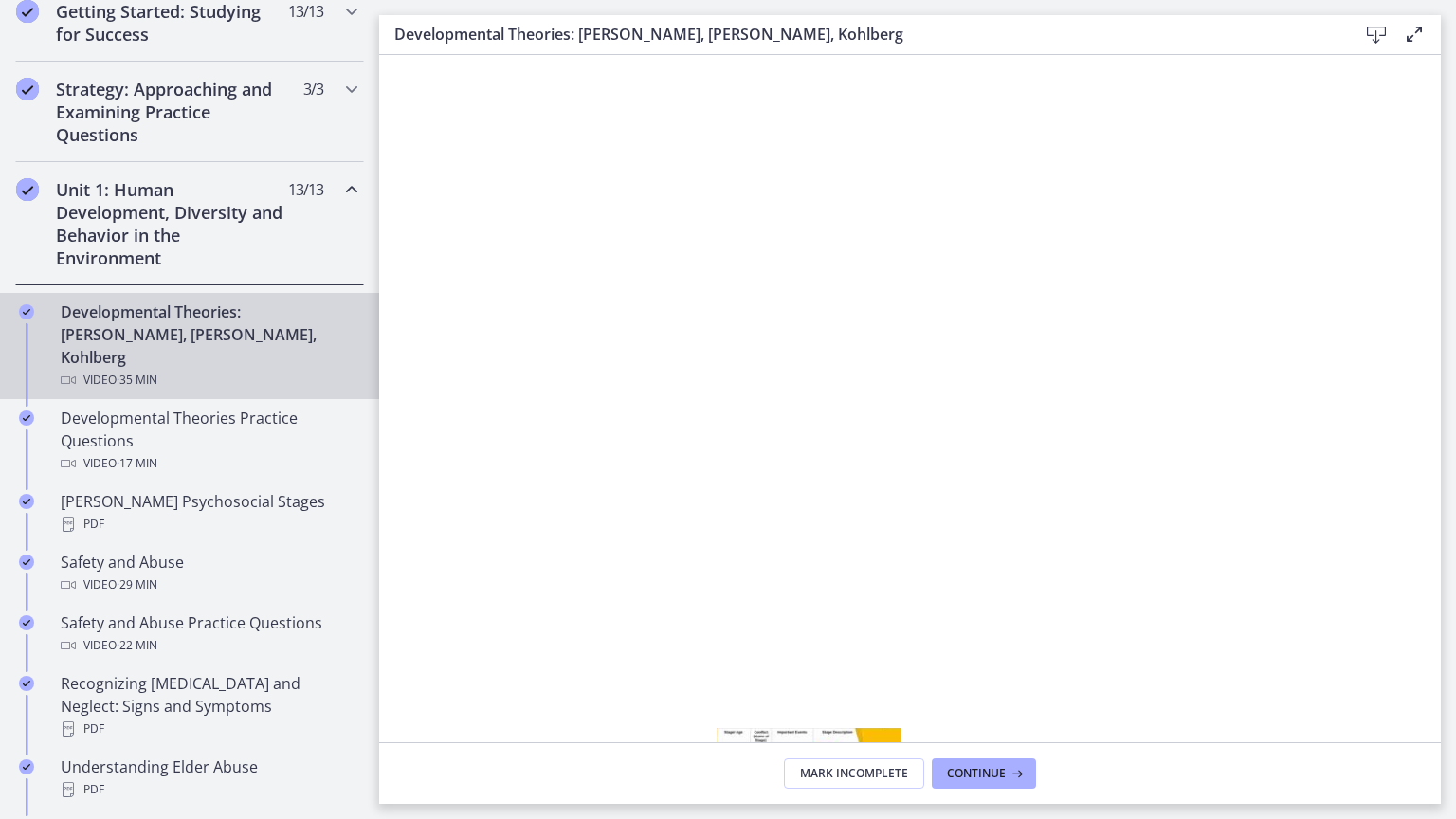 click on "9:19" at bounding box center (887, 853) 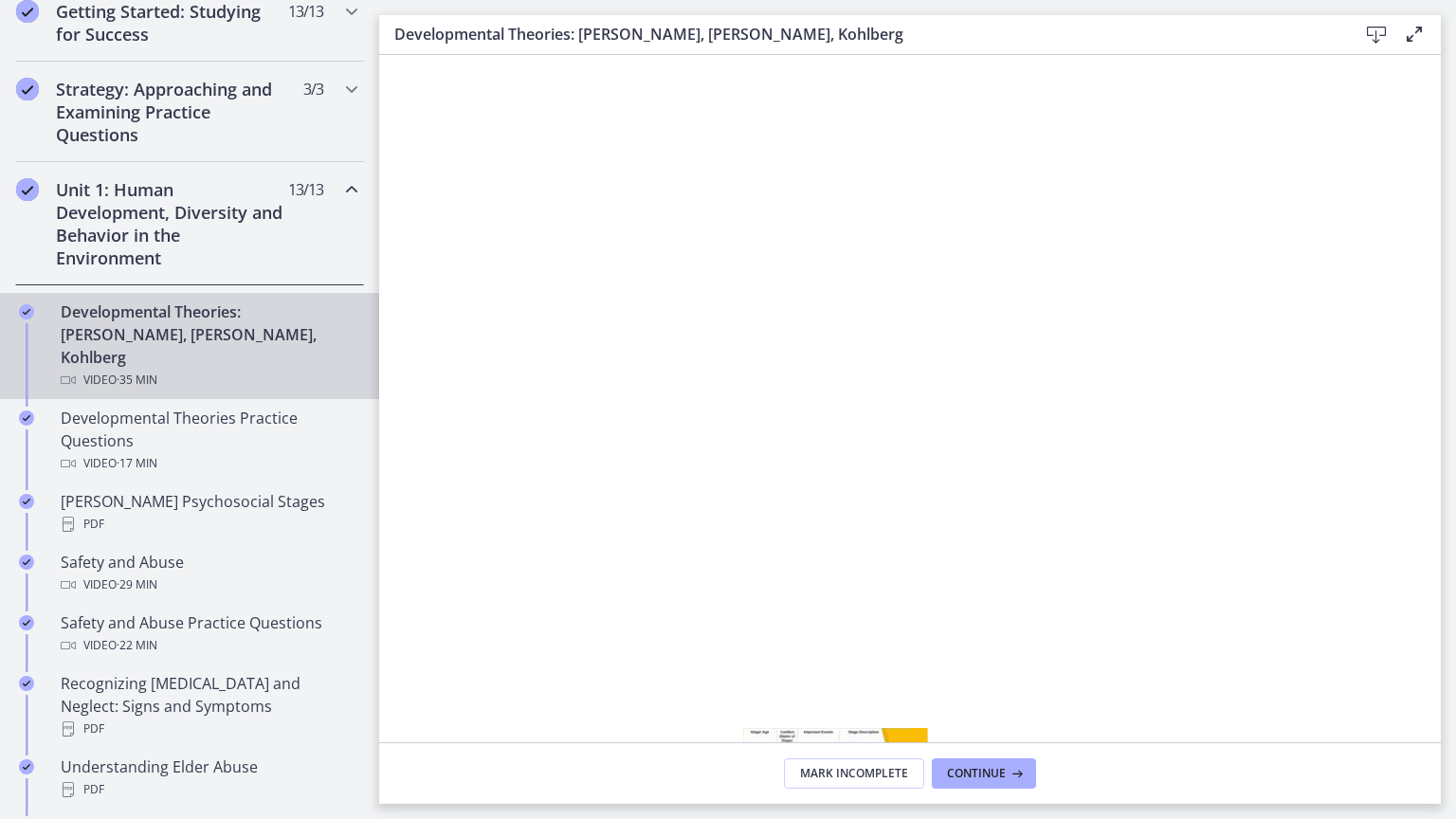 click on "10:06" at bounding box center (887, 853) 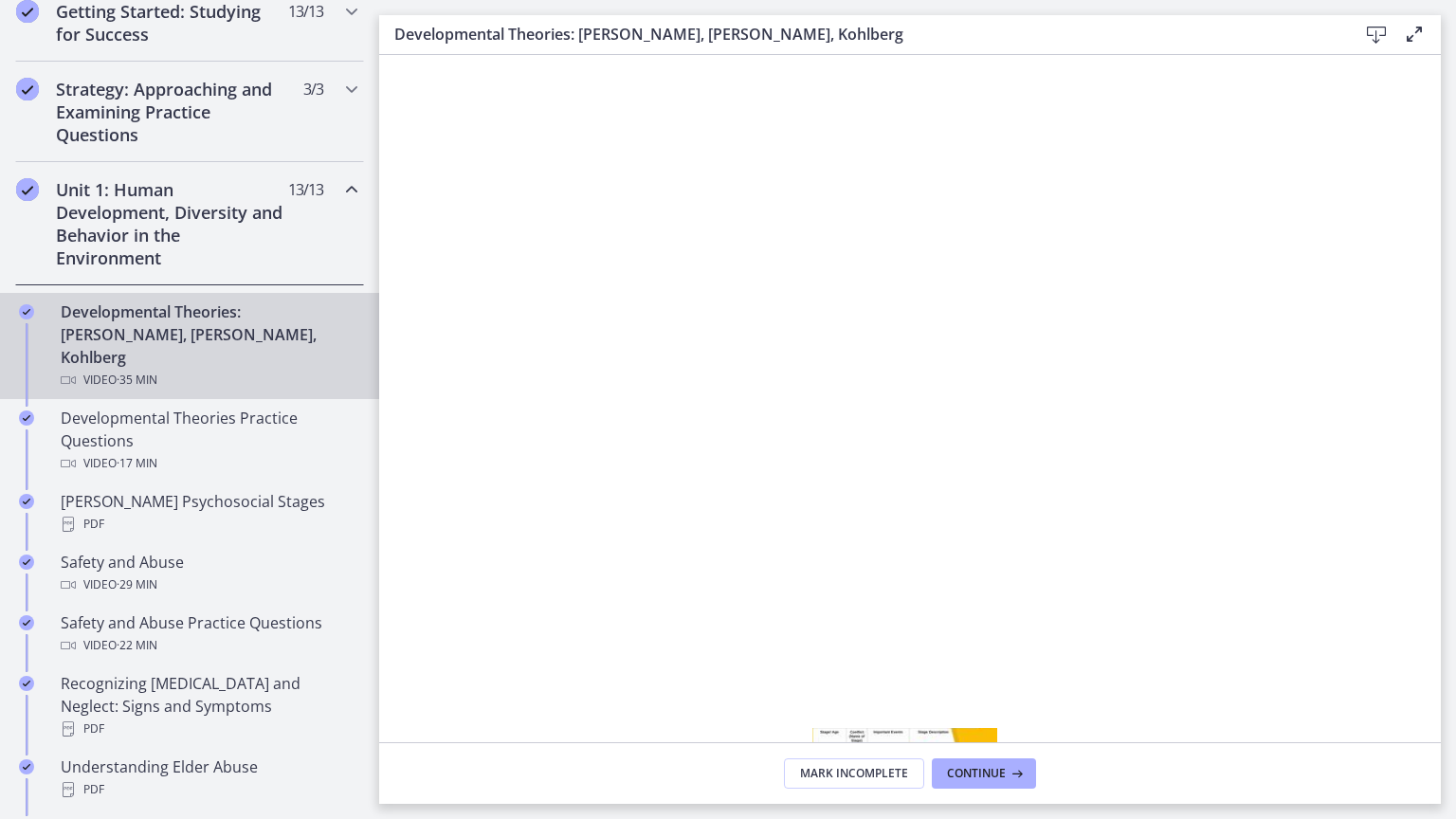 click on "12:08" at bounding box center [887, 853] 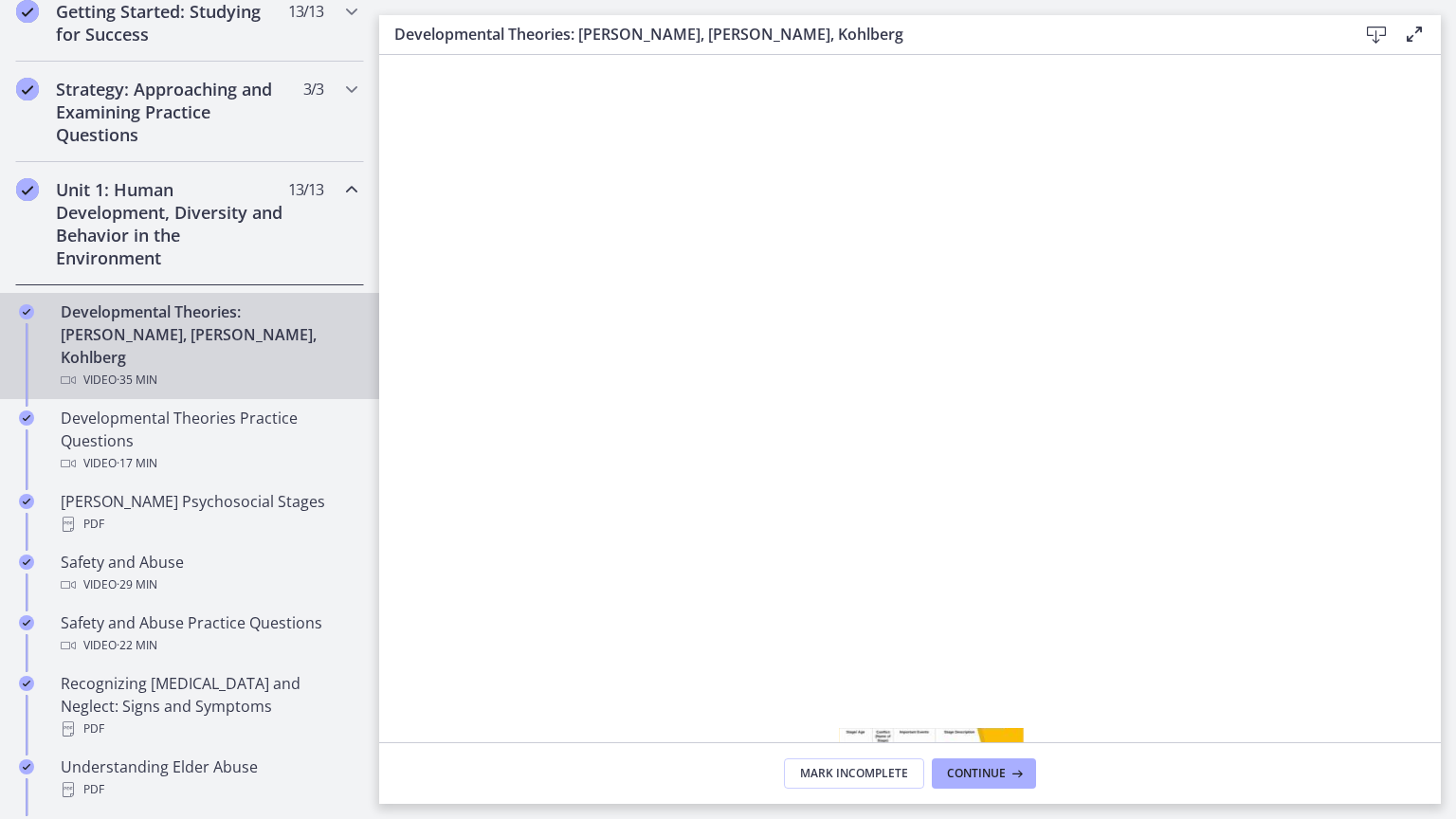 click on "12:55" at bounding box center [887, 853] 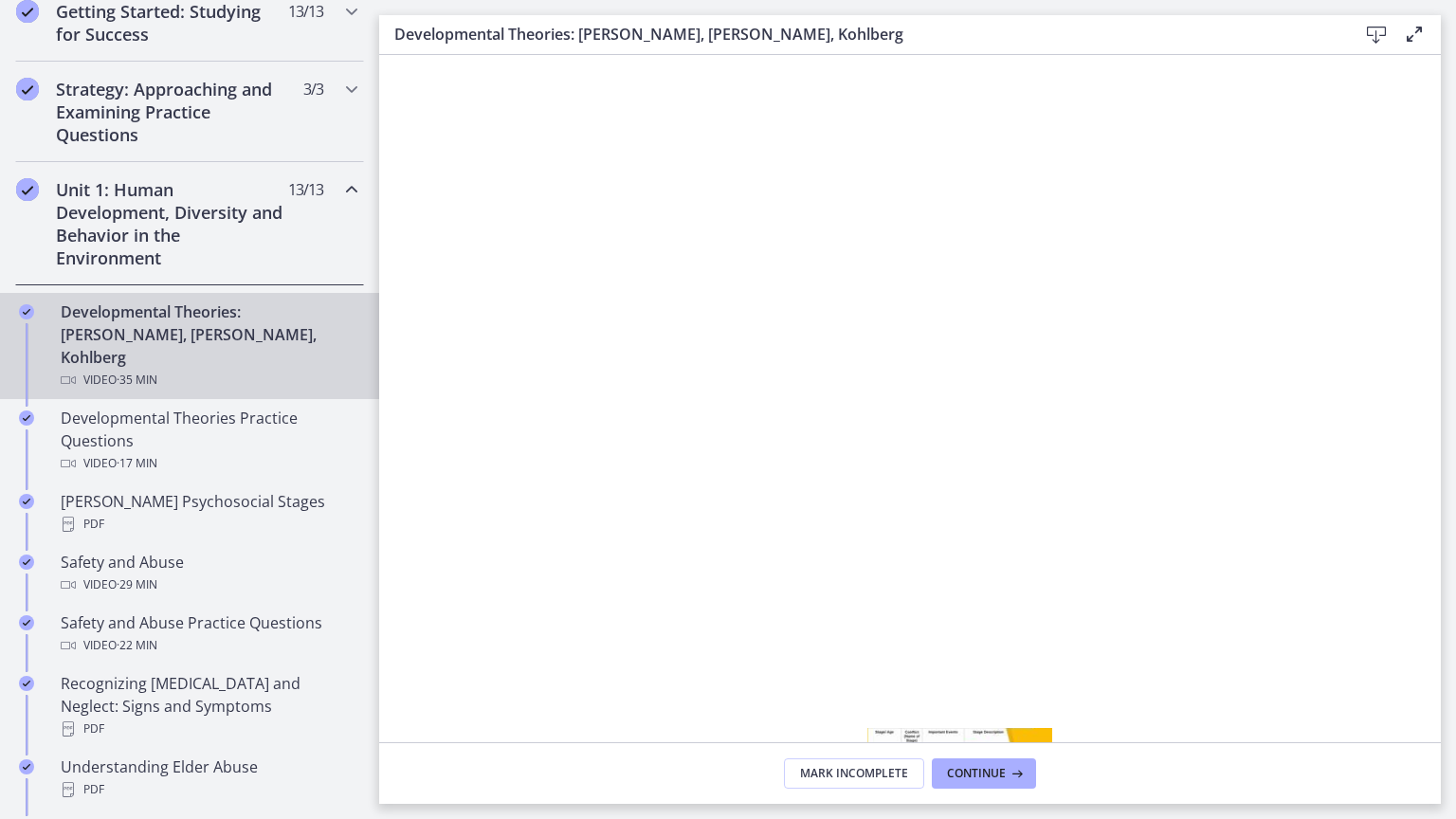 click on "13:46" at bounding box center [887, 853] 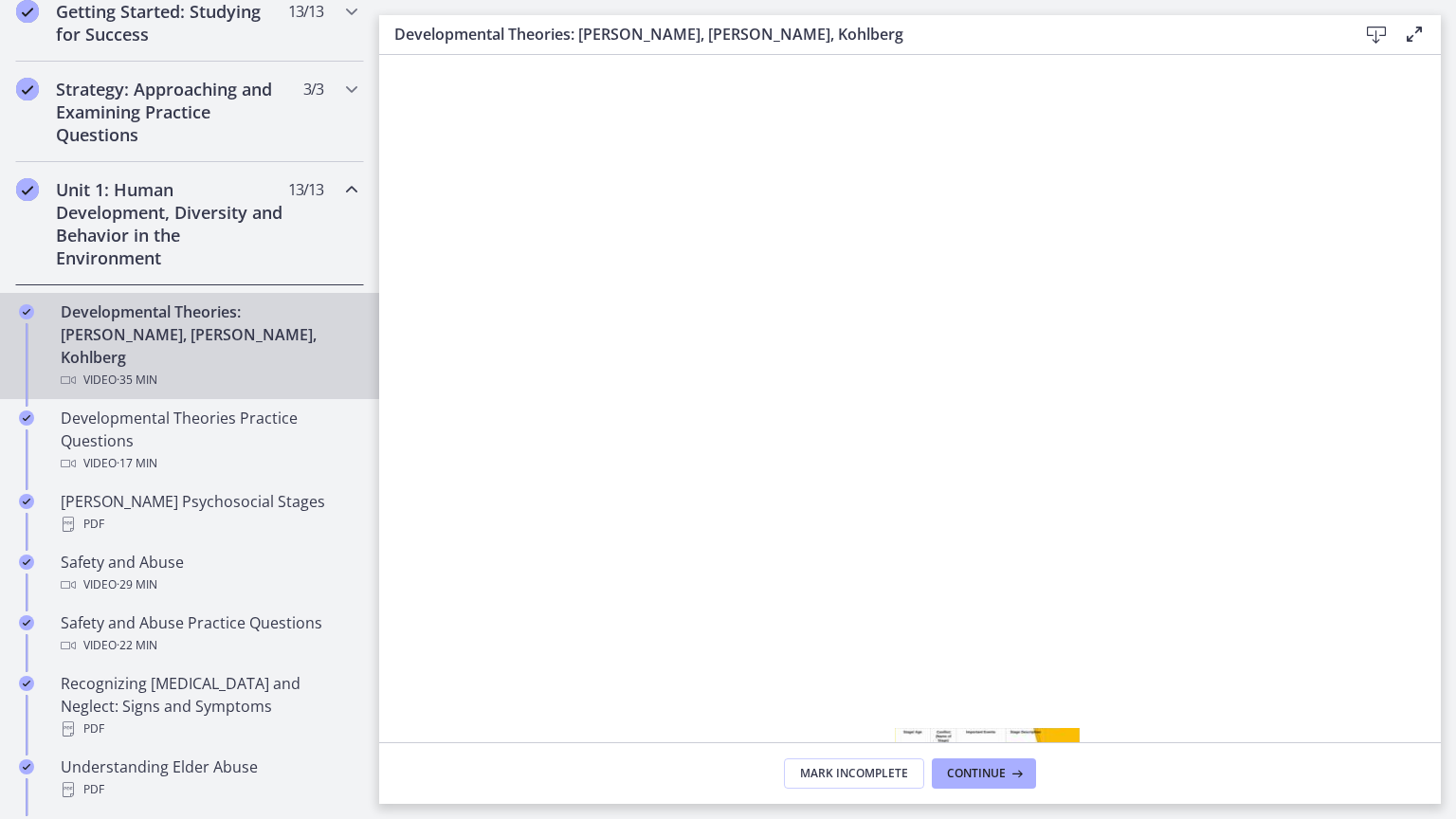 click on "14:34" at bounding box center [887, 853] 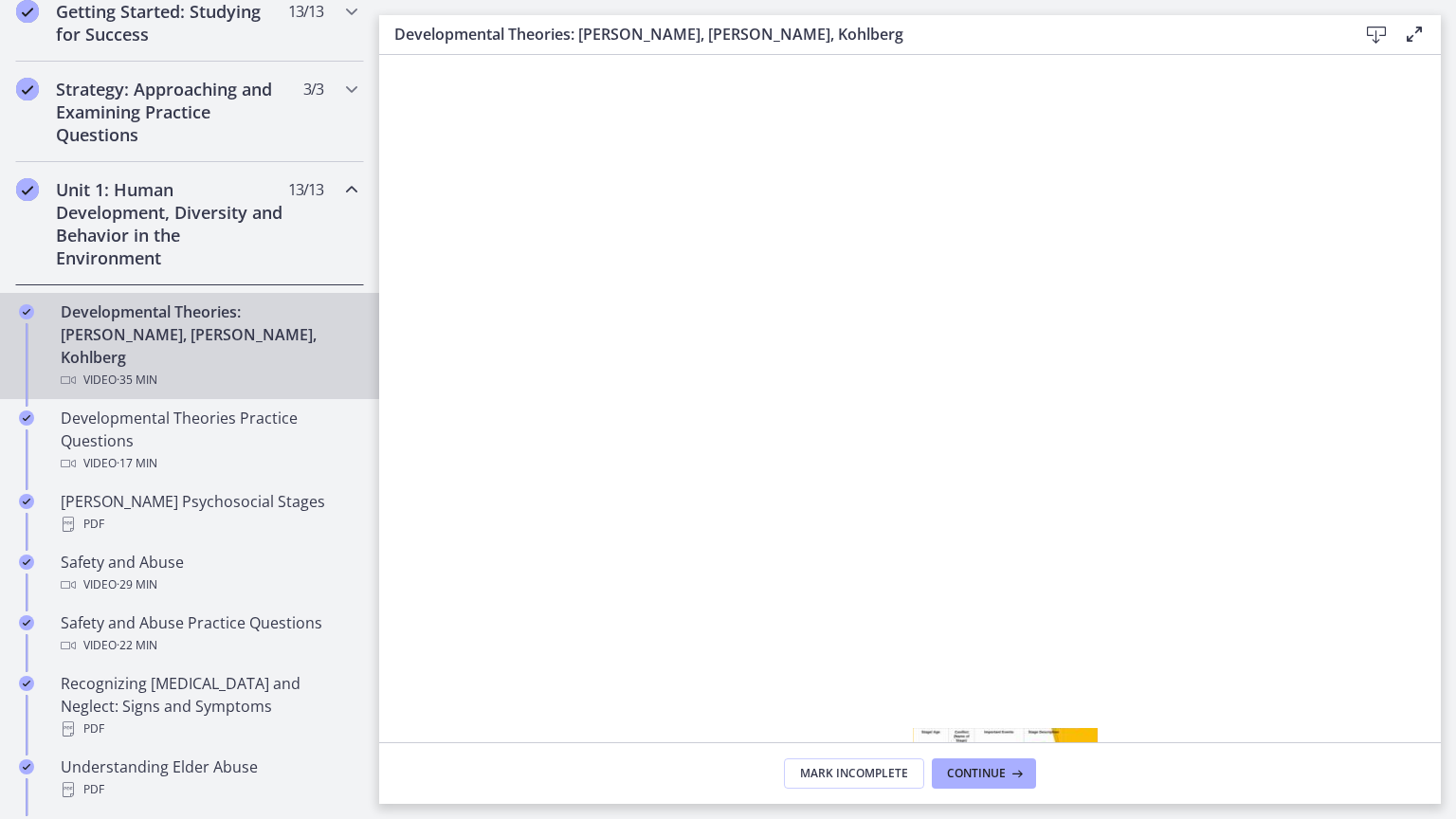 click on "15:06" at bounding box center [887, 853] 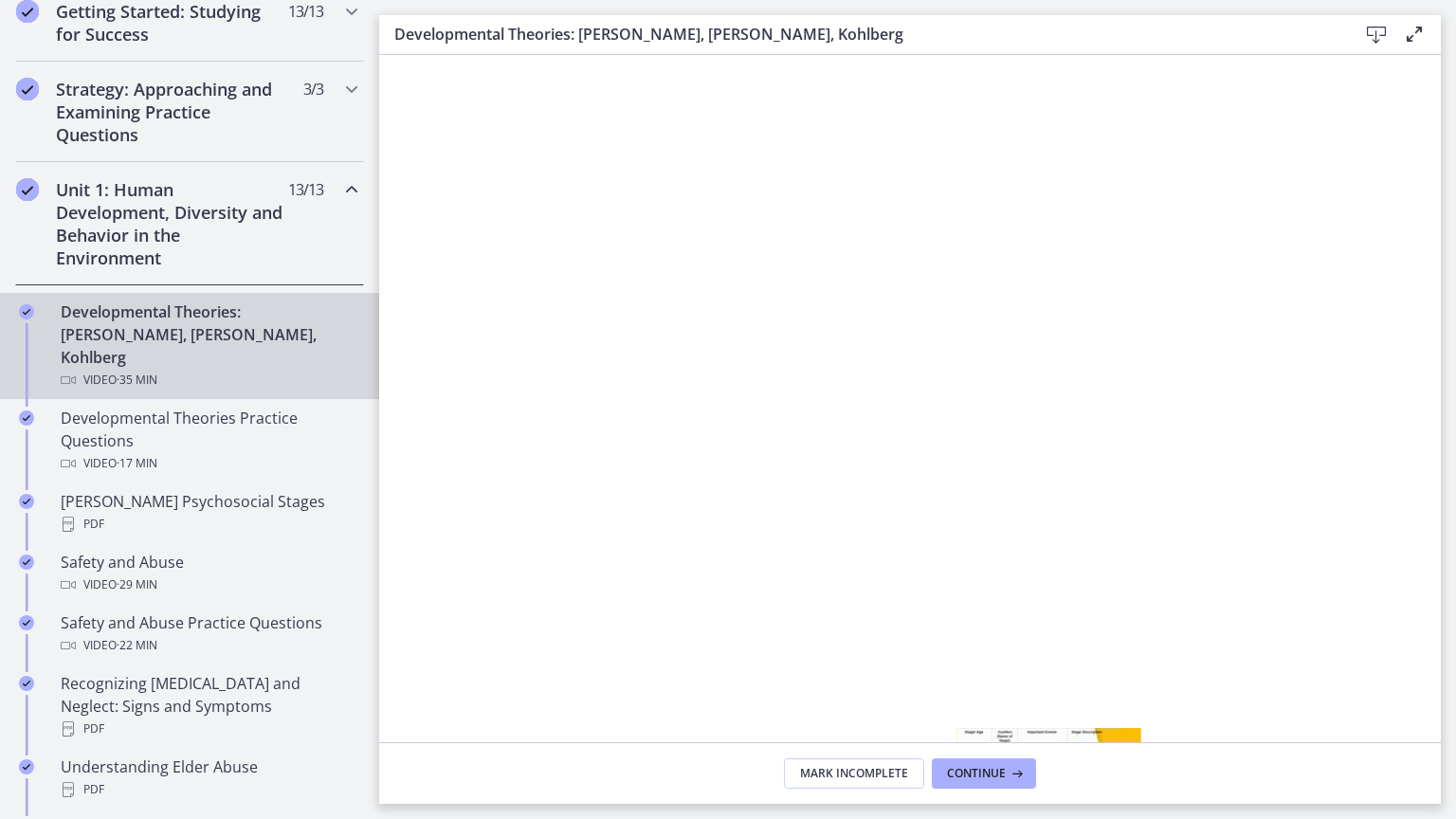 click on "16:23" at bounding box center (887, 853) 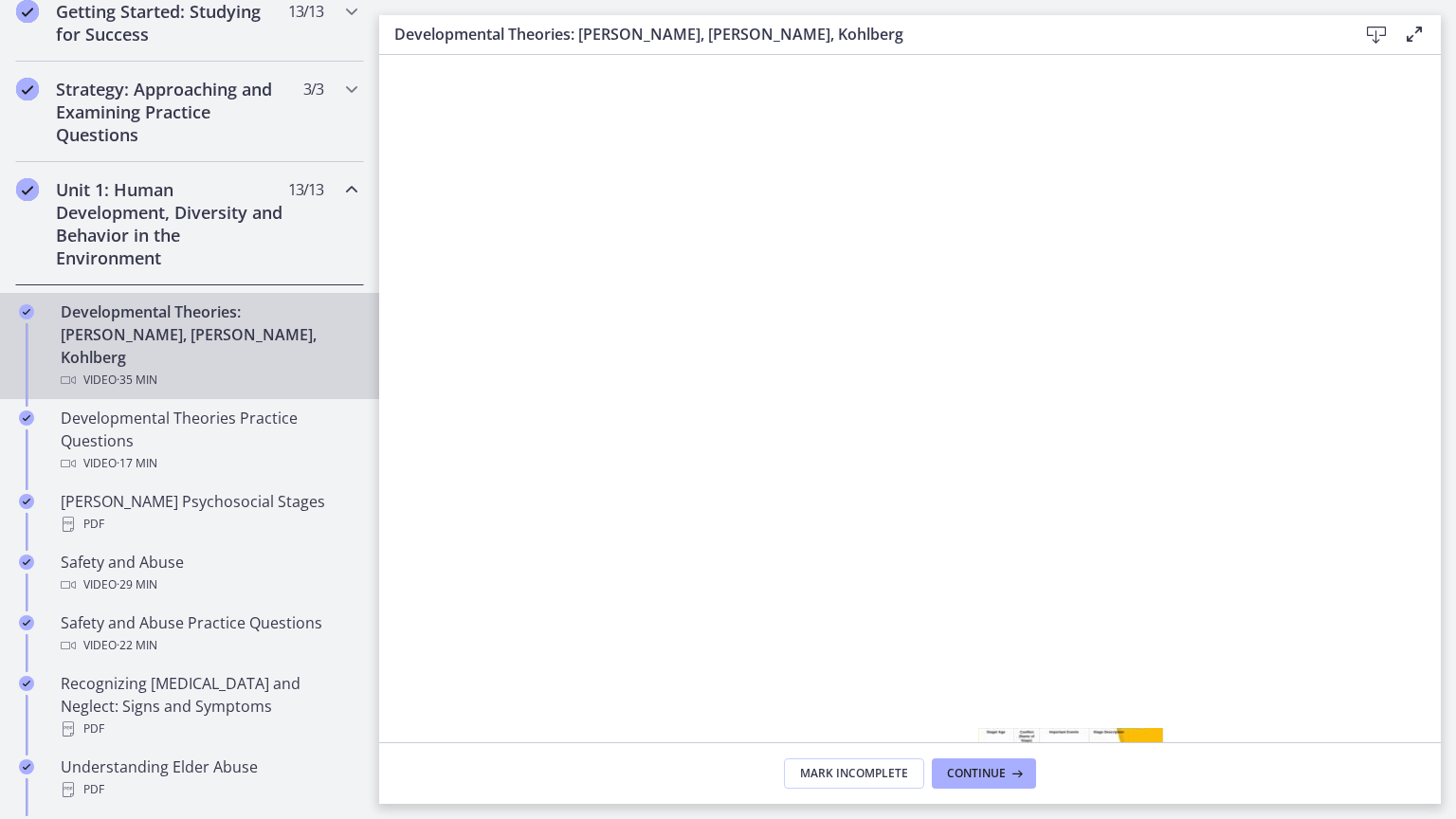 click on "17:02" at bounding box center [887, 853] 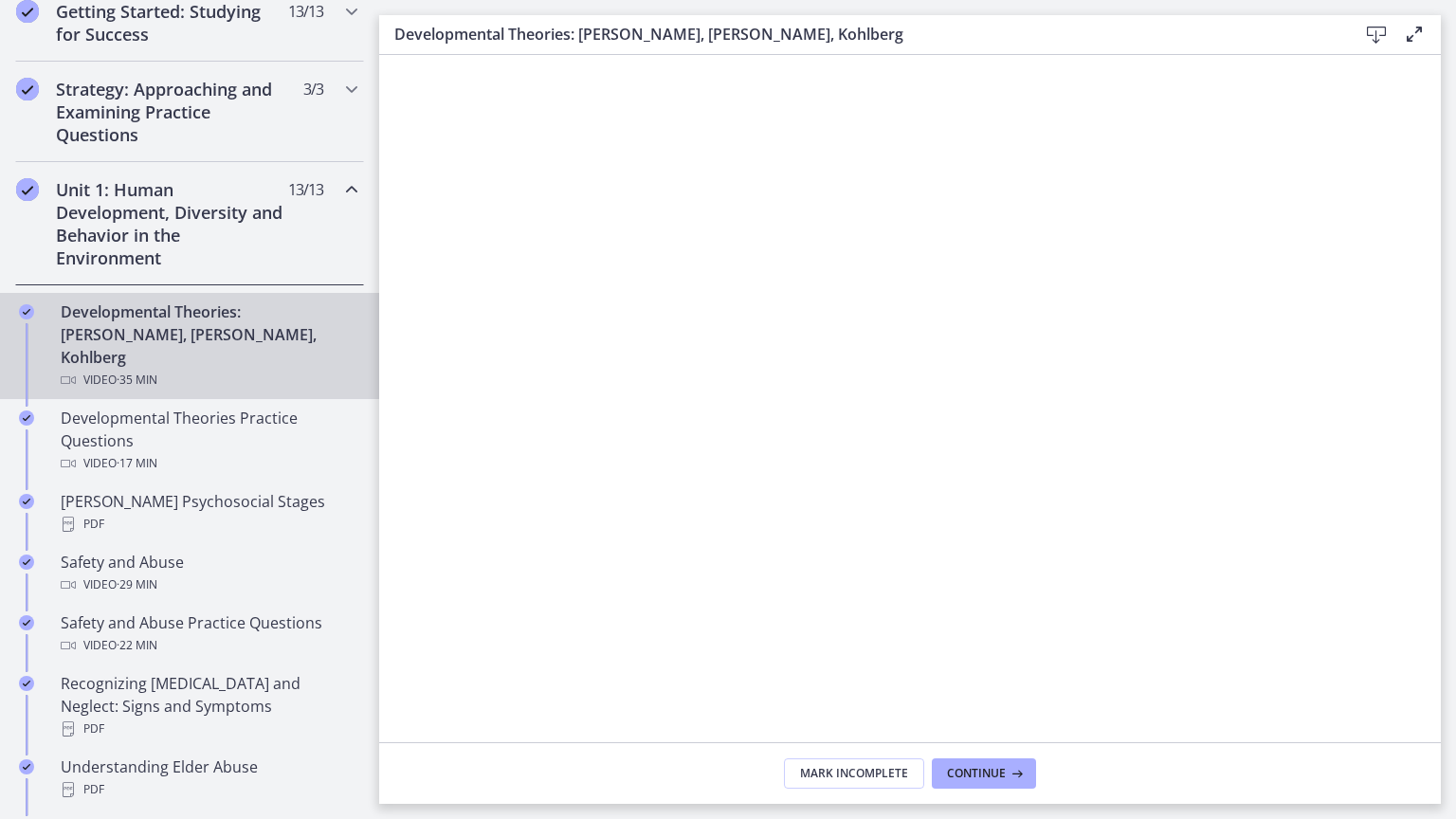 click at bounding box center [910, 464] 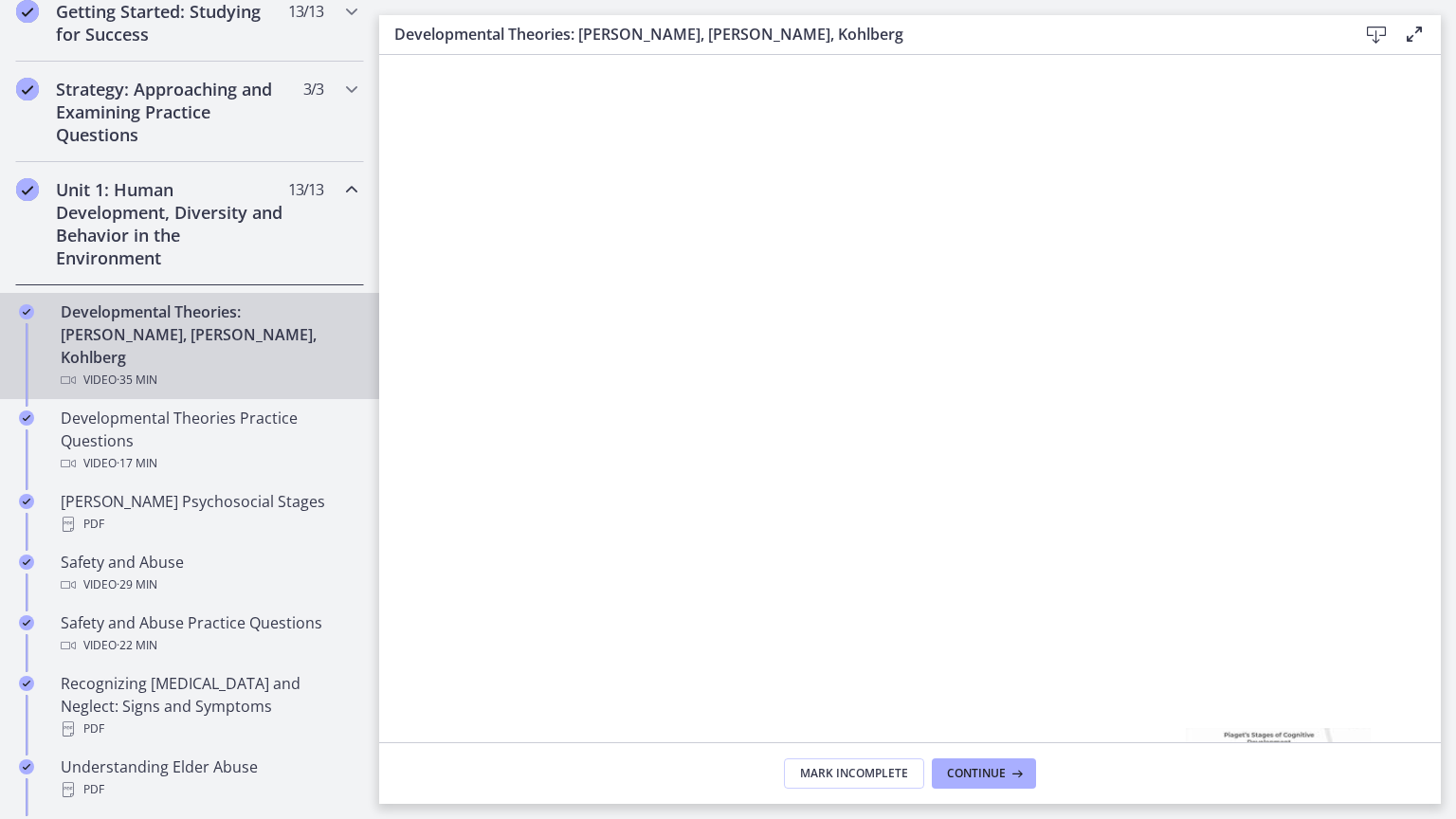 click on "23:09" at bounding box center (887, 853) 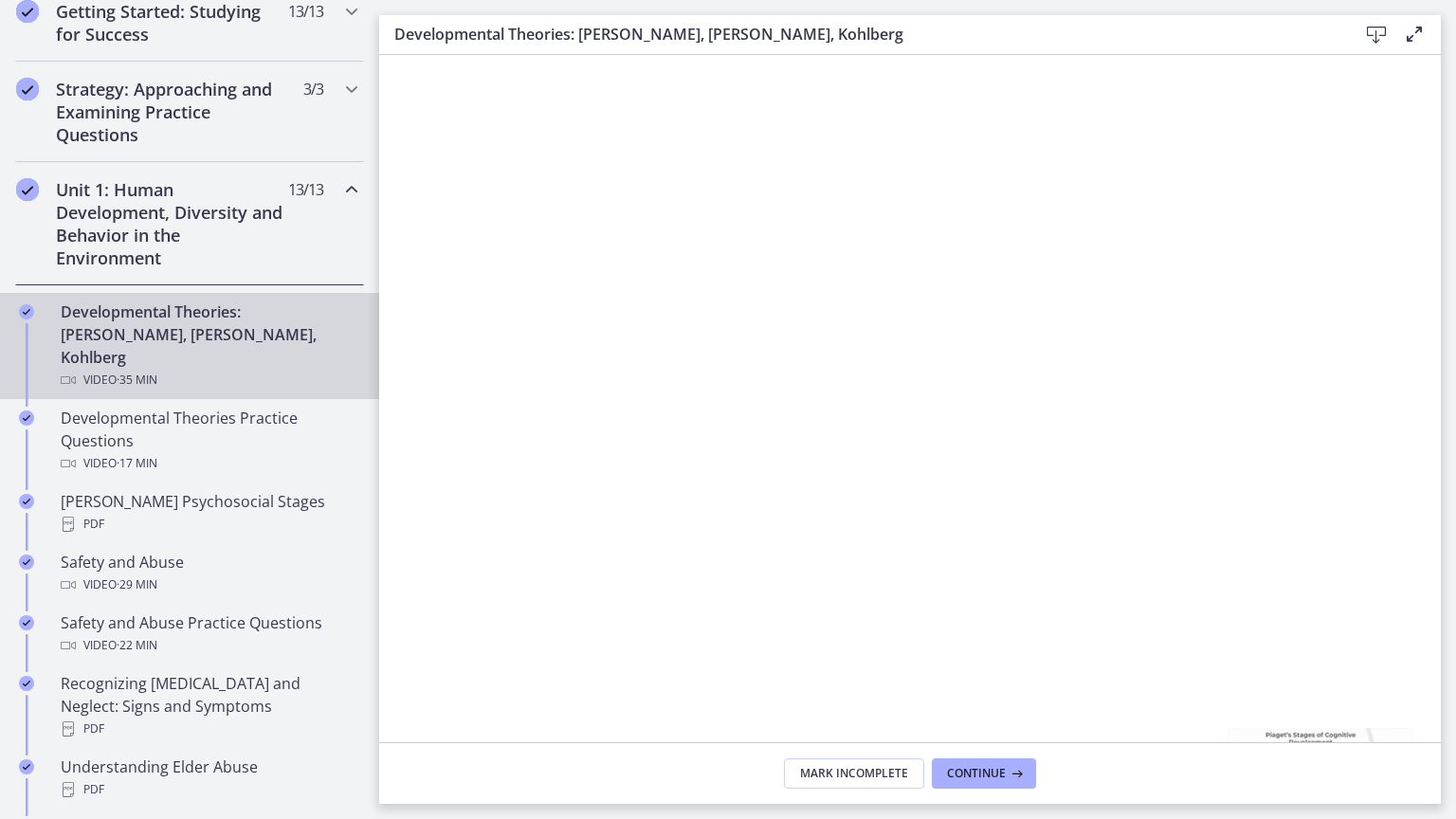 click on "24:23" at bounding box center (887, 853) 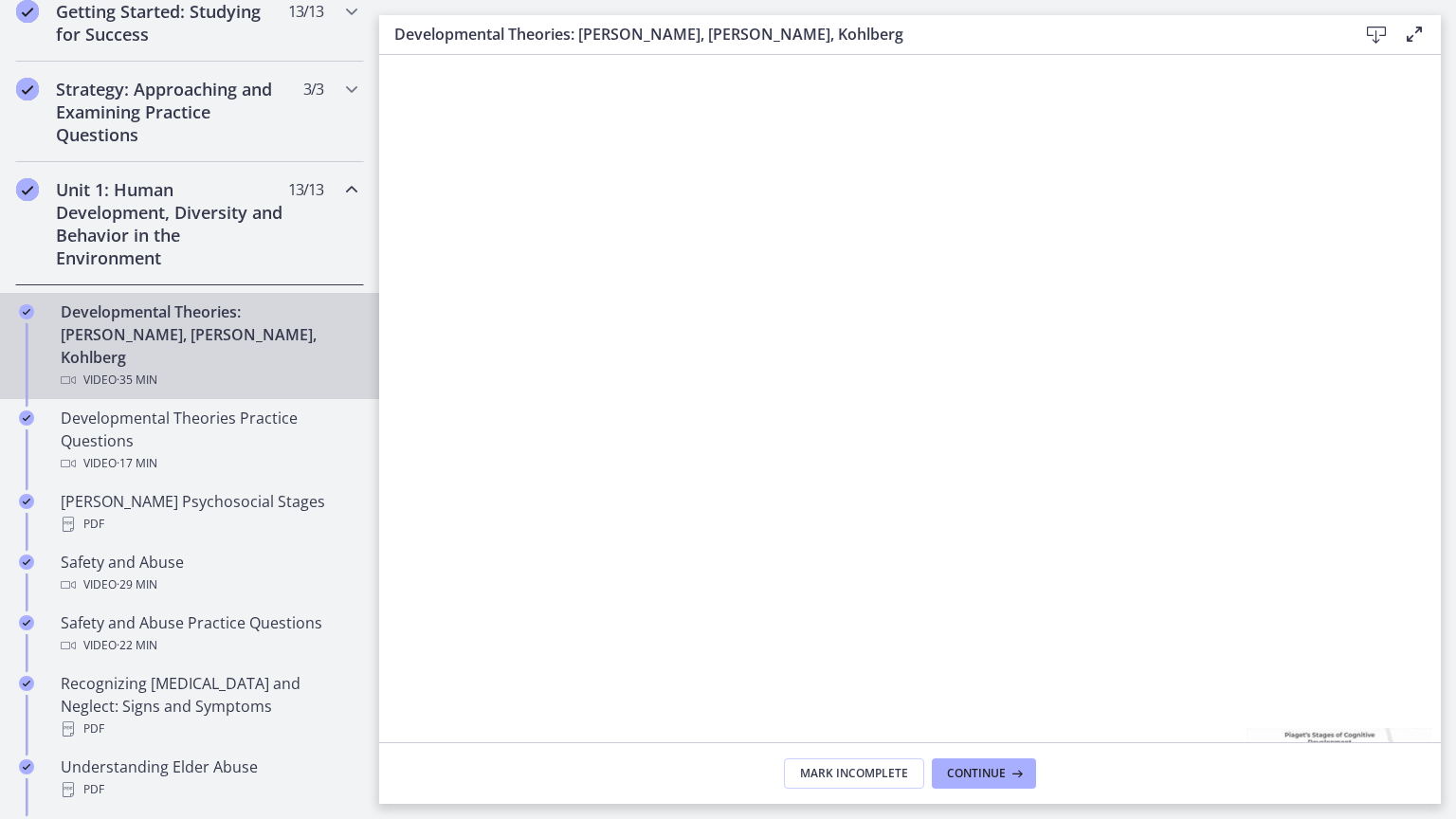 click on "24:56" at bounding box center [887, 853] 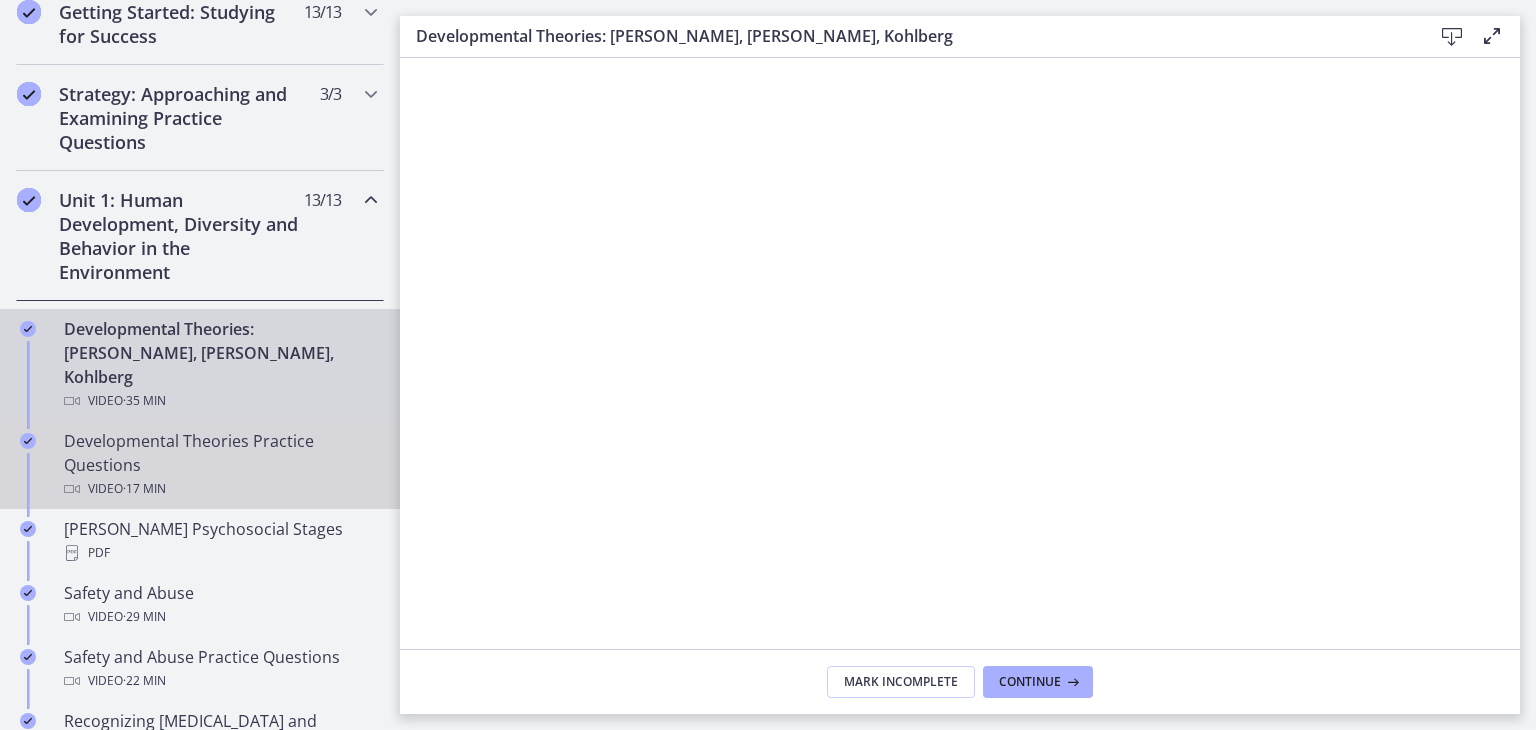 click on "Developmental Theories Practice Questions
Video
·  17 min" at bounding box center (220, 465) 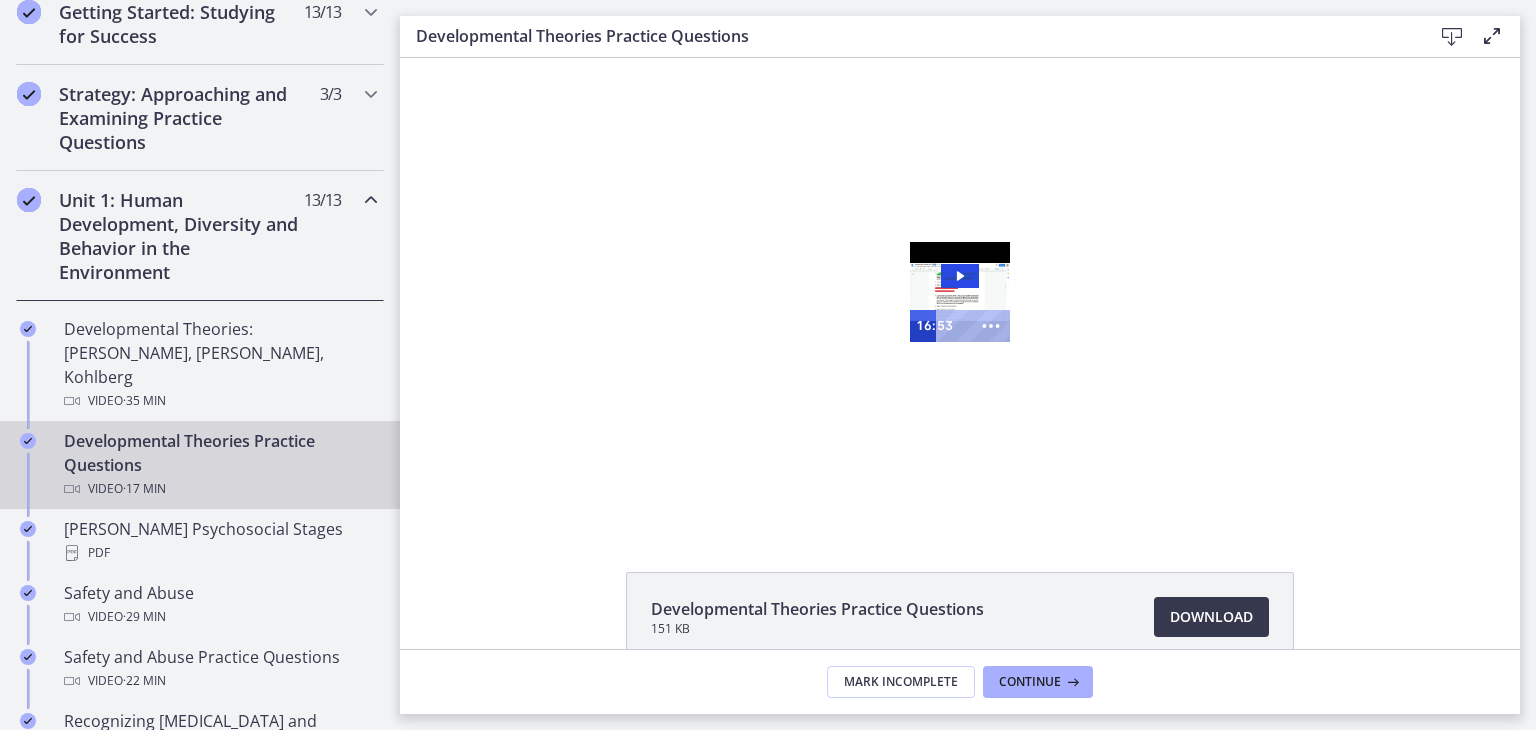 scroll, scrollTop: 0, scrollLeft: 0, axis: both 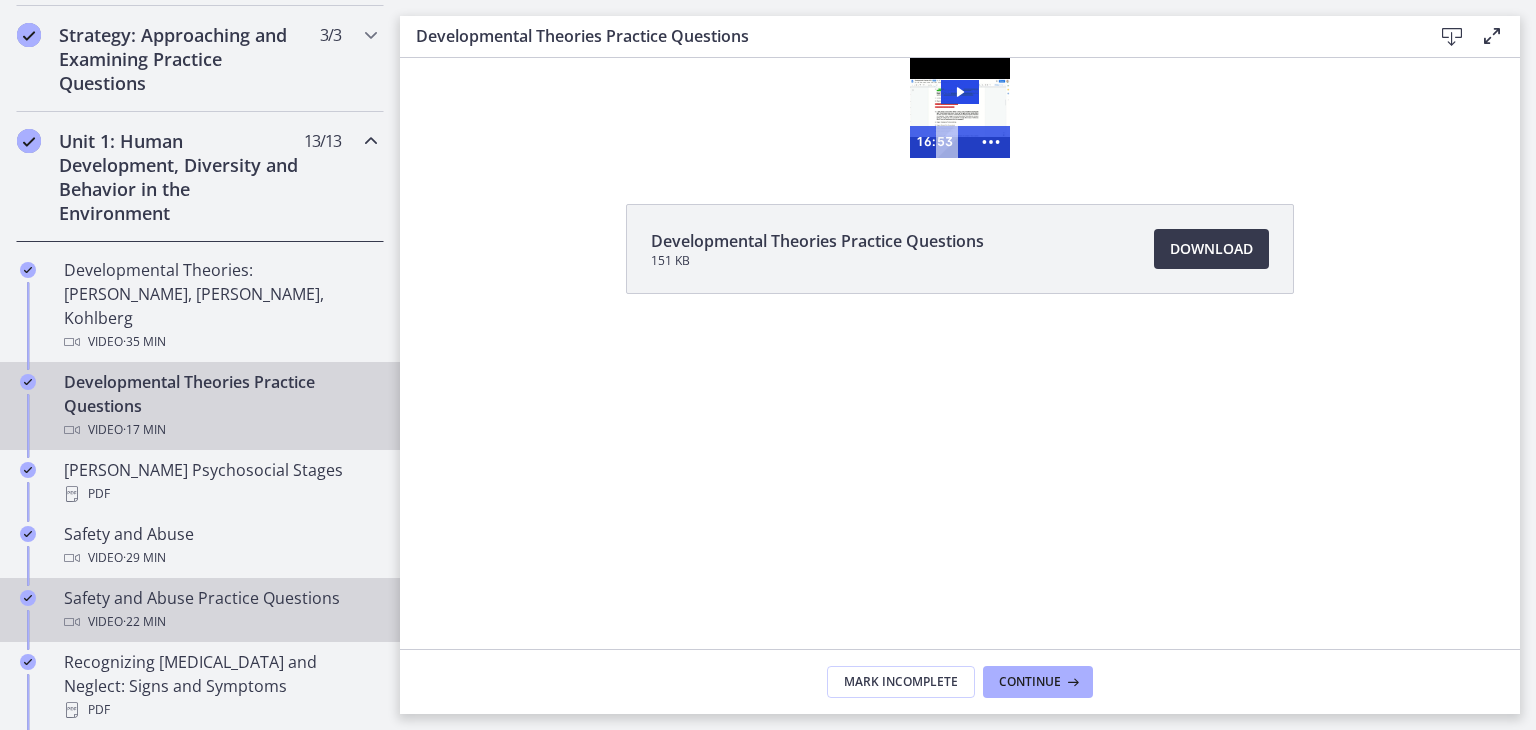 click on "Safety and Abuse Practice Questions
Video
·  22 min" at bounding box center [220, 610] 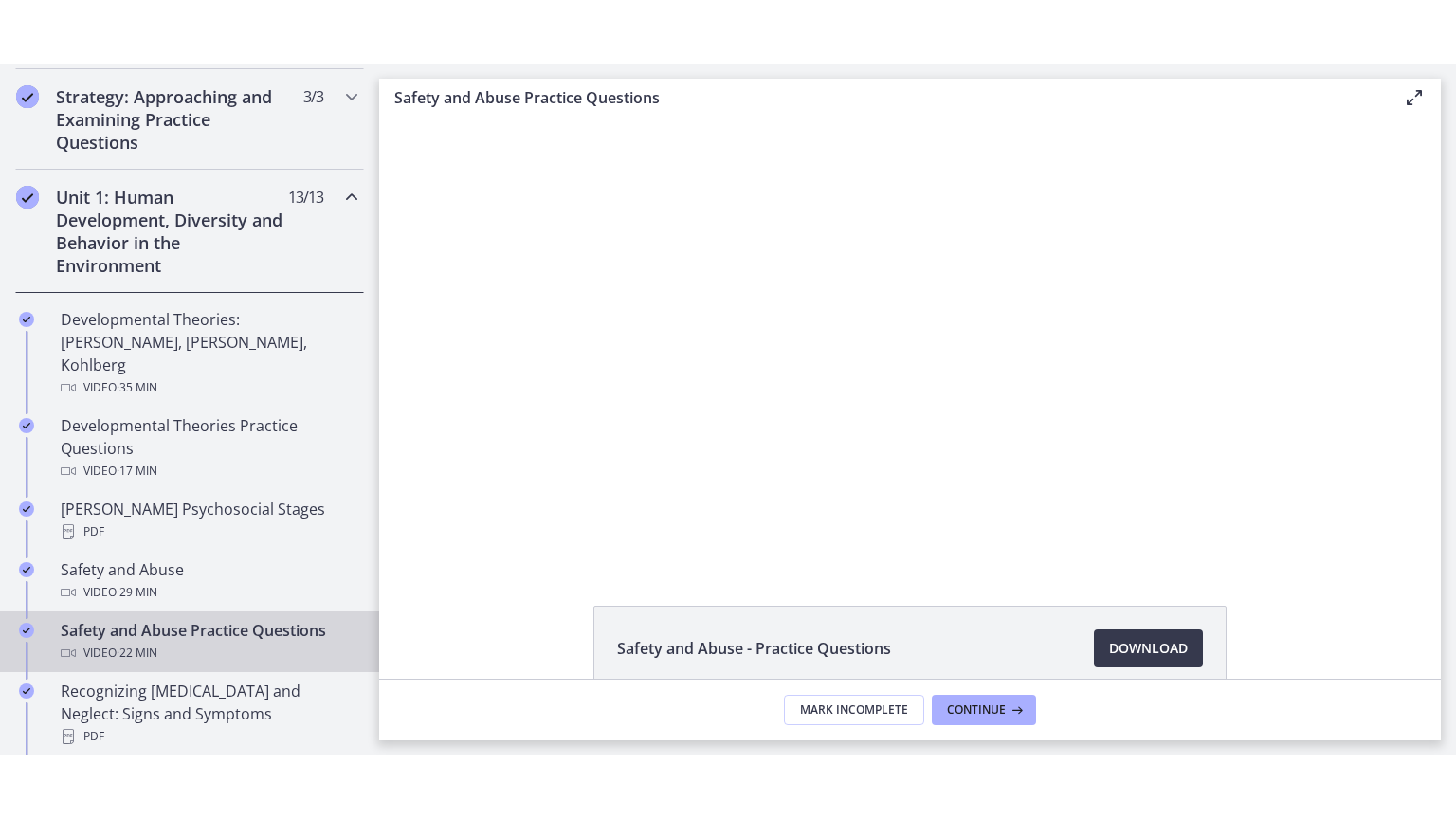 scroll, scrollTop: 0, scrollLeft: 0, axis: both 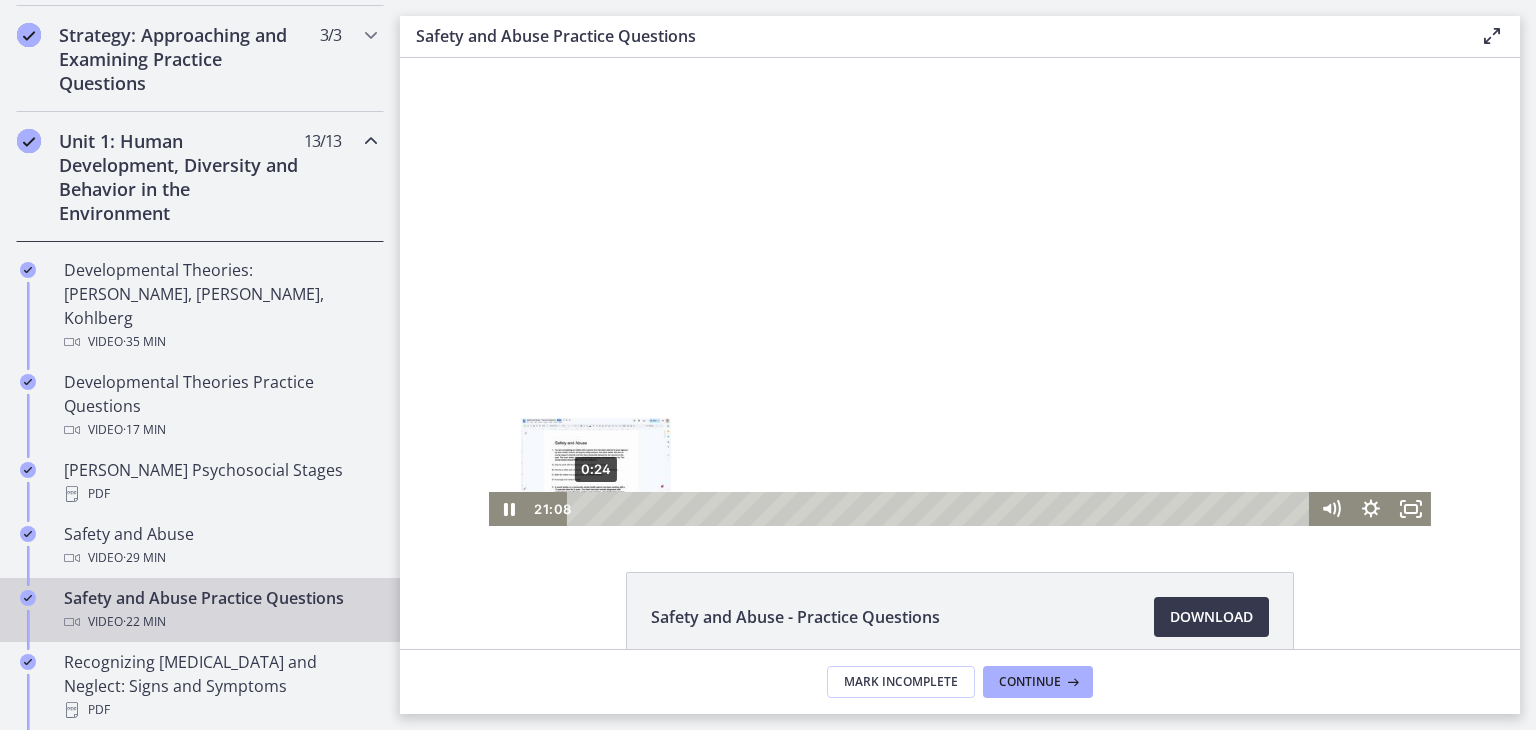 click on "0:24" at bounding box center [941, 509] 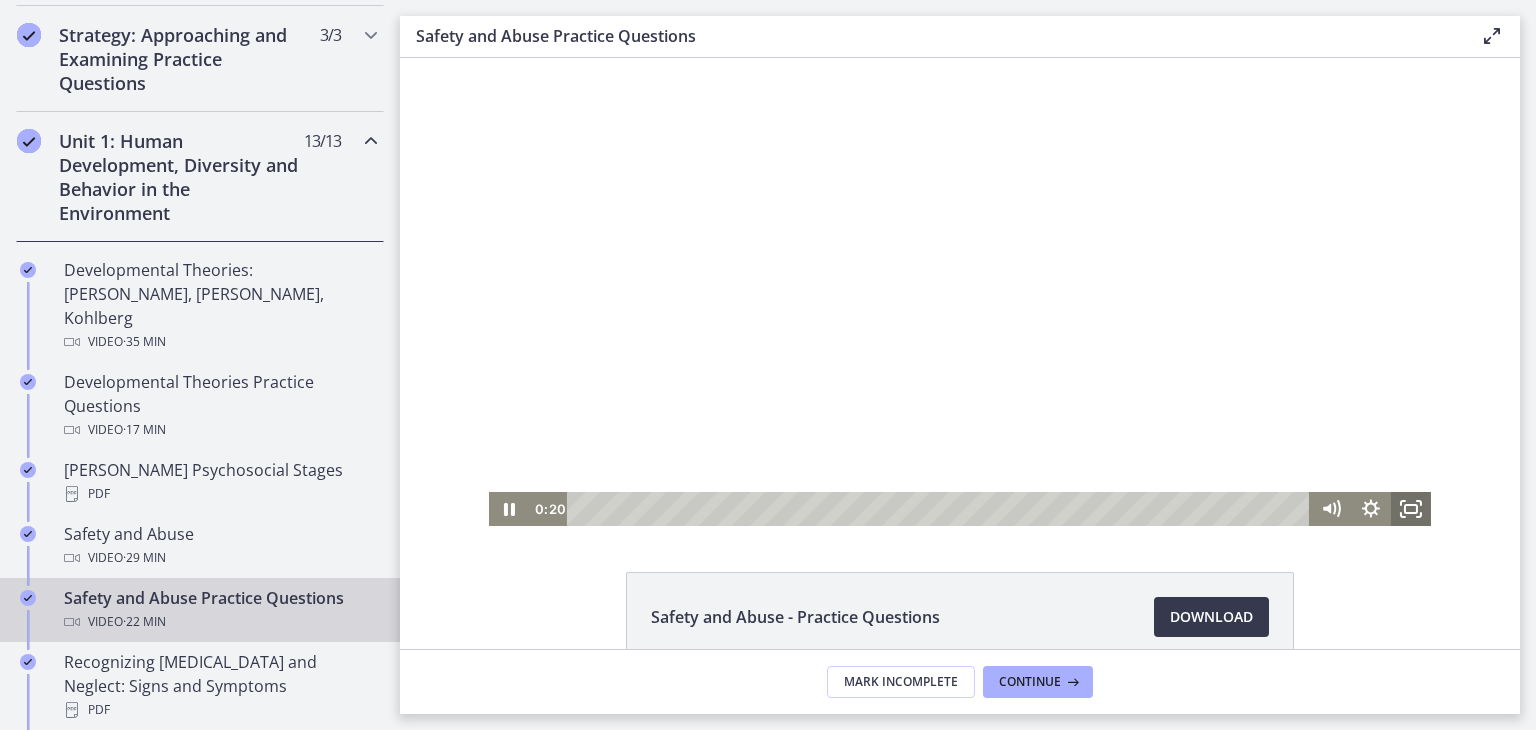 click 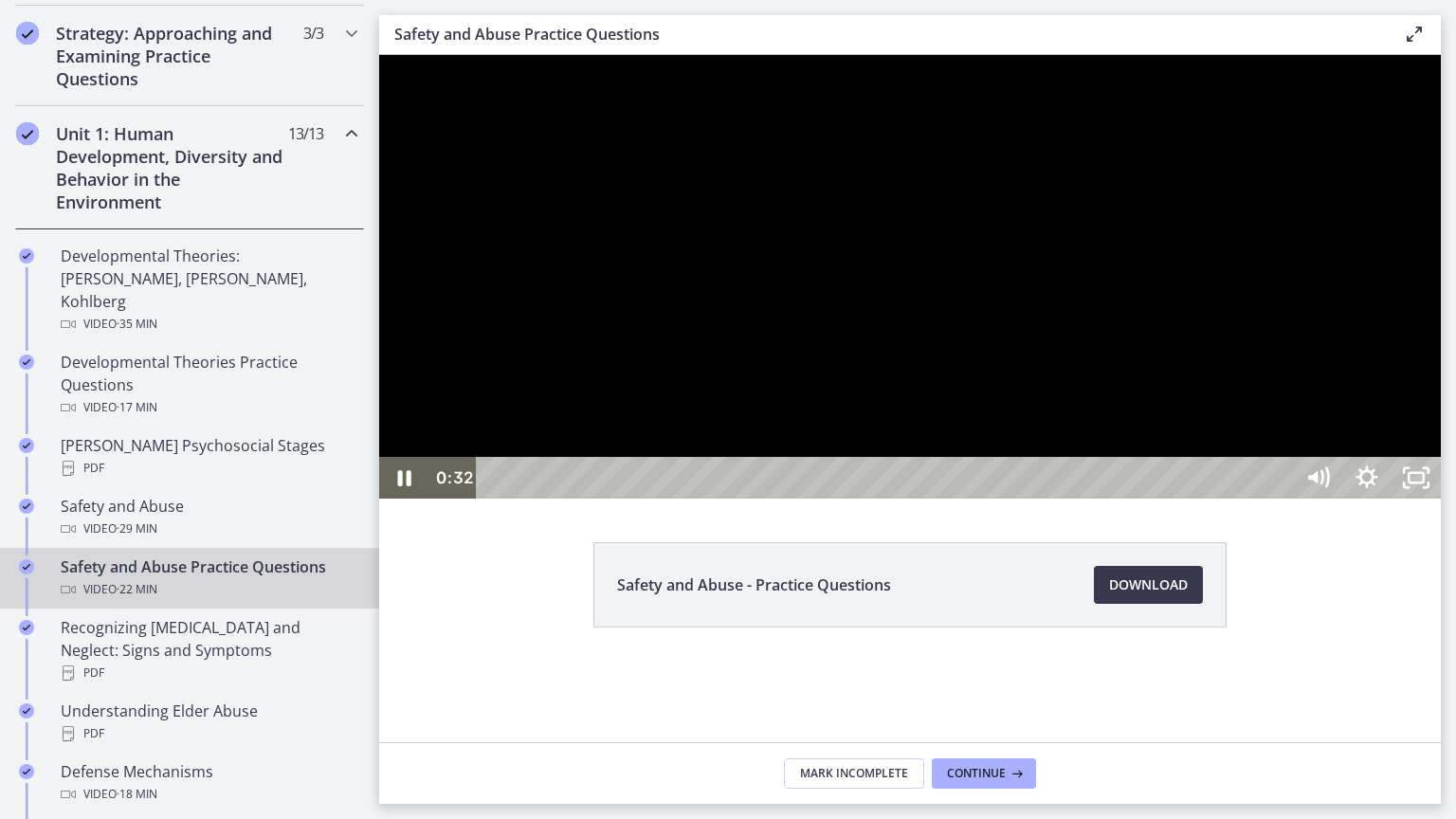 click at bounding box center [910, 277] 